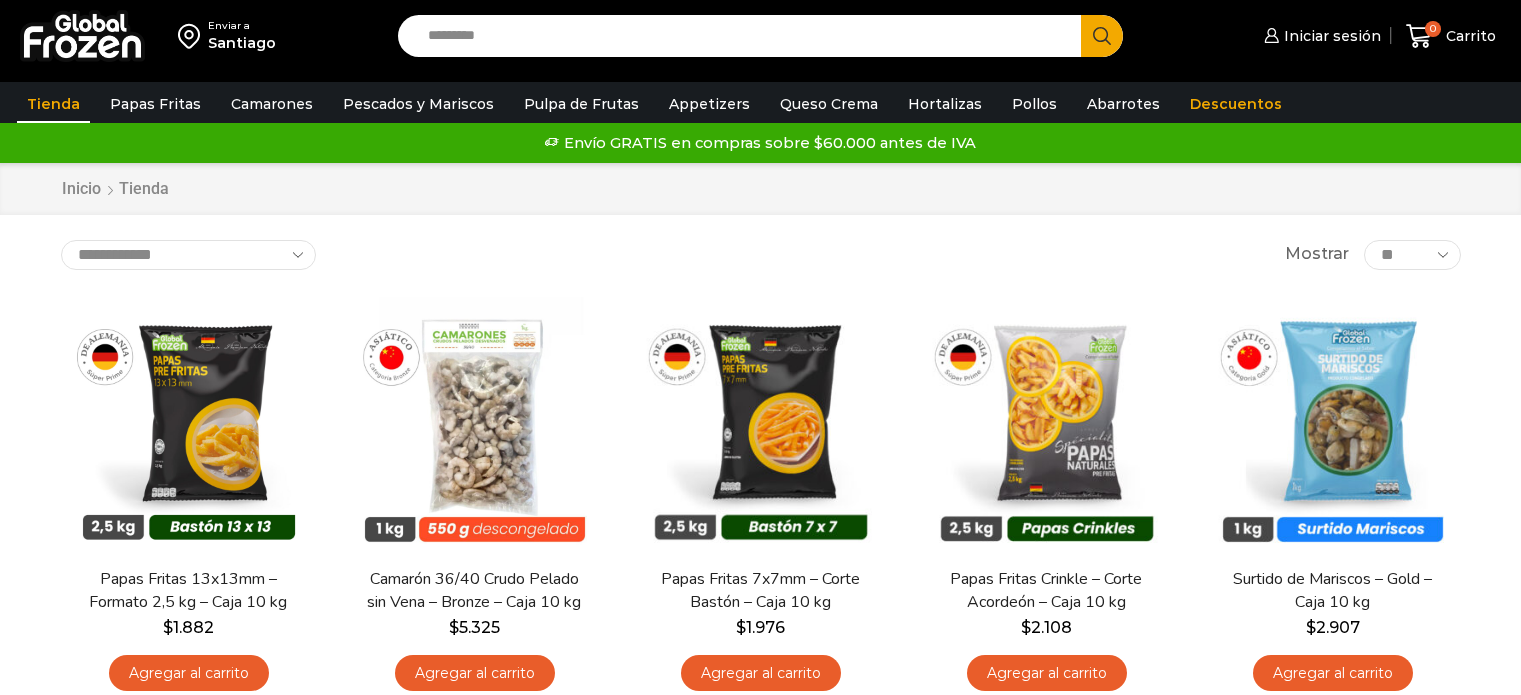 scroll, scrollTop: 0, scrollLeft: 0, axis: both 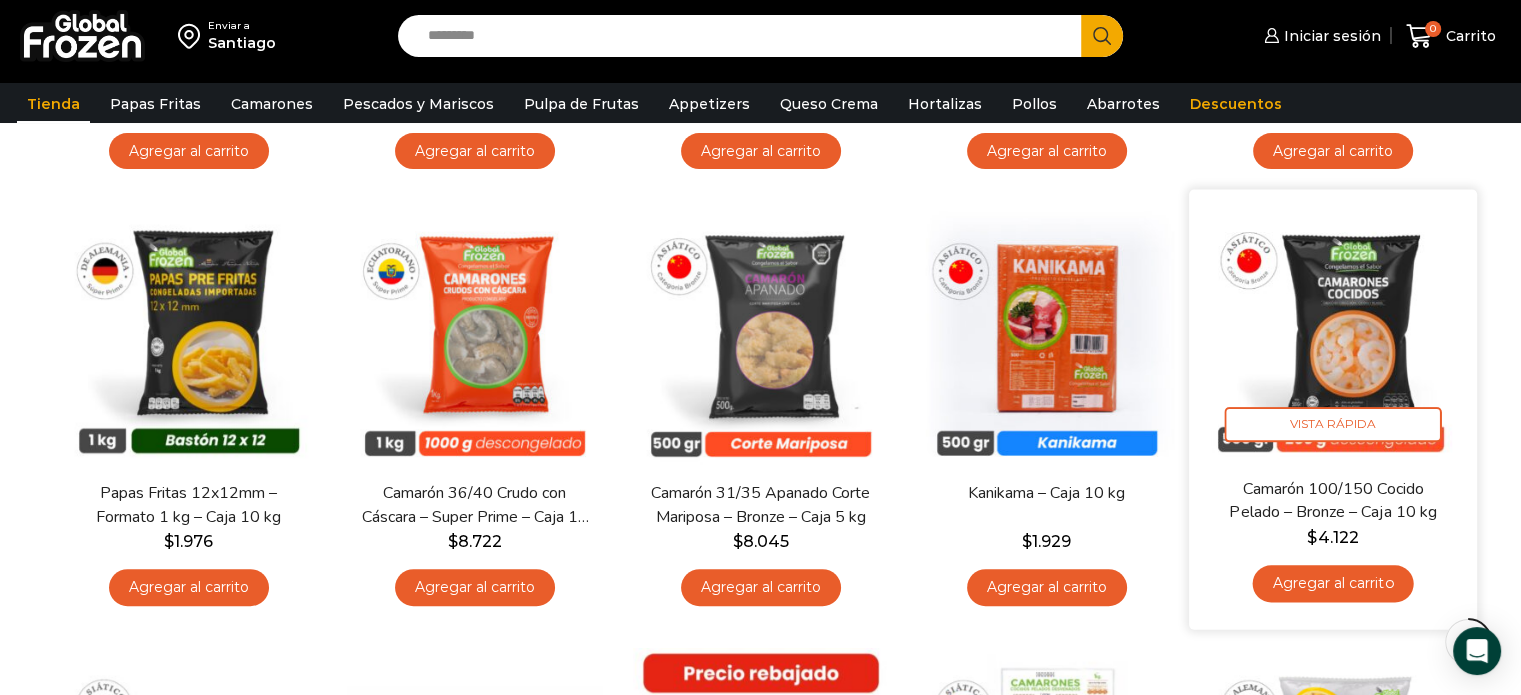 click on "Agregar al carrito" at bounding box center [1332, 583] 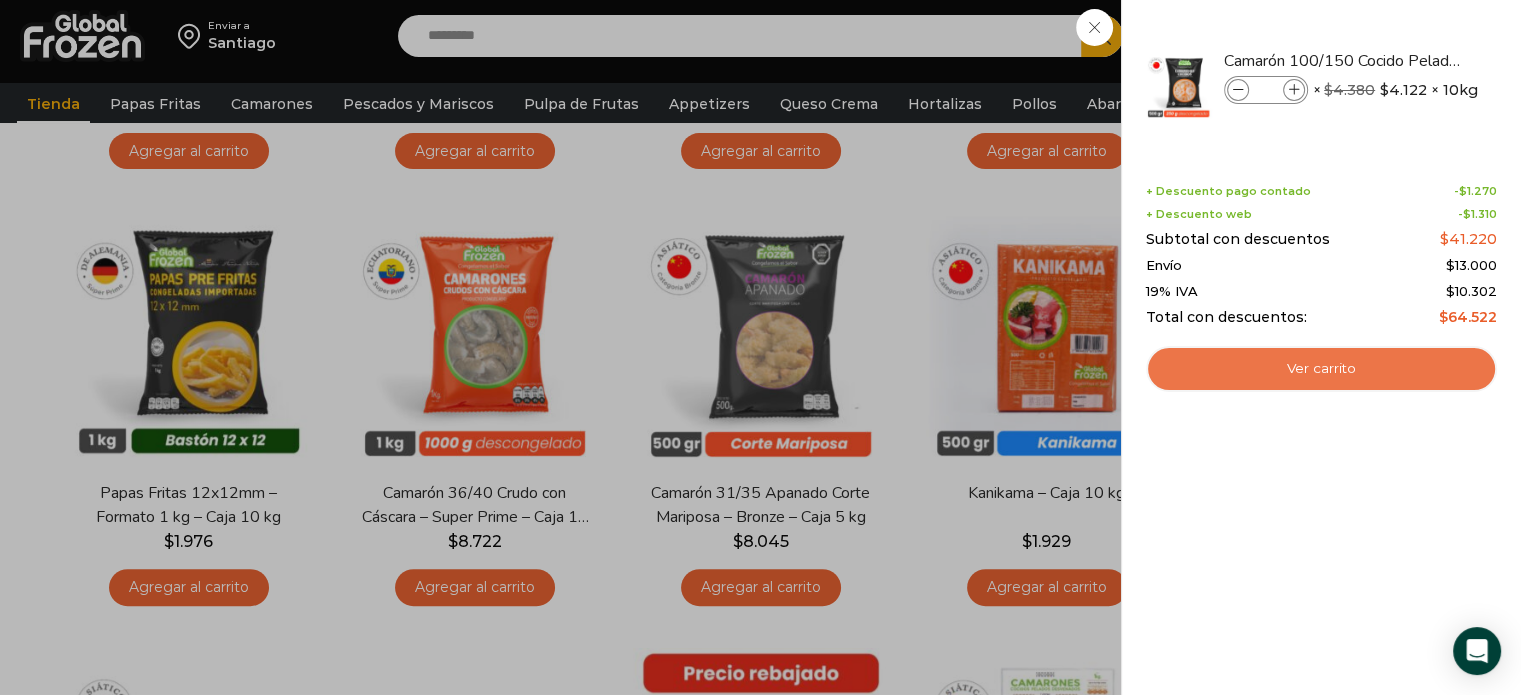 click on "Ver carrito" at bounding box center [1321, 369] 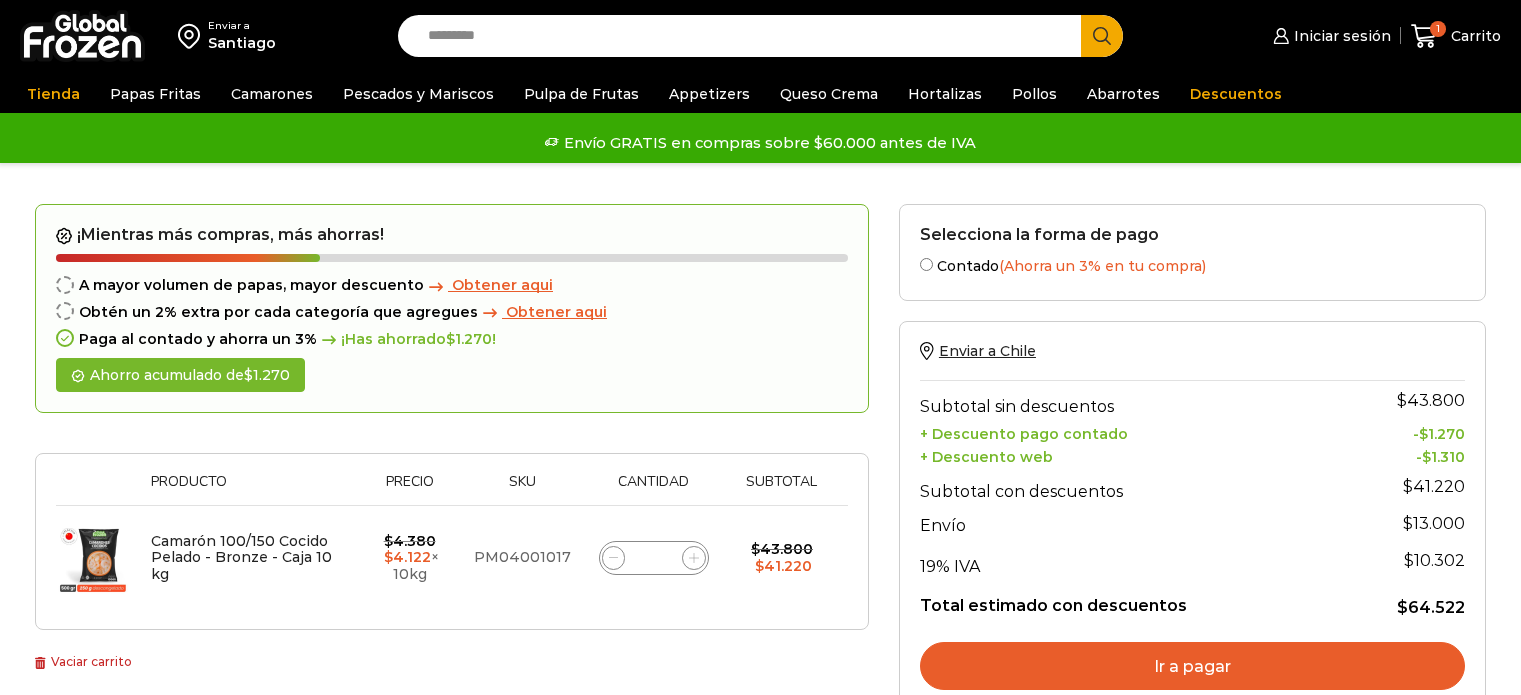 scroll, scrollTop: 0, scrollLeft: 0, axis: both 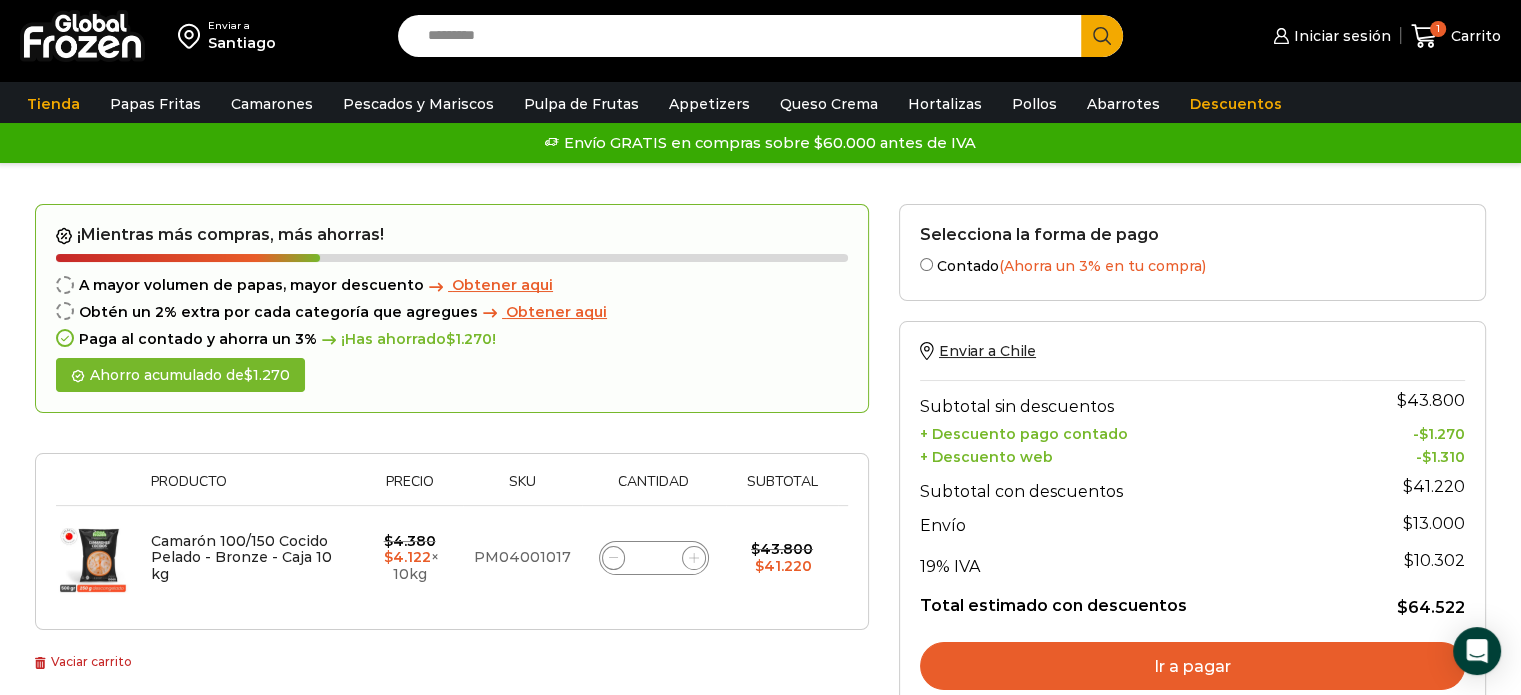 drag, startPoint x: 1532, startPoint y: 112, endPoint x: 1520, endPoint y: 67, distance: 46.572525 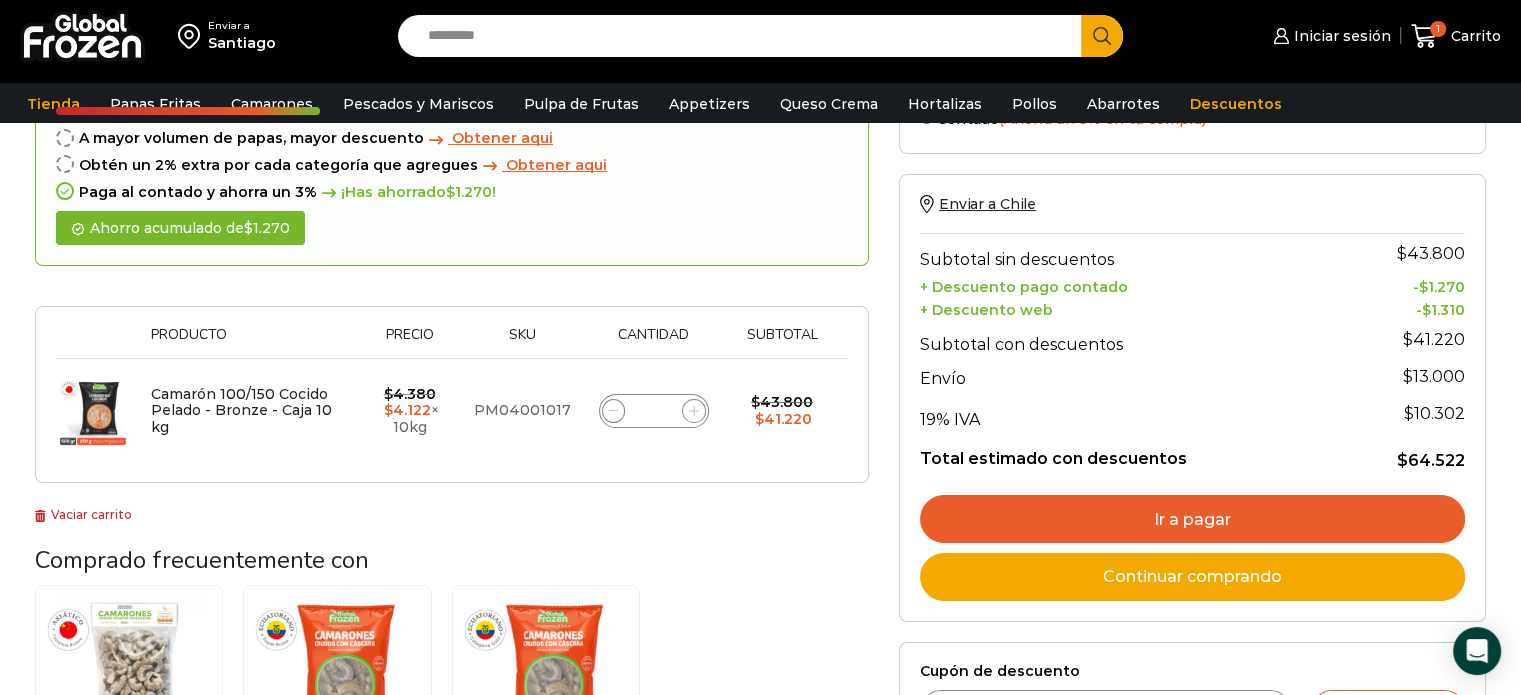 scroll, scrollTop: 168, scrollLeft: 0, axis: vertical 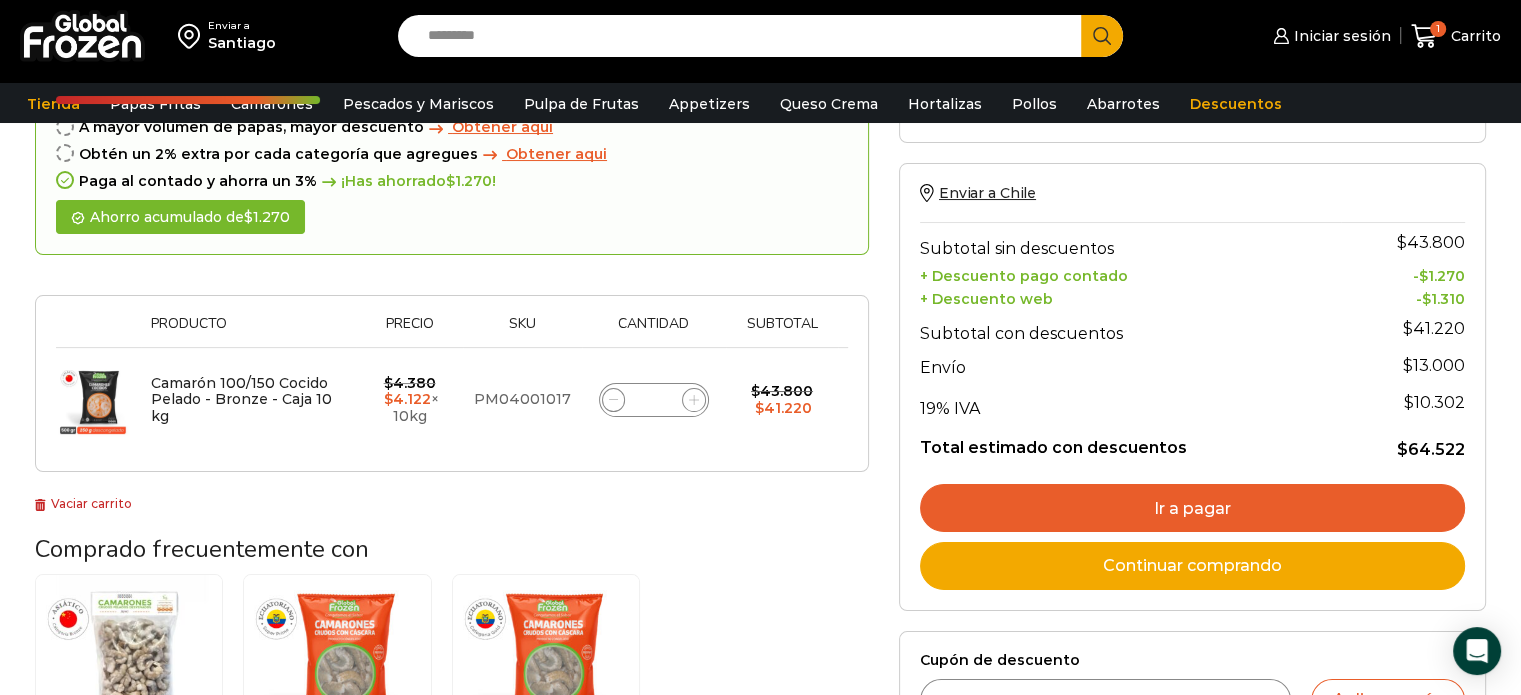 click on "Continuar comprando" at bounding box center [1192, 566] 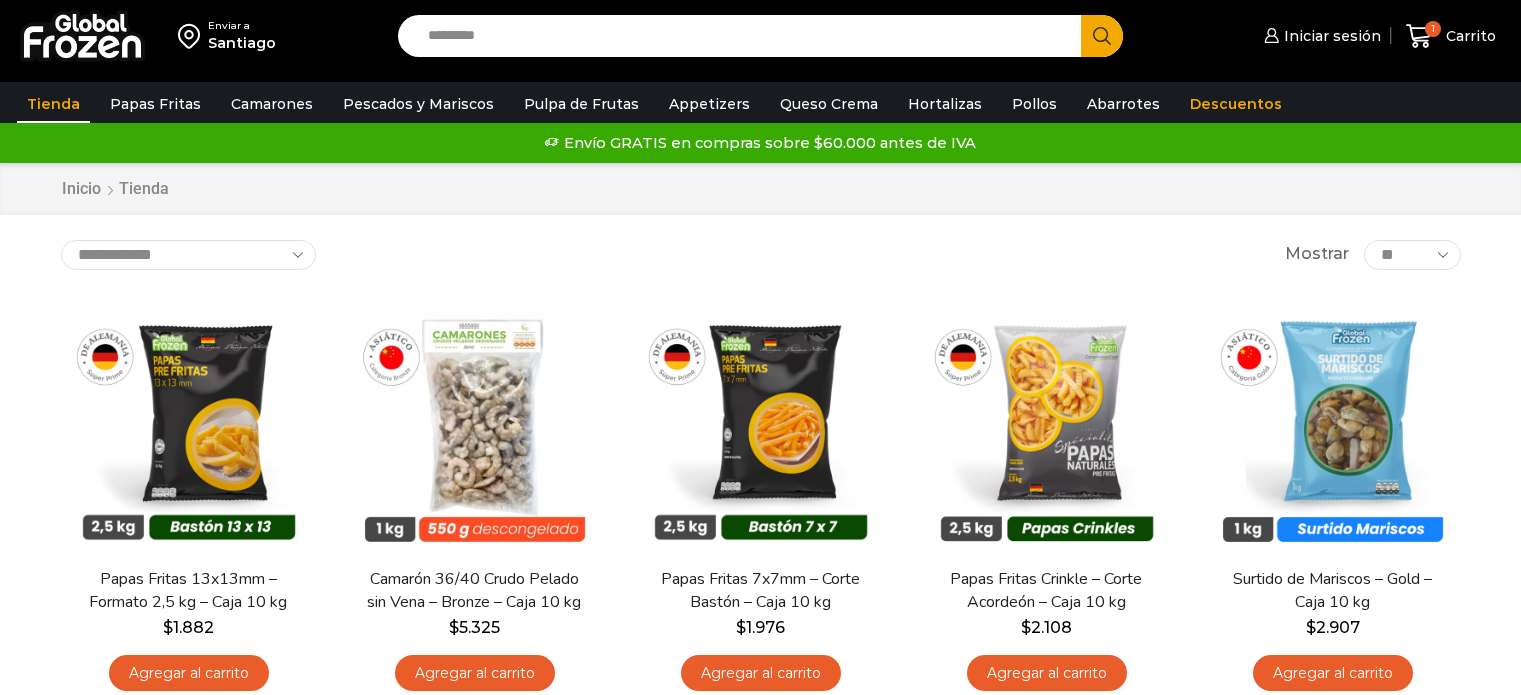 scroll, scrollTop: 0, scrollLeft: 0, axis: both 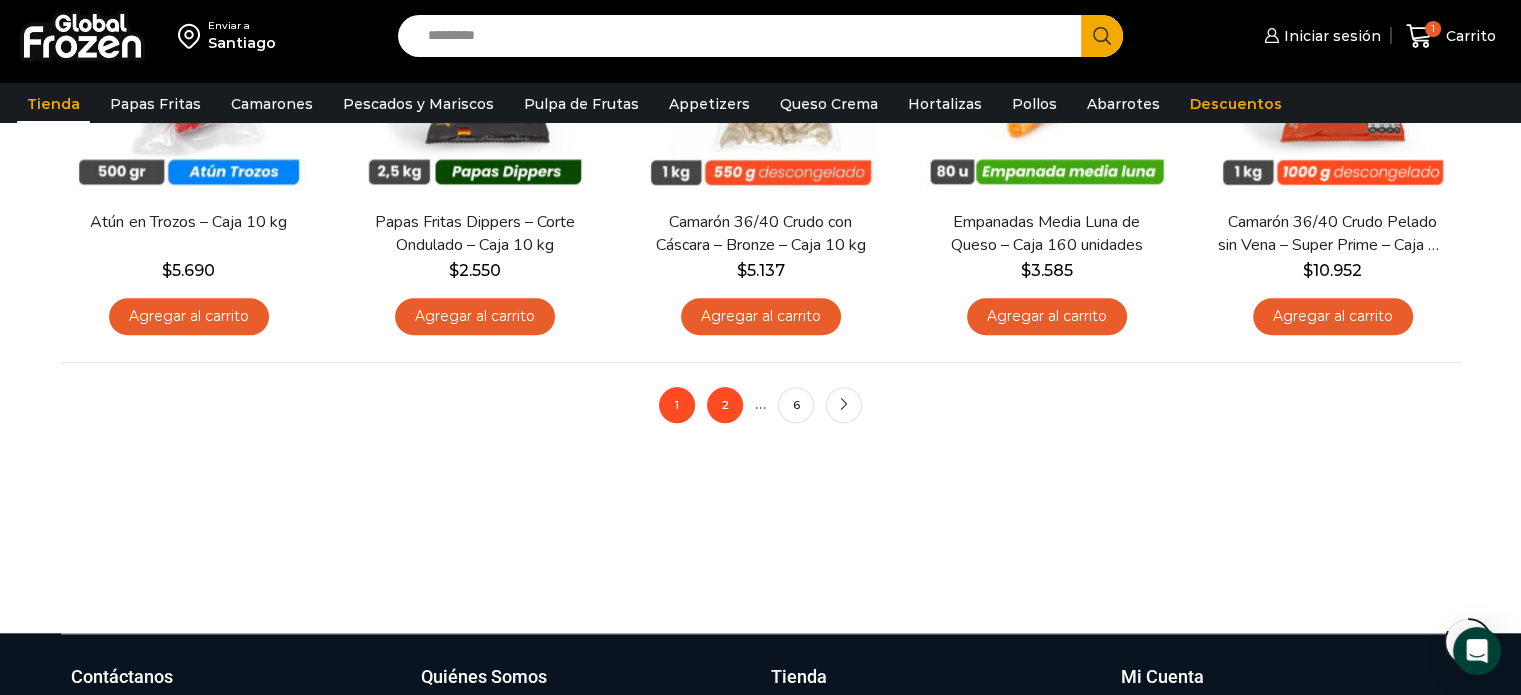 click on "2" at bounding box center (725, 405) 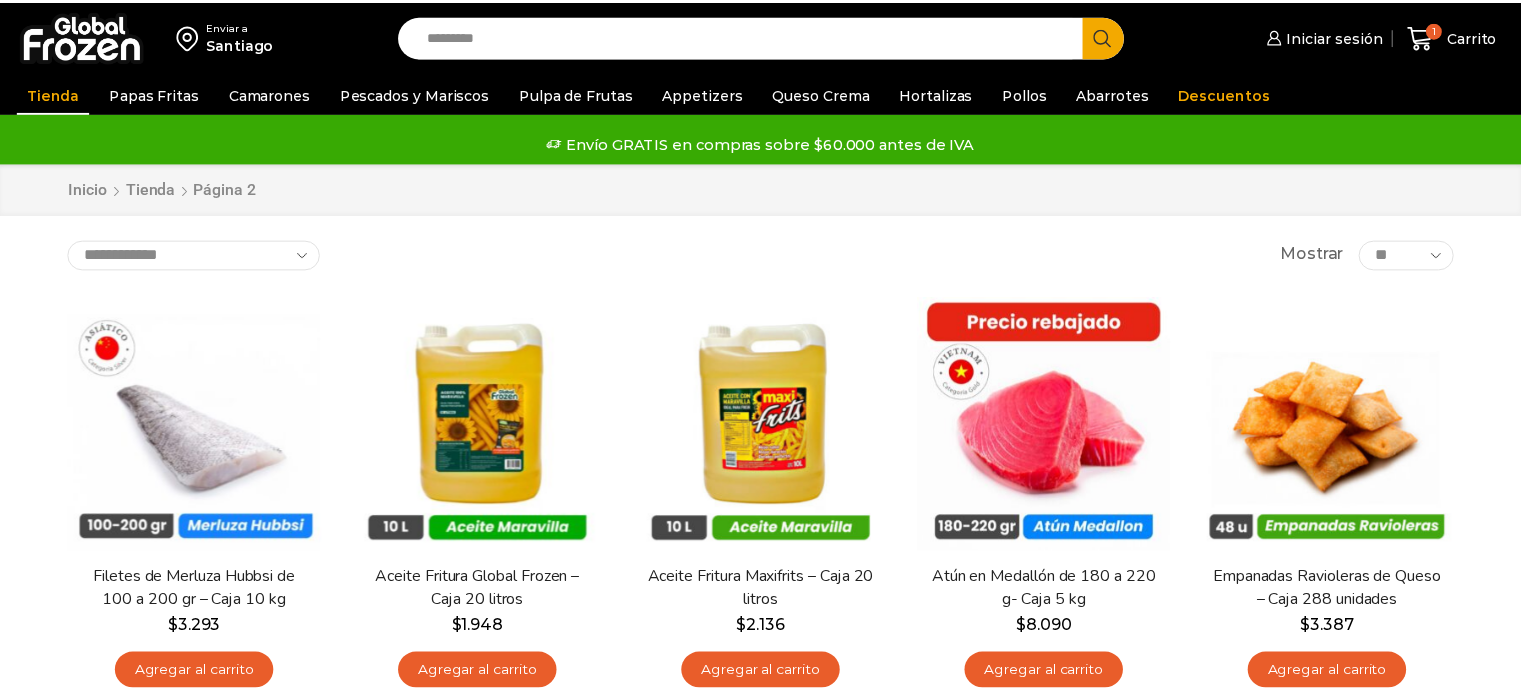 scroll, scrollTop: 0, scrollLeft: 0, axis: both 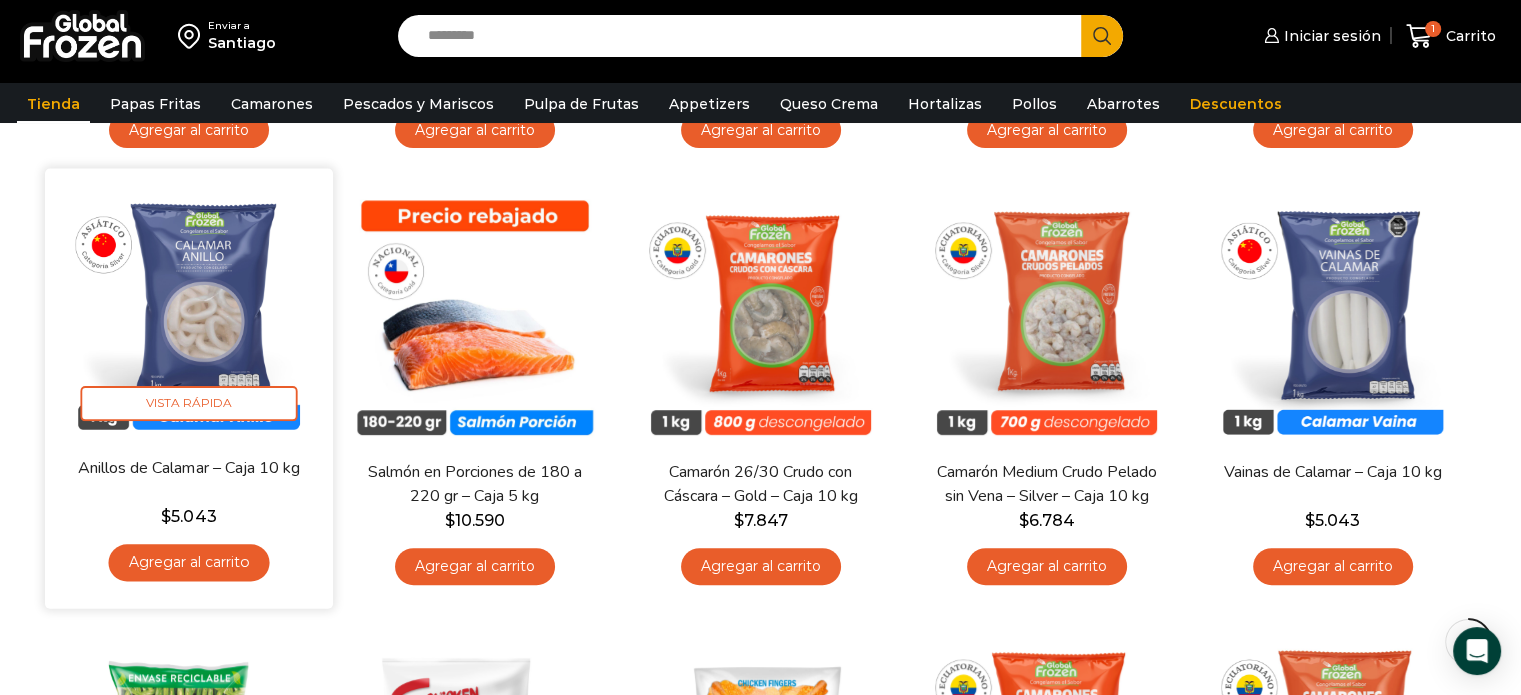 click on "Agregar al carrito" at bounding box center [188, 562] 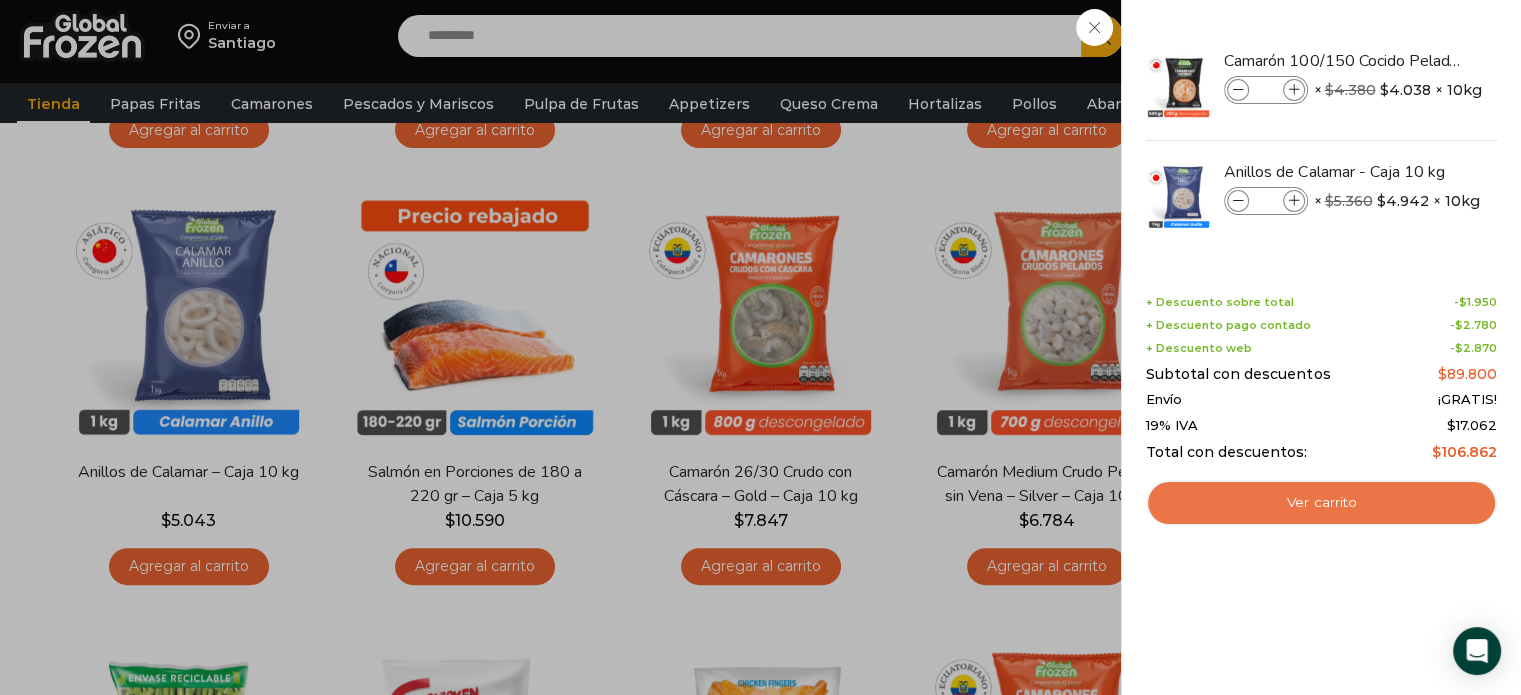 click on "Ver carrito" at bounding box center [1321, 503] 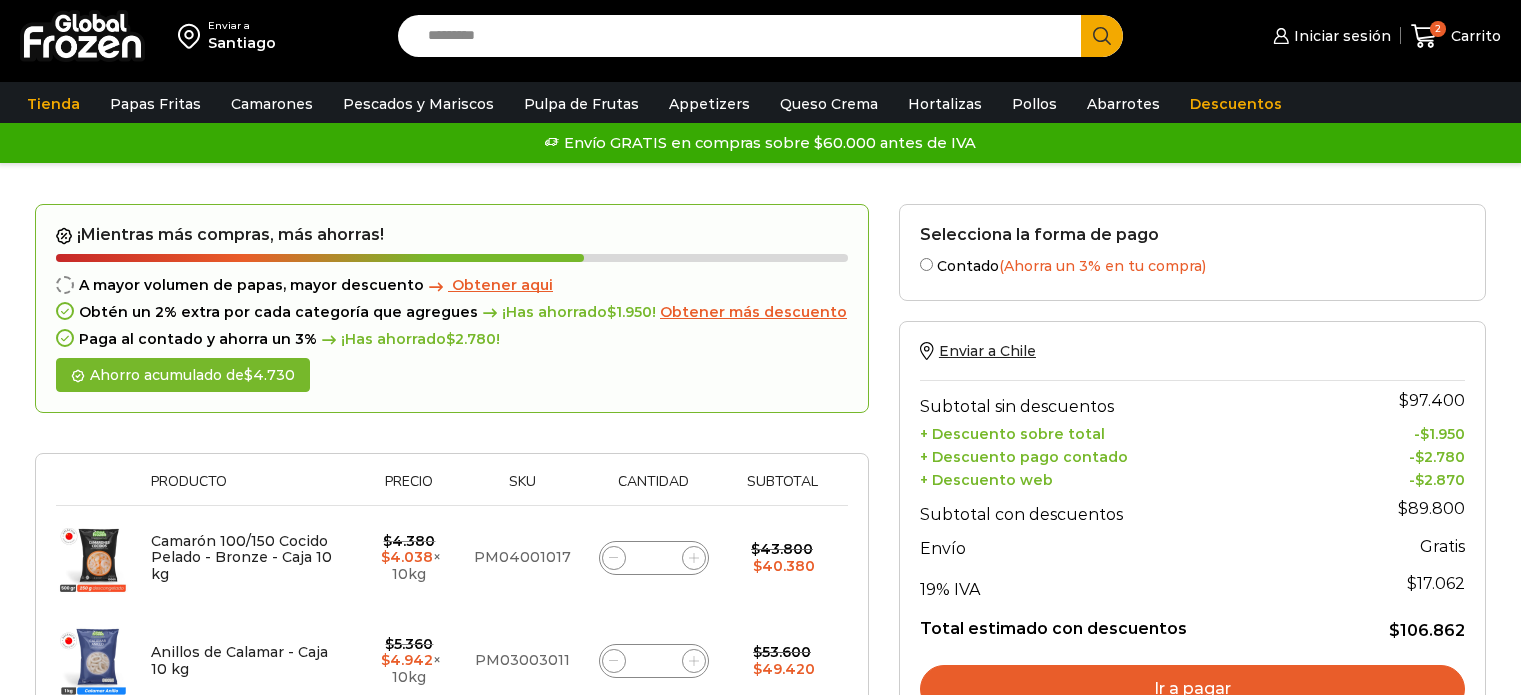 scroll, scrollTop: 0, scrollLeft: 0, axis: both 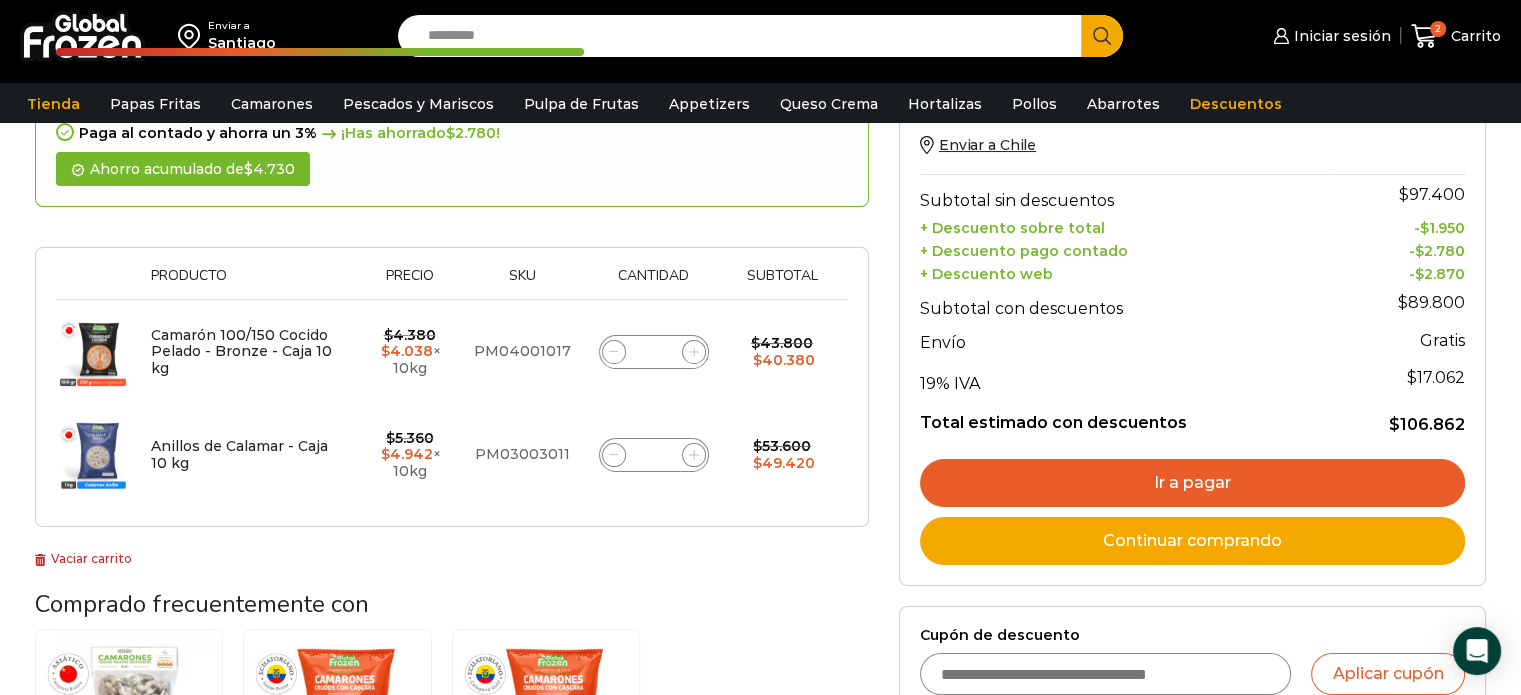 click 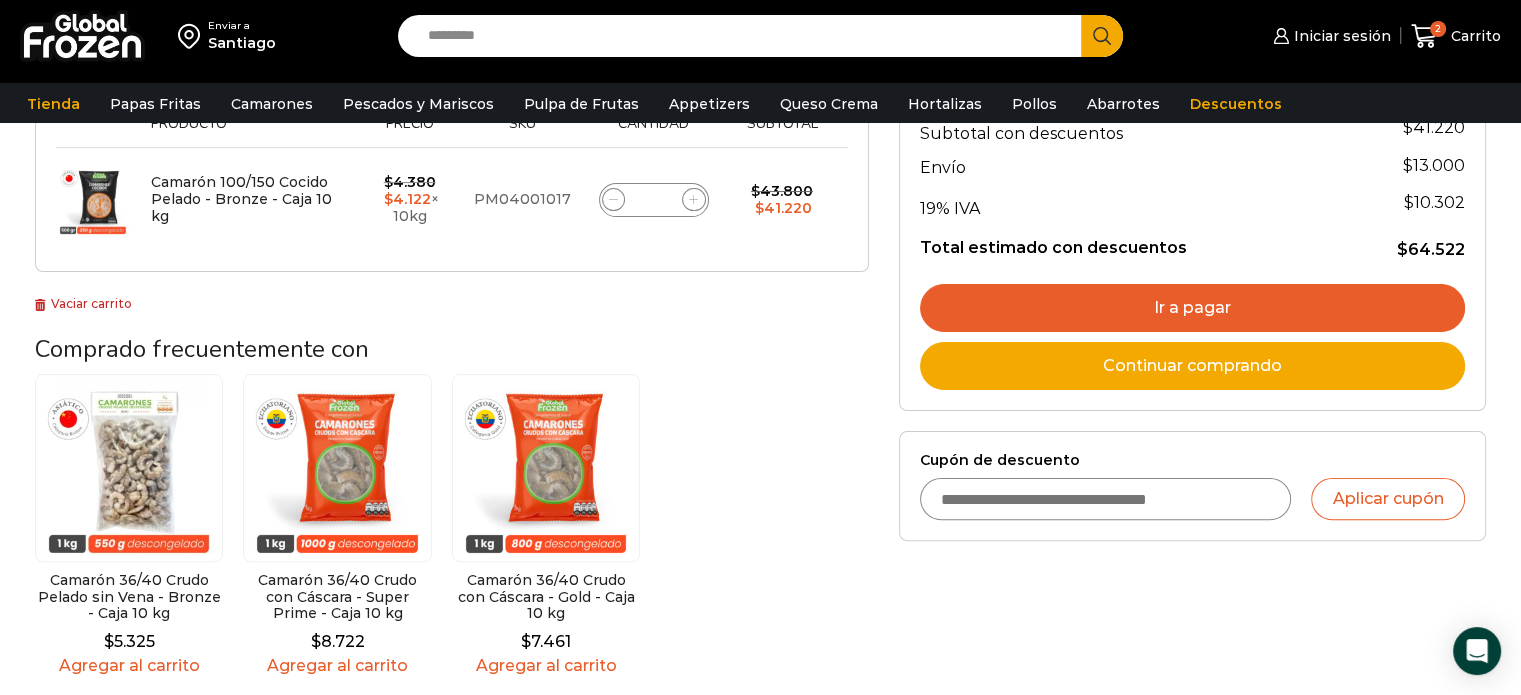 scroll, scrollTop: 448, scrollLeft: 0, axis: vertical 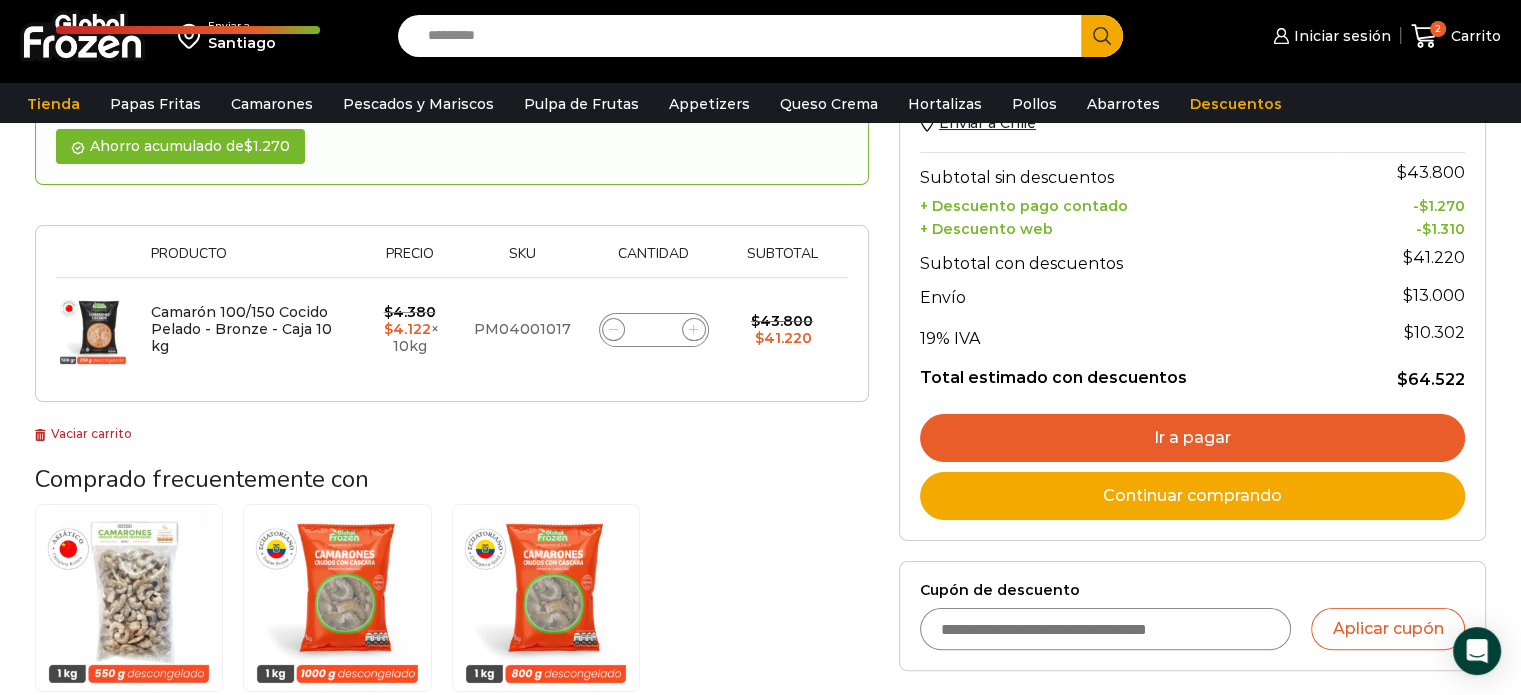 click on "Continuar comprando" at bounding box center (1192, 496) 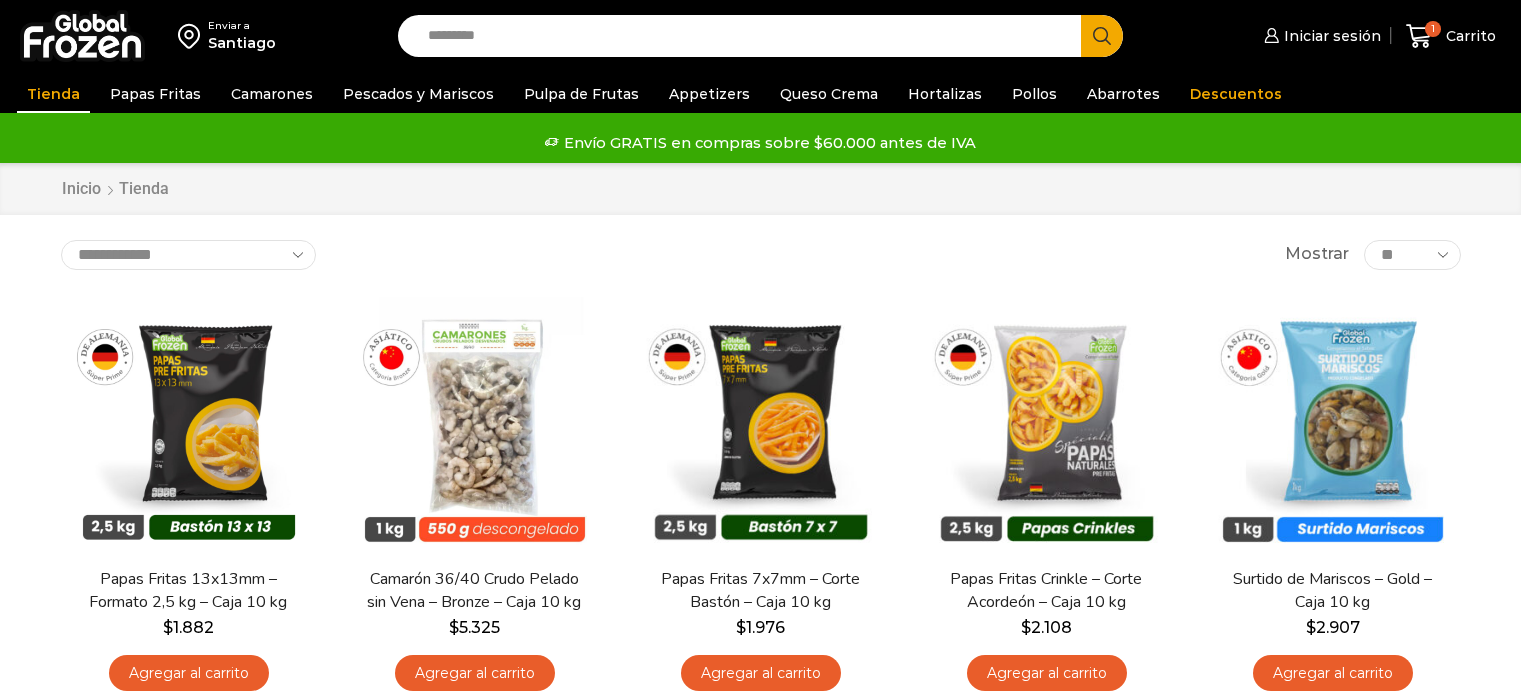 scroll, scrollTop: 0, scrollLeft: 0, axis: both 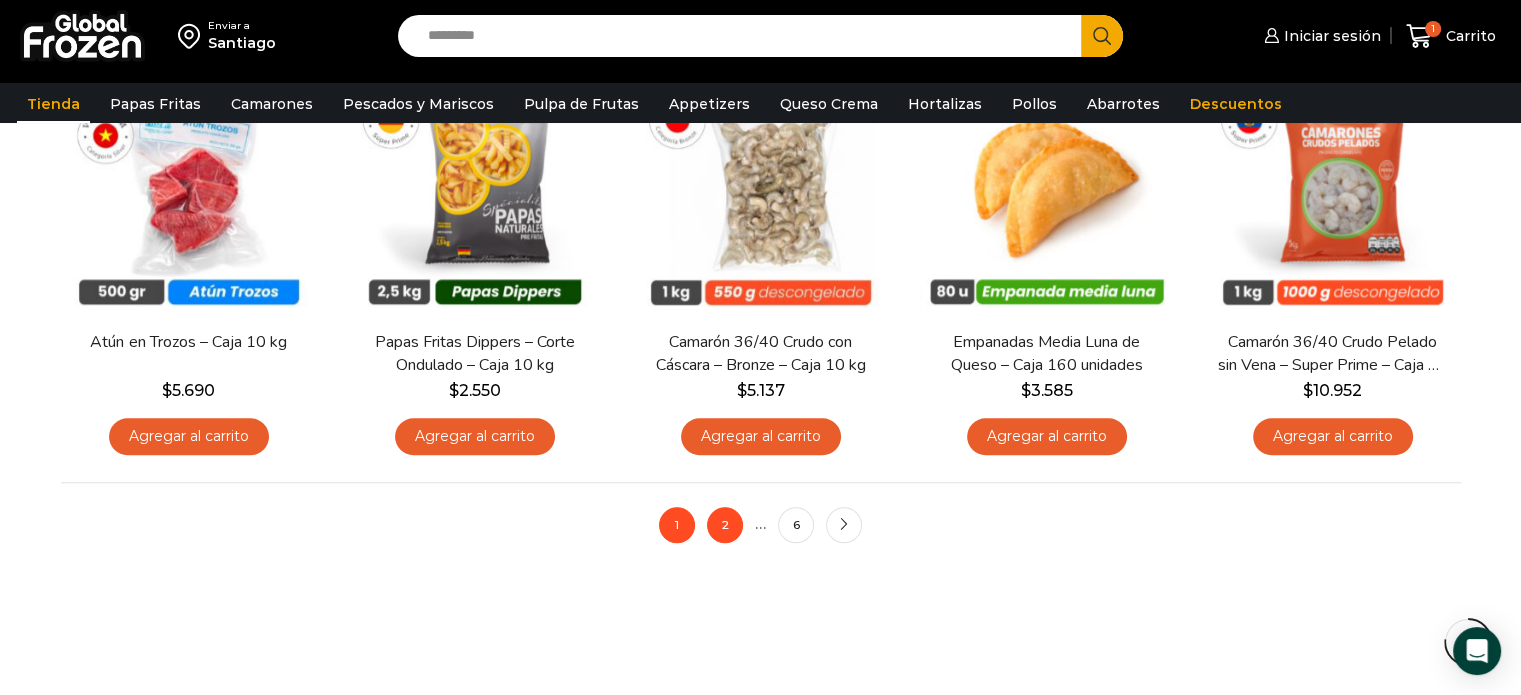 click on "2" at bounding box center (725, 525) 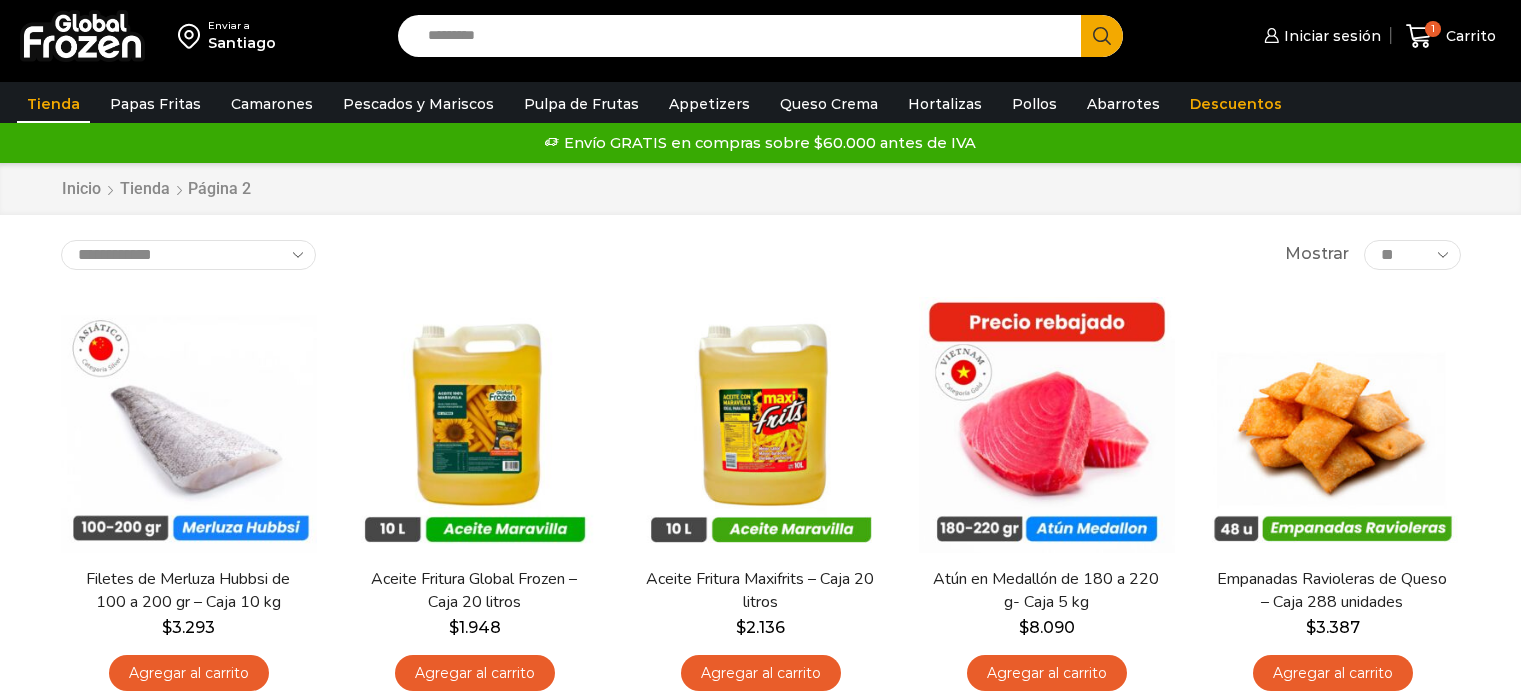 scroll, scrollTop: 0, scrollLeft: 0, axis: both 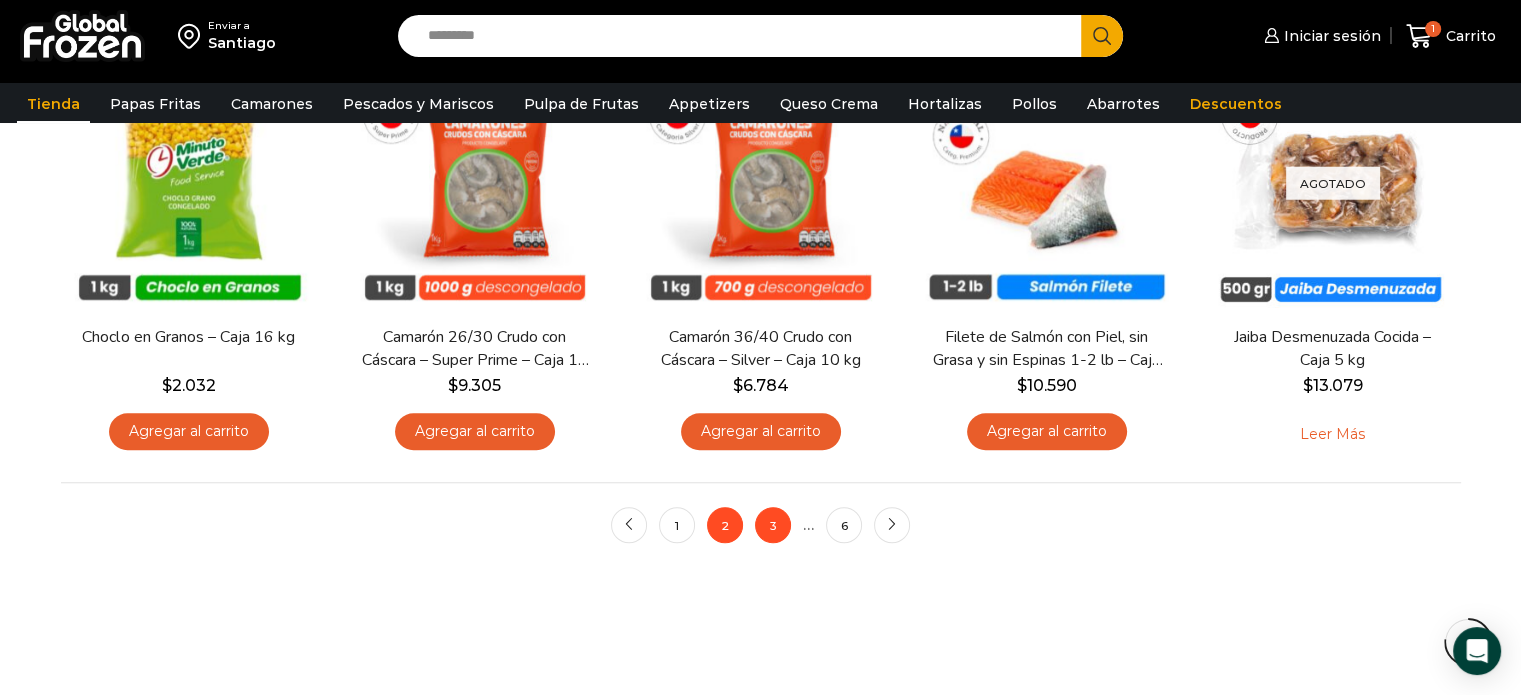 click on "3" at bounding box center (773, 525) 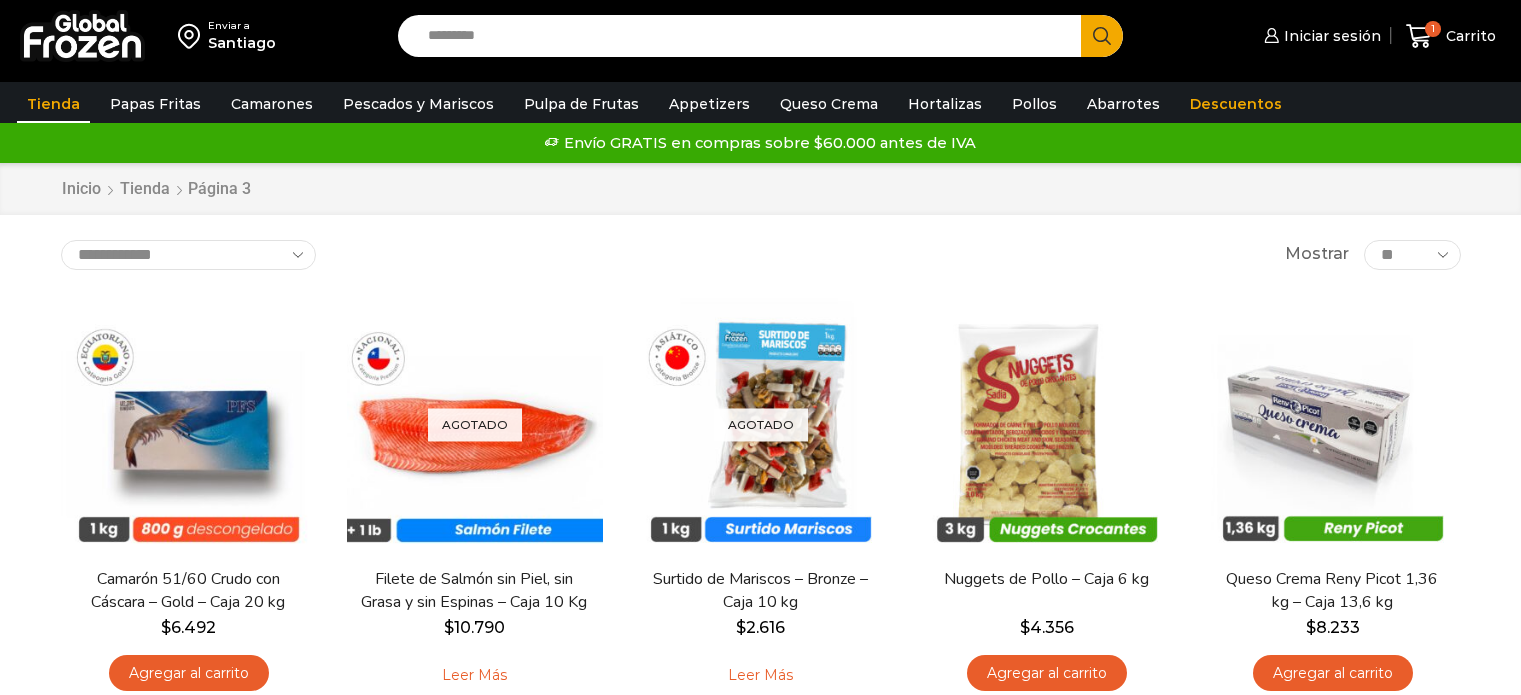 scroll, scrollTop: 0, scrollLeft: 0, axis: both 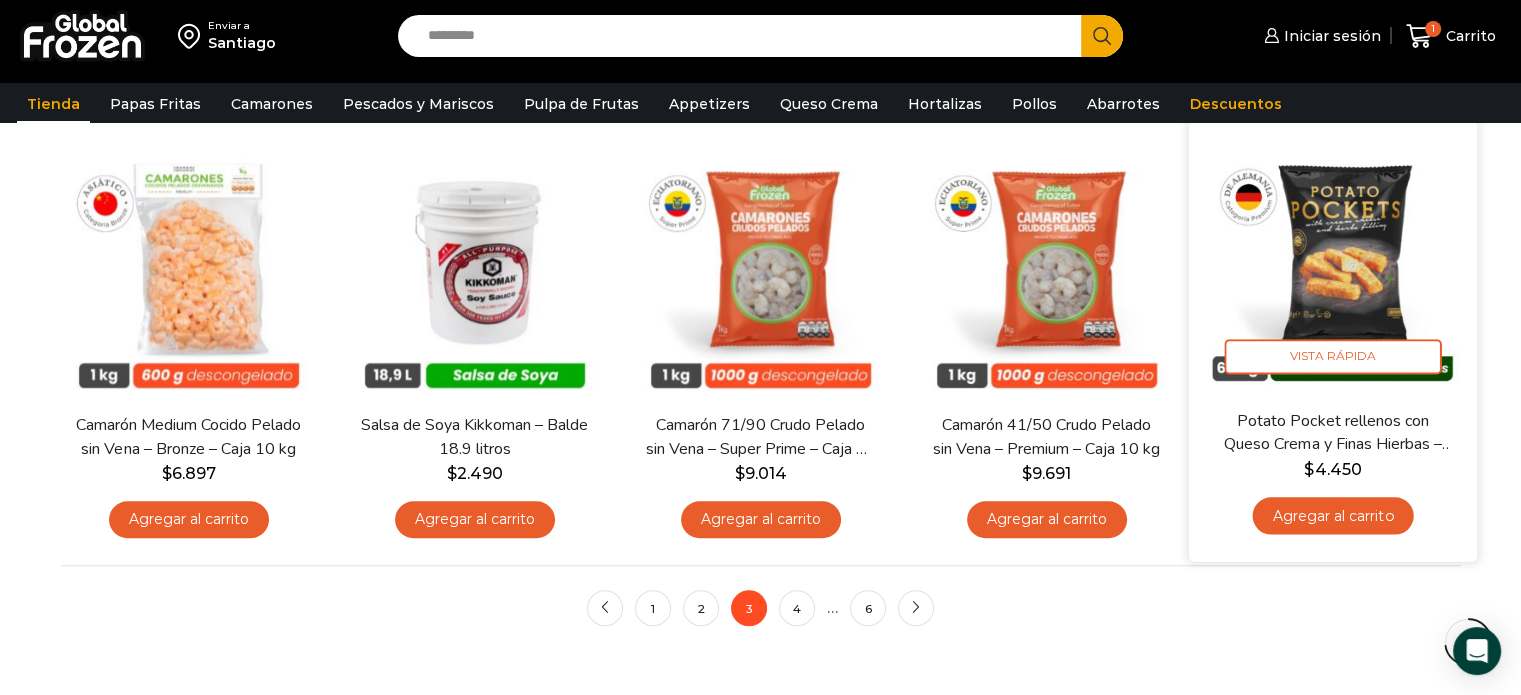 click on "Agregar al carrito" at bounding box center [1332, 516] 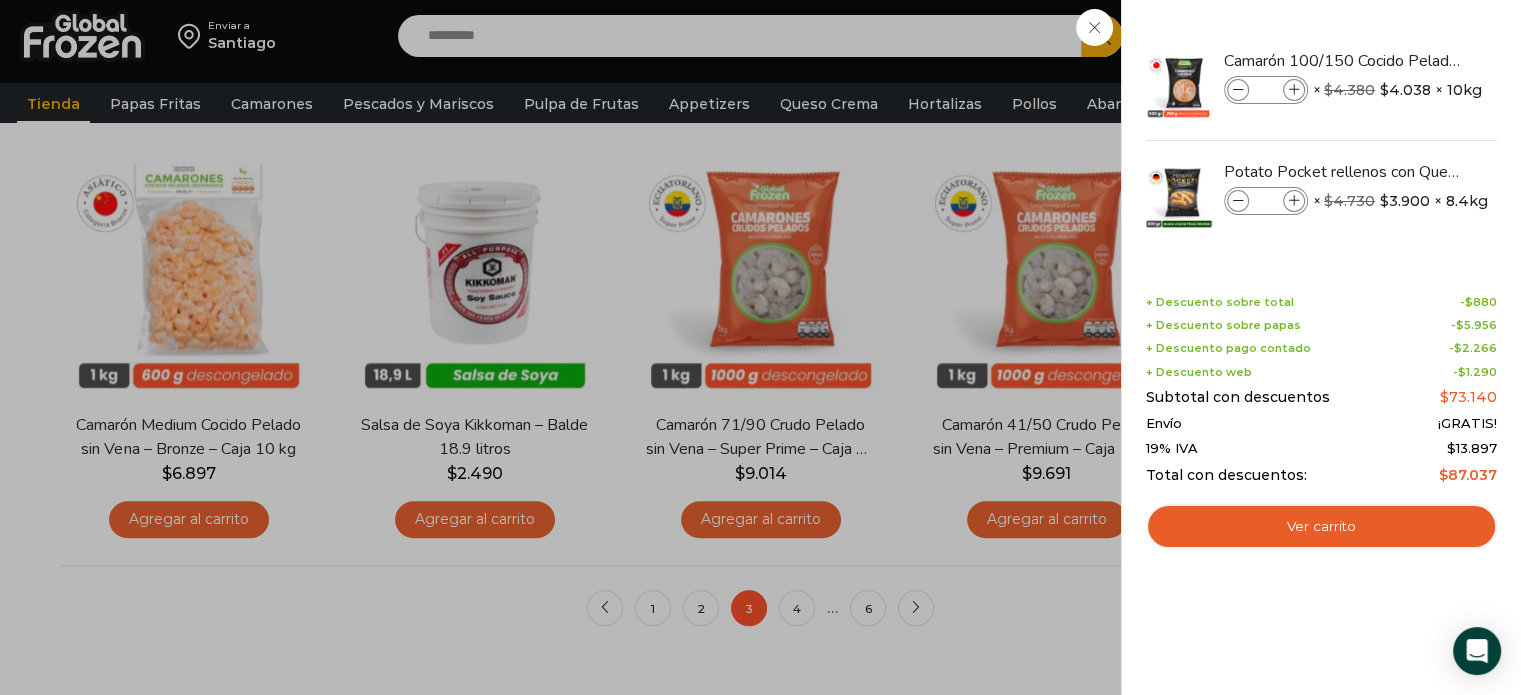 click on "2
Carrito
2
2
Shopping Cart
*" at bounding box center (1451, 36) 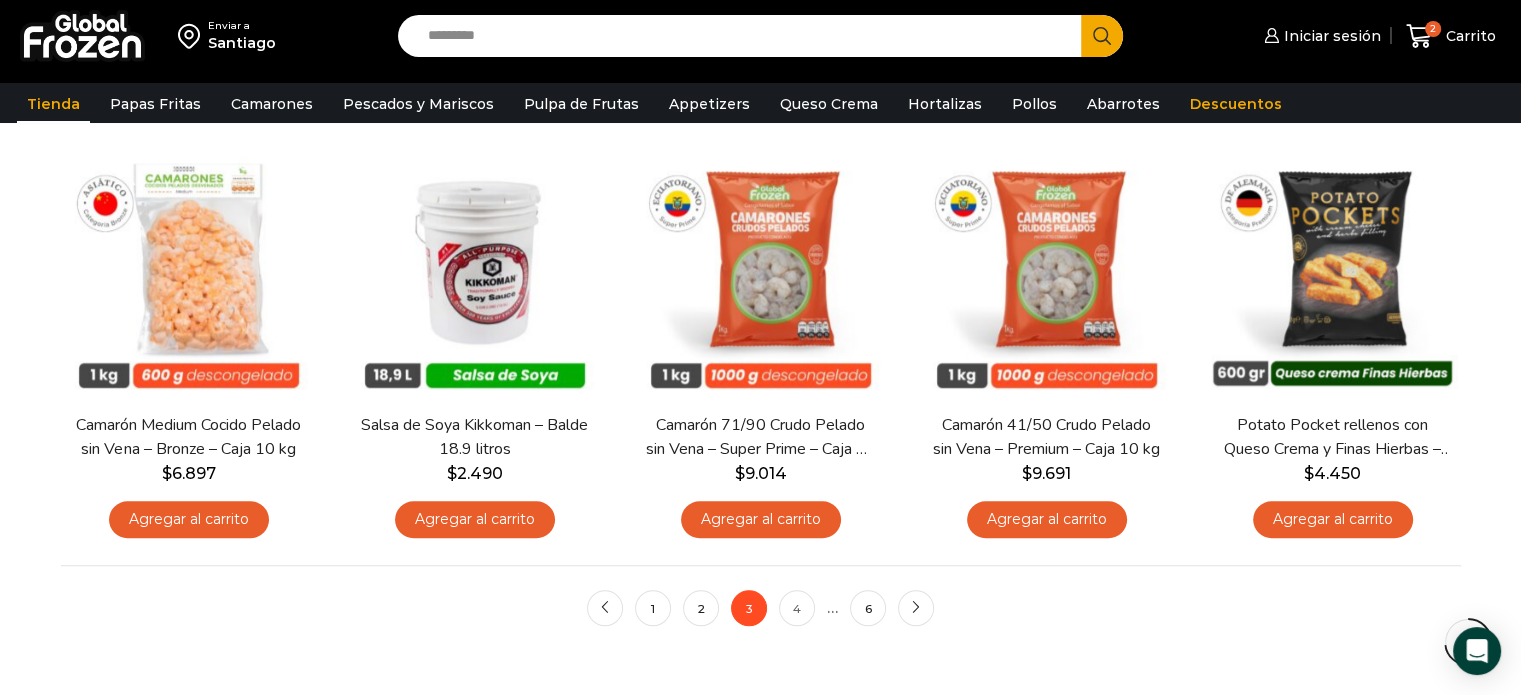 click on "4" at bounding box center [797, 608] 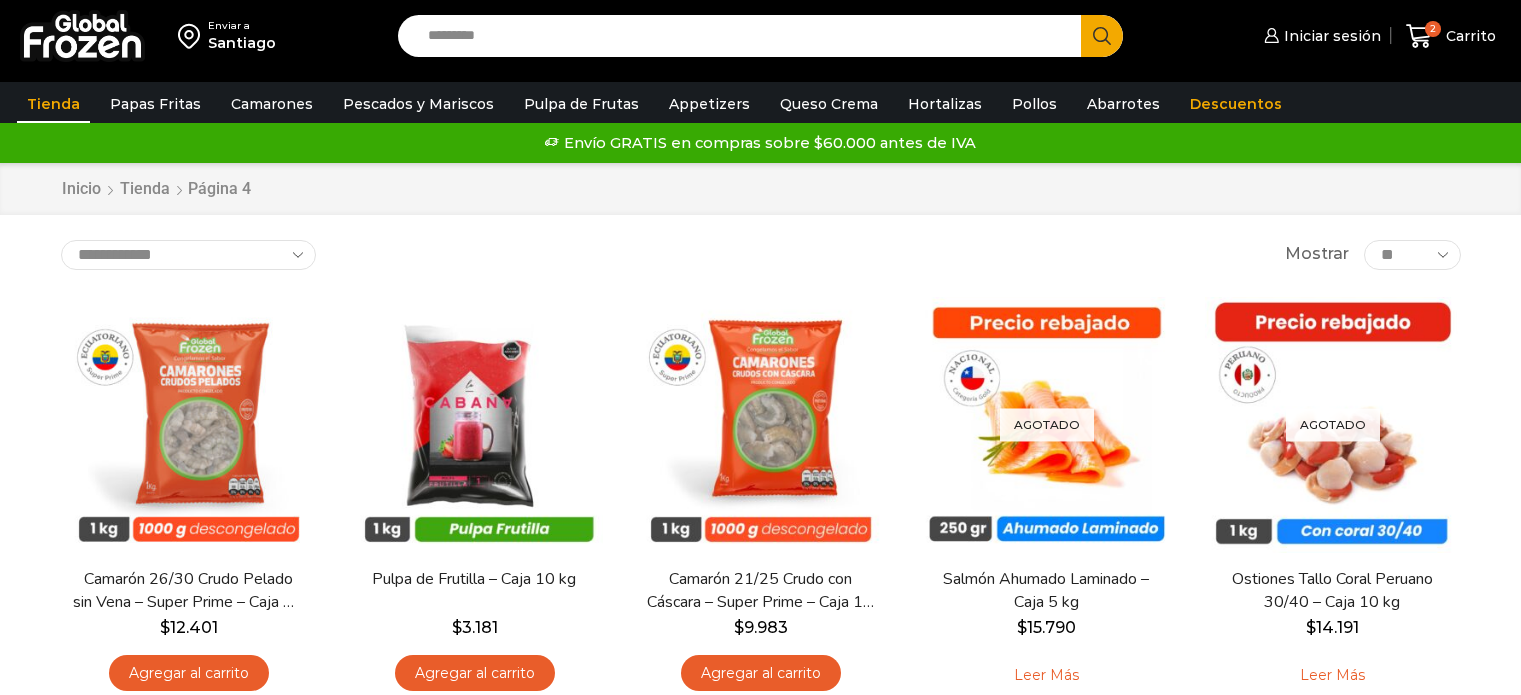 scroll, scrollTop: 0, scrollLeft: 0, axis: both 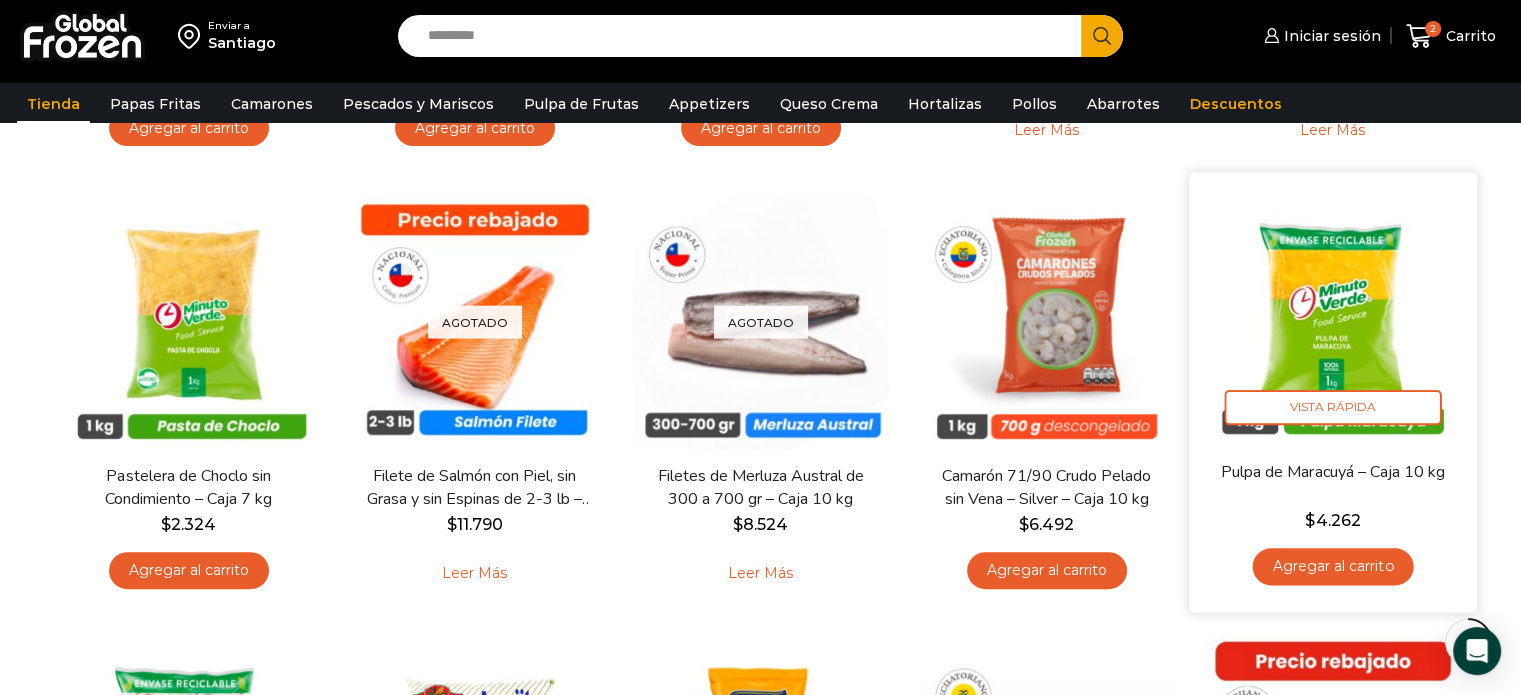 click on "Agregar al carrito" at bounding box center (1332, 566) 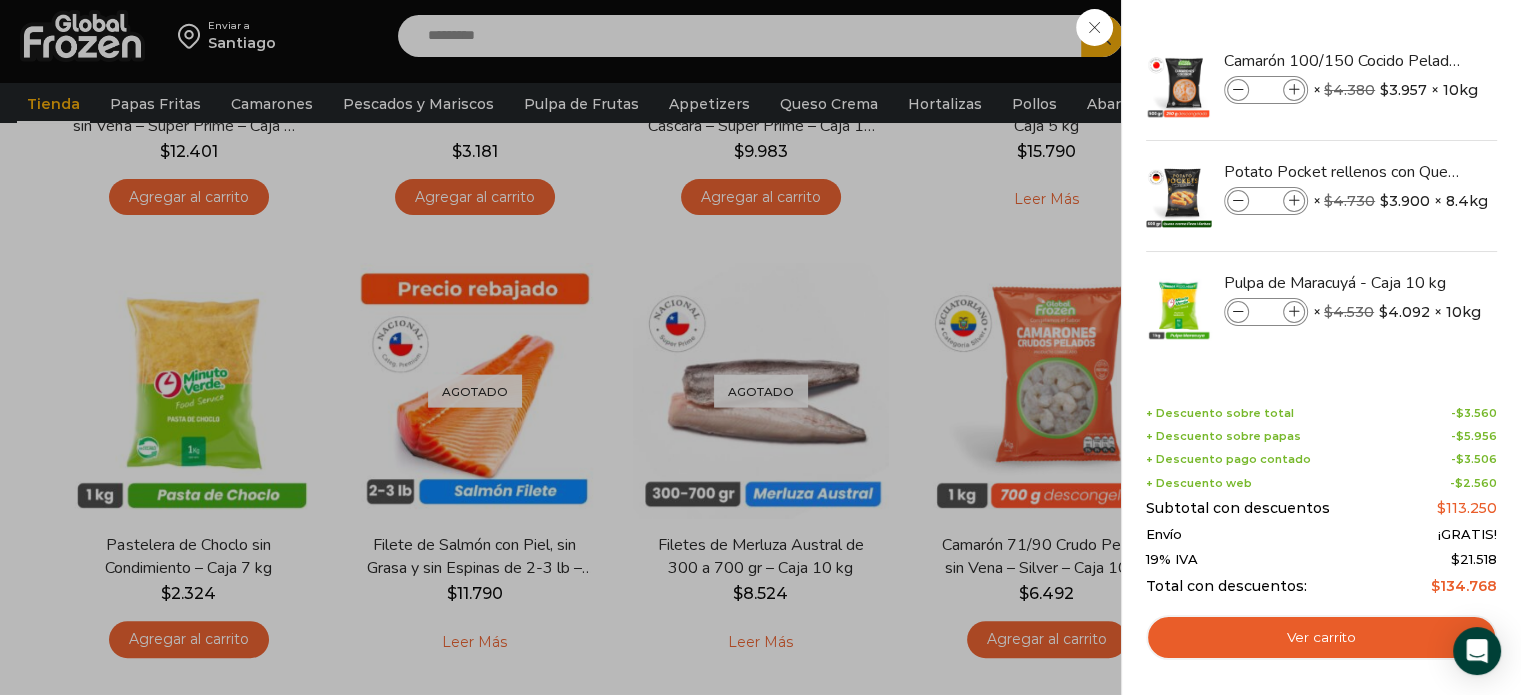 scroll, scrollTop: 389, scrollLeft: 0, axis: vertical 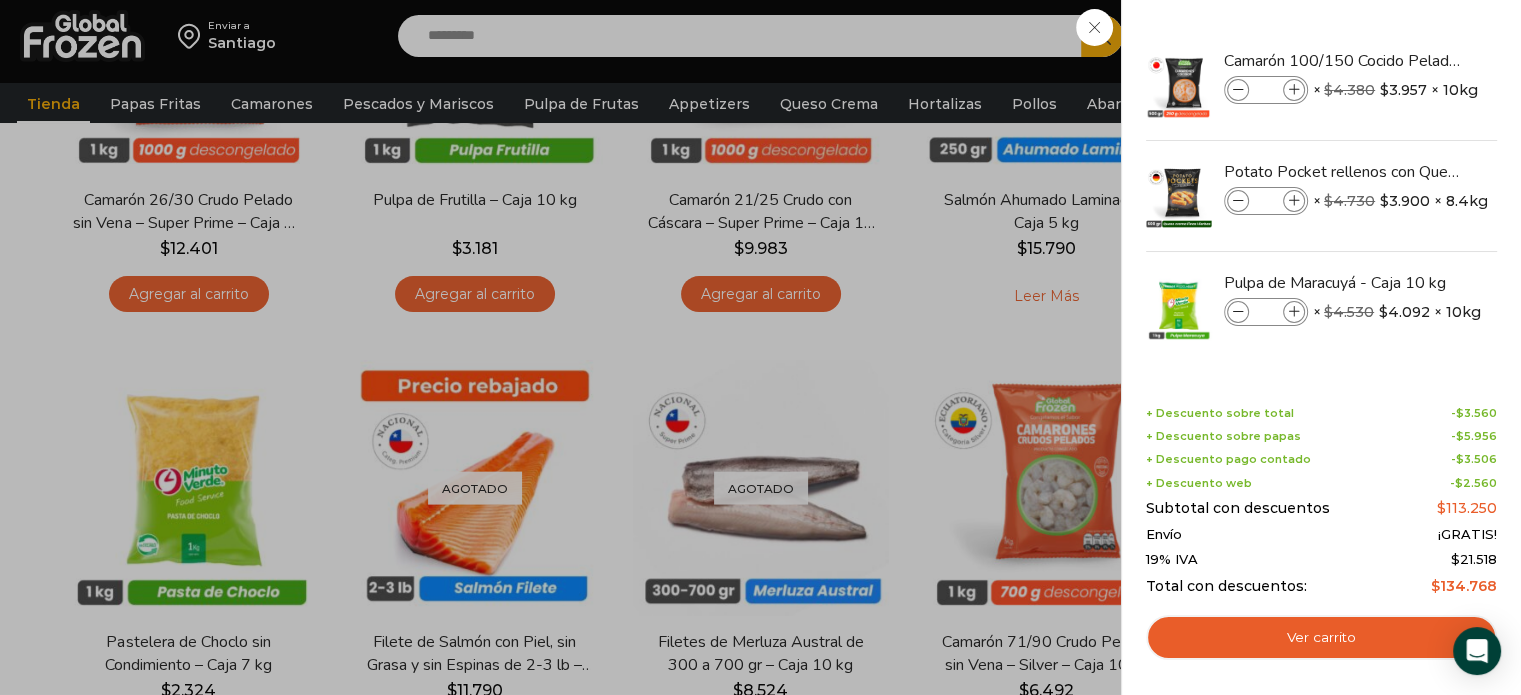 click on "3
Carrito
3
3
Shopping Cart
*" at bounding box center [1451, 36] 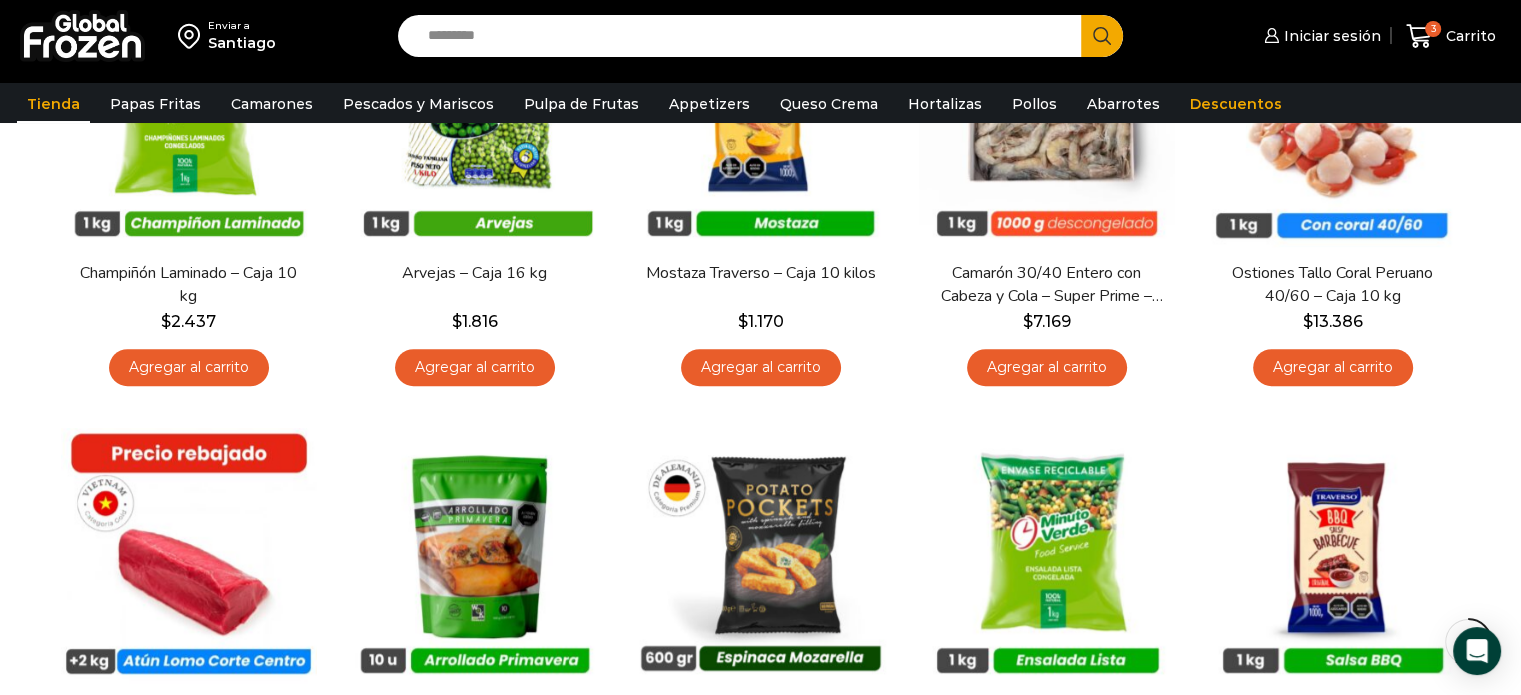 scroll, scrollTop: 1217, scrollLeft: 0, axis: vertical 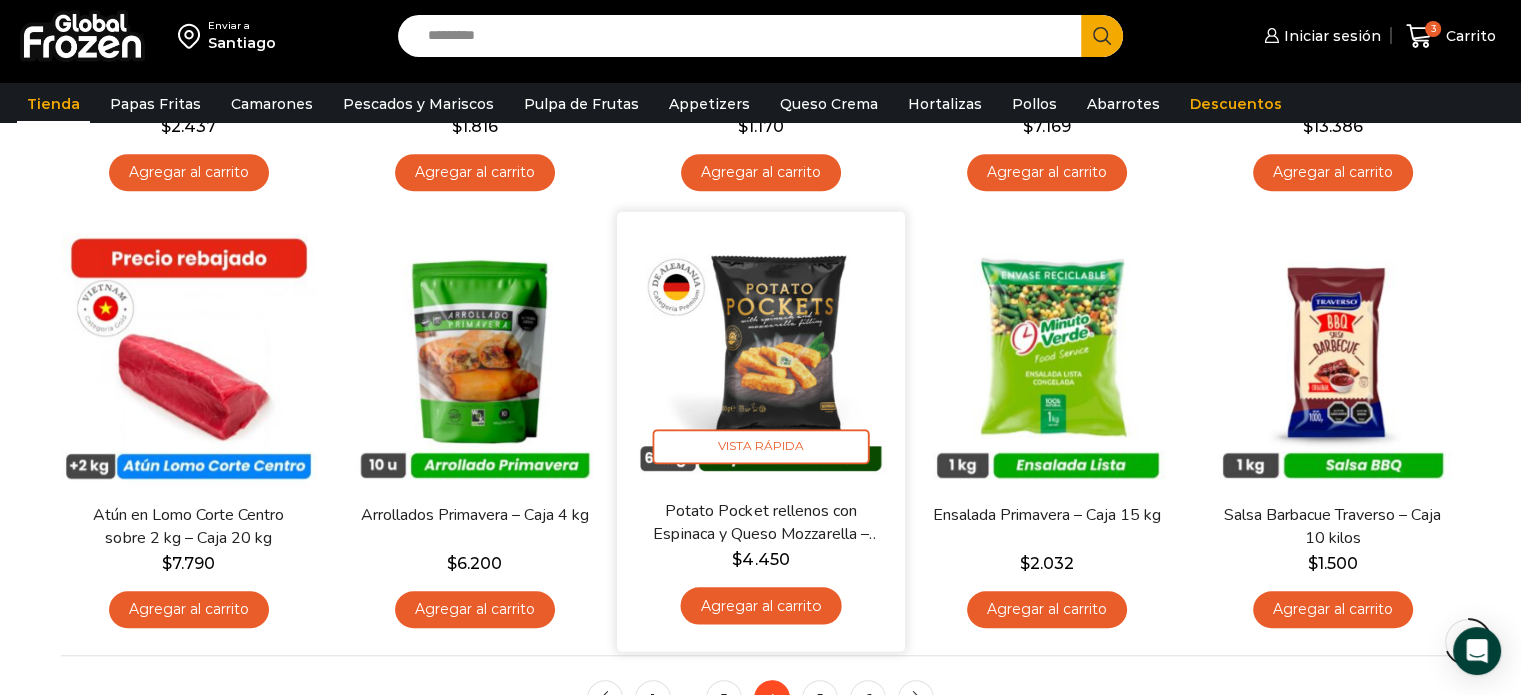 click on "Agregar al carrito" at bounding box center (760, 605) 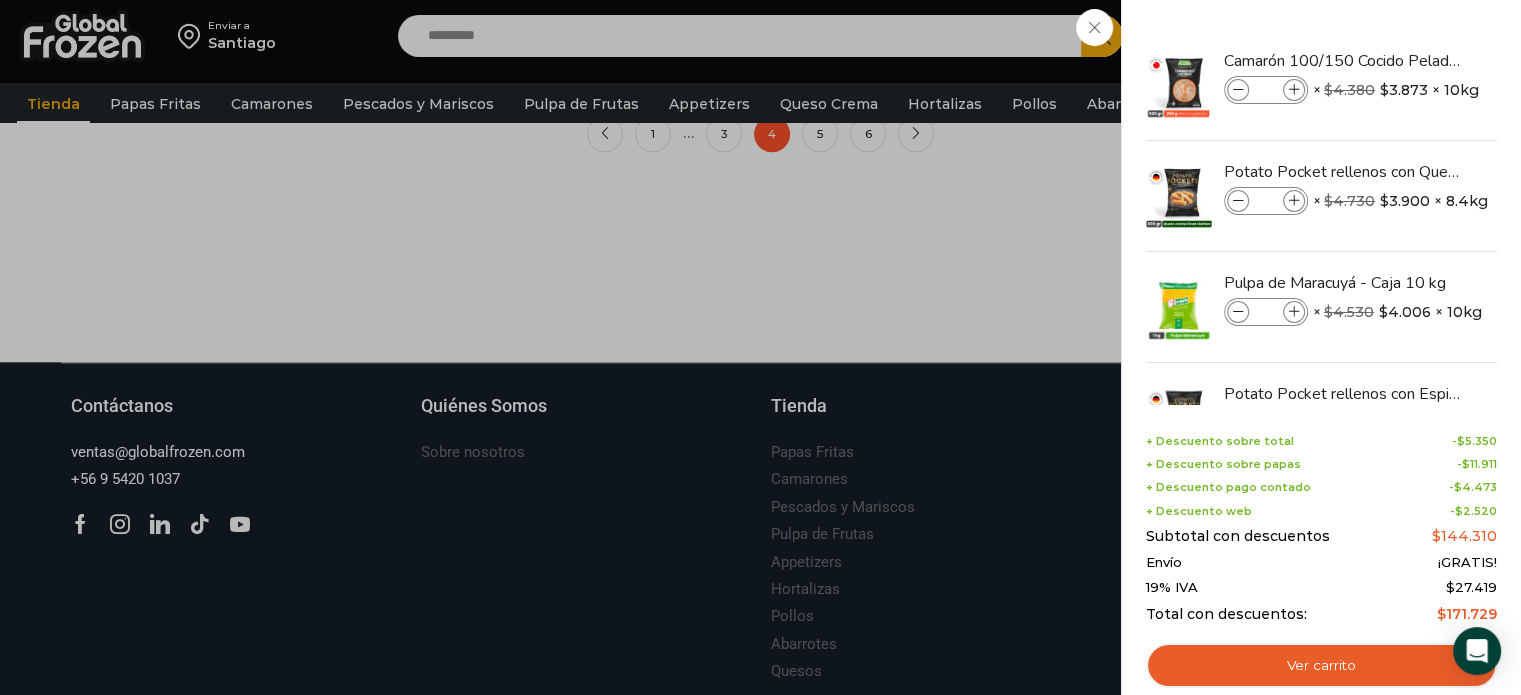 scroll, scrollTop: 1972, scrollLeft: 0, axis: vertical 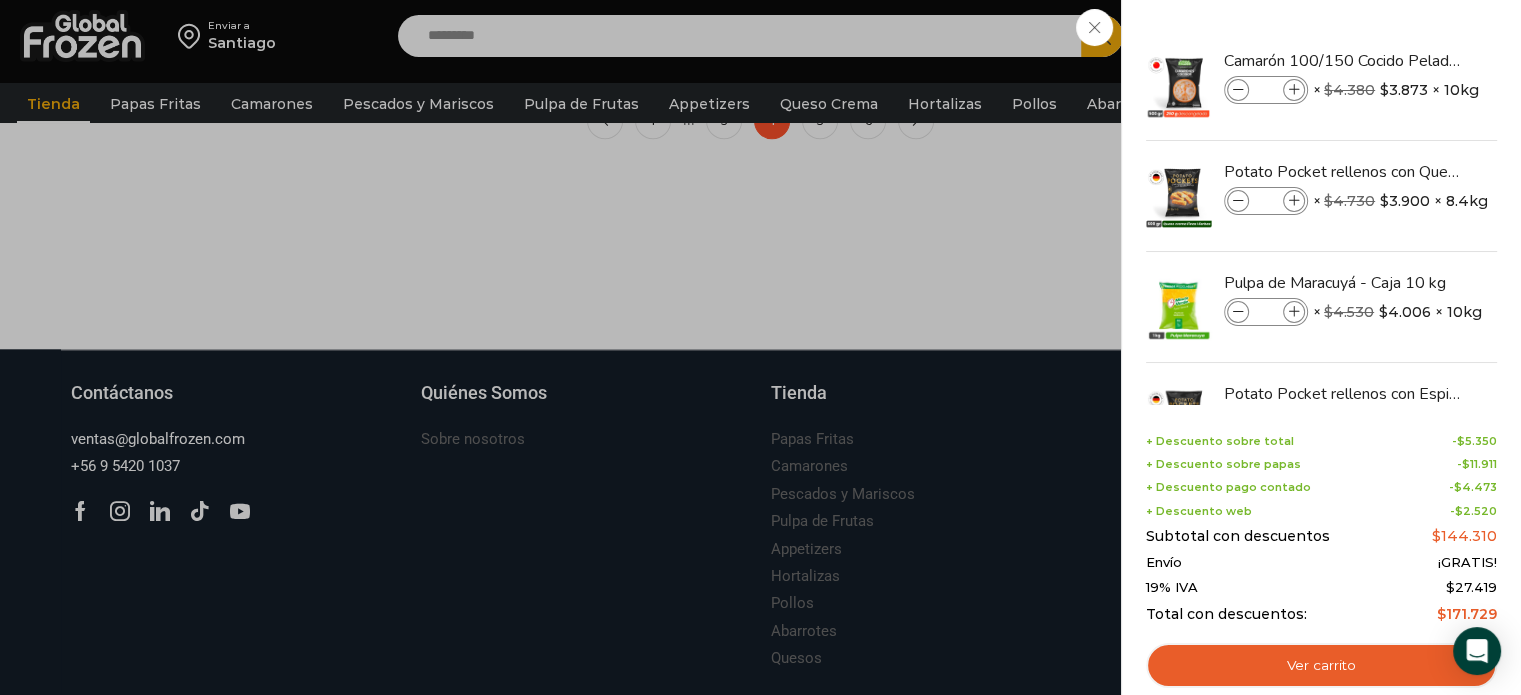 click on "4
Carrito
4
4
Shopping Cart
*" at bounding box center [1451, 36] 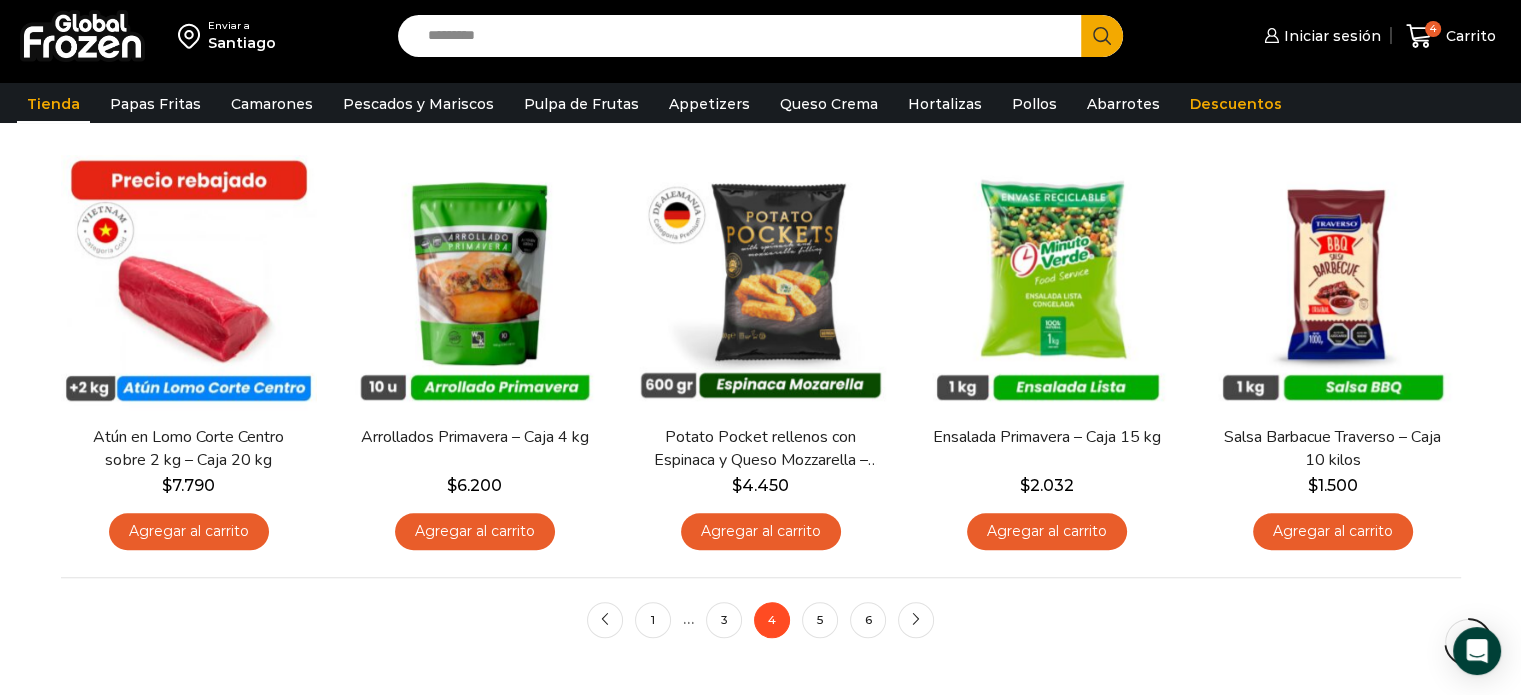 scroll, scrollTop: 1466, scrollLeft: 0, axis: vertical 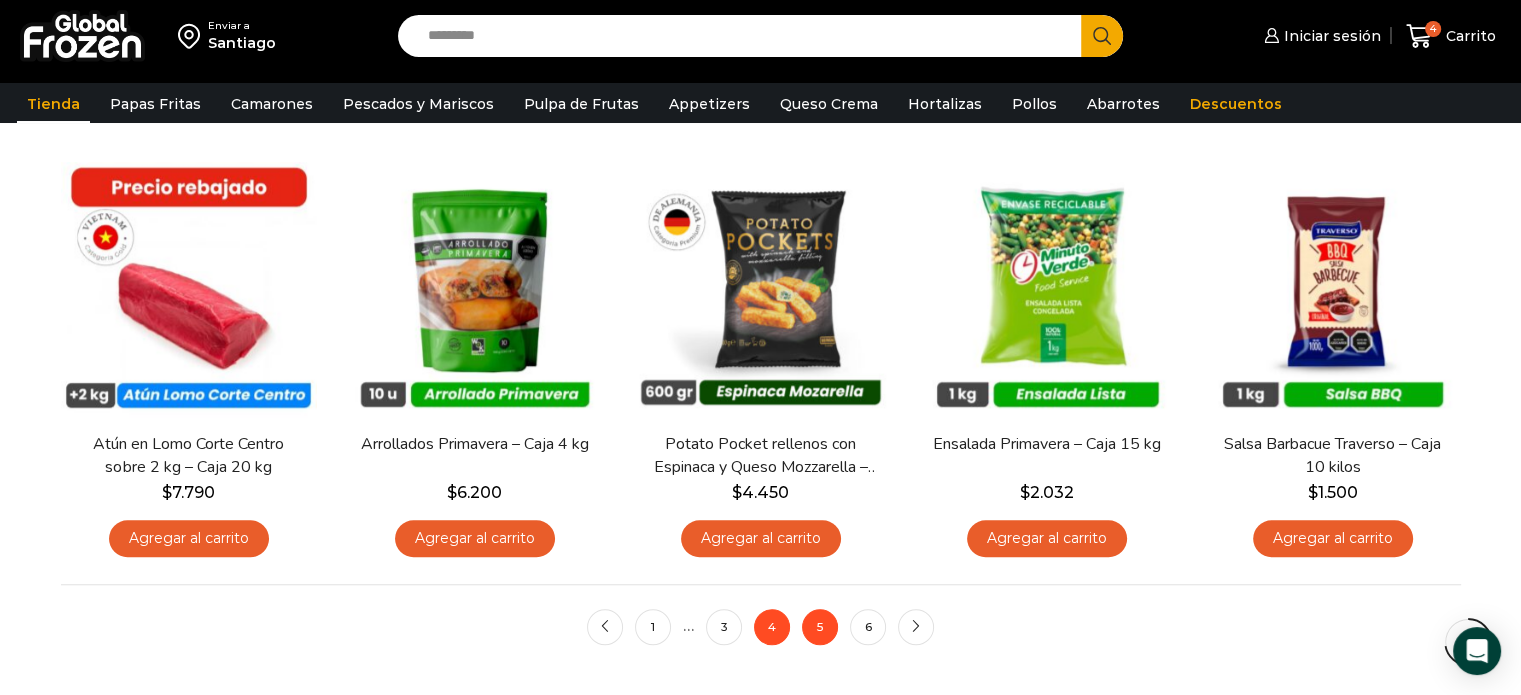 click on "5" at bounding box center (820, 627) 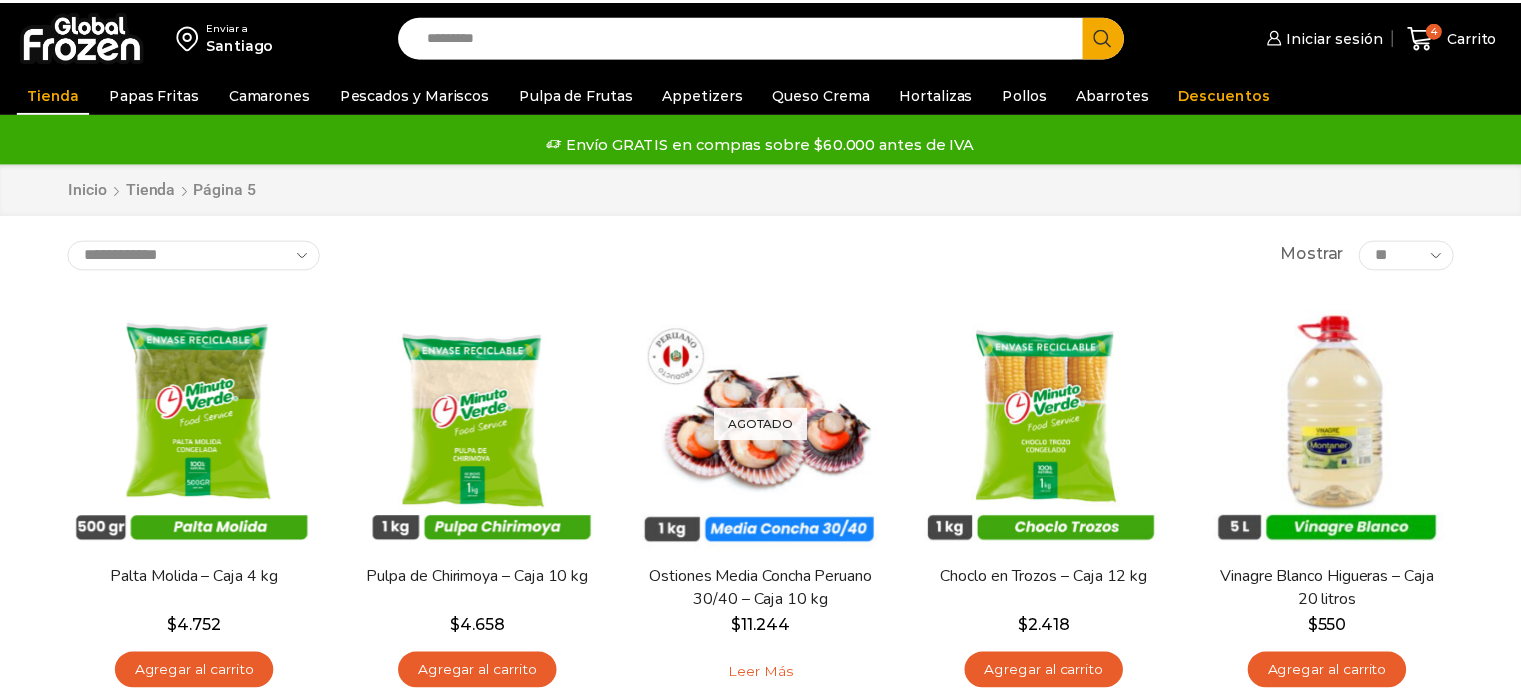 scroll, scrollTop: 0, scrollLeft: 0, axis: both 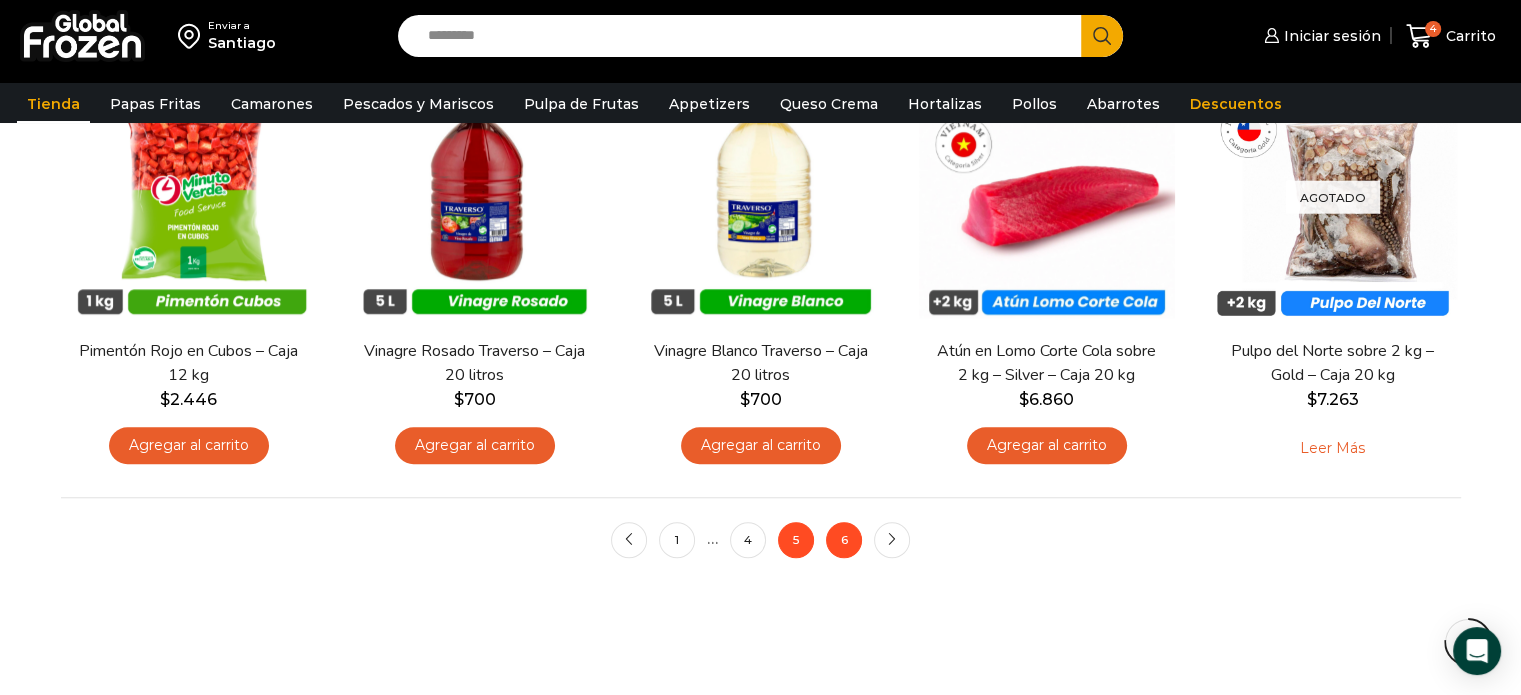 click on "6" at bounding box center (844, 540) 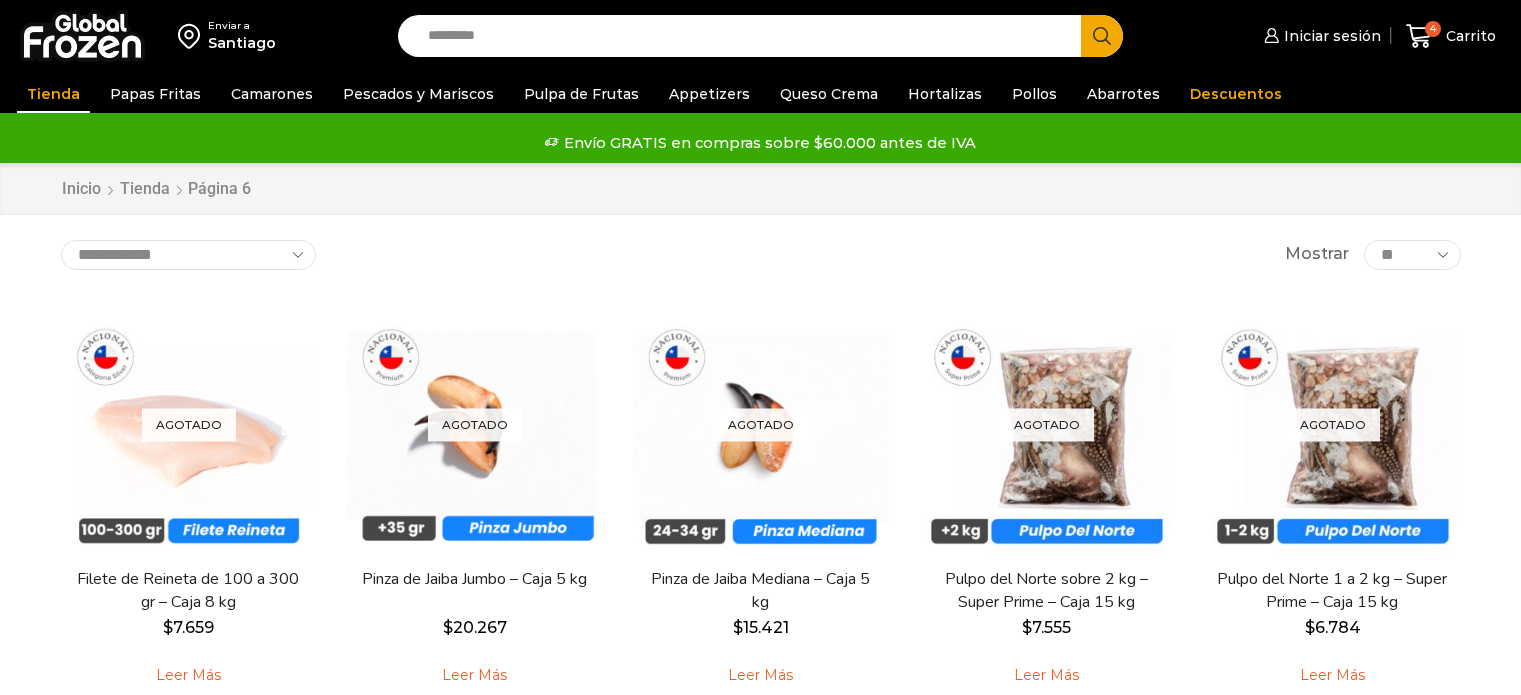 scroll, scrollTop: 0, scrollLeft: 0, axis: both 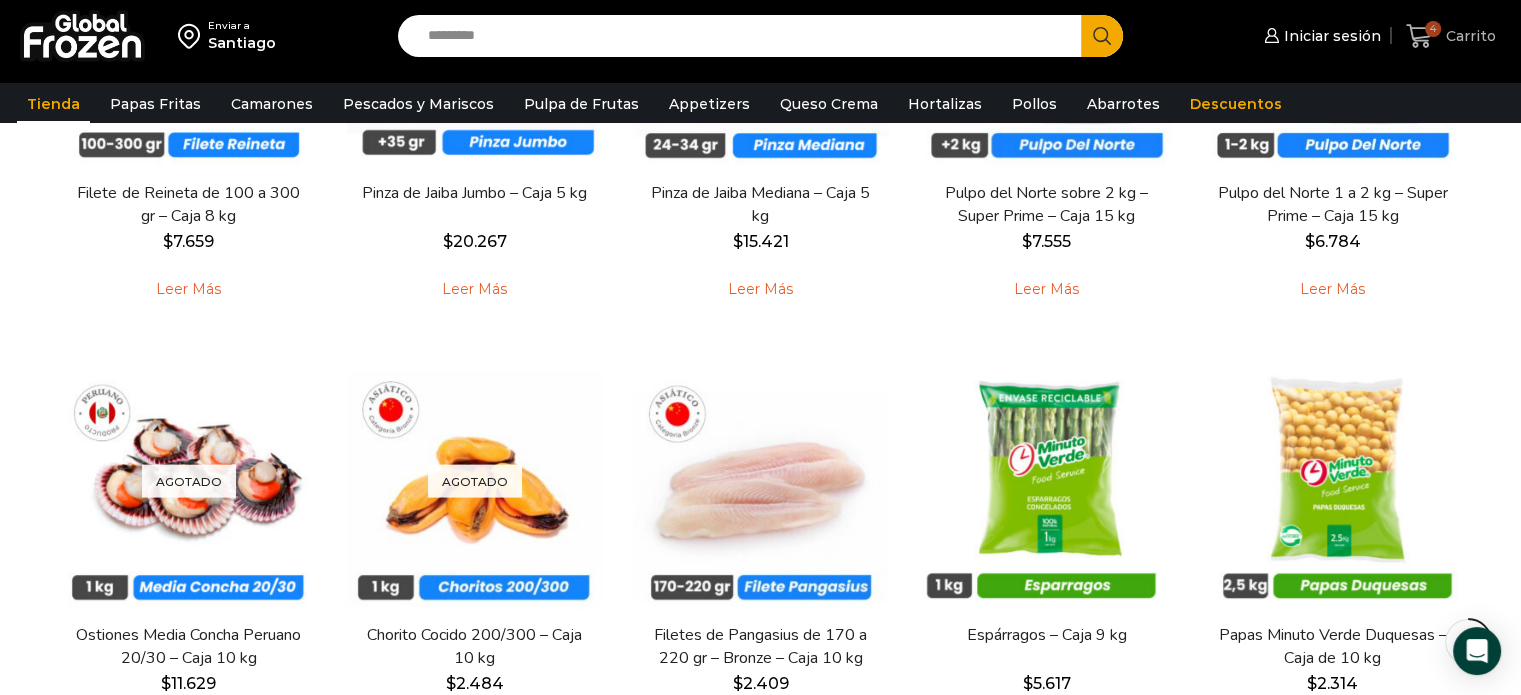 click 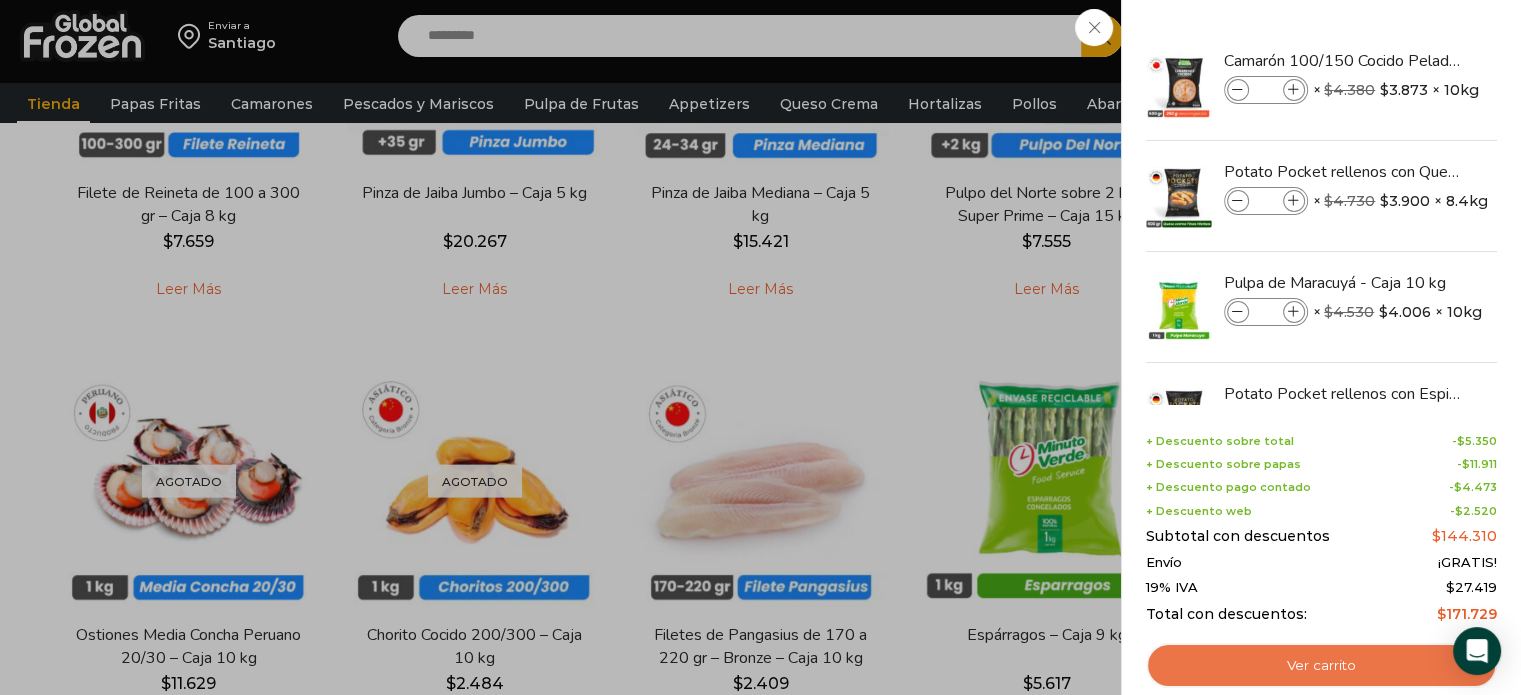 click on "Ver carrito" at bounding box center (1321, 666) 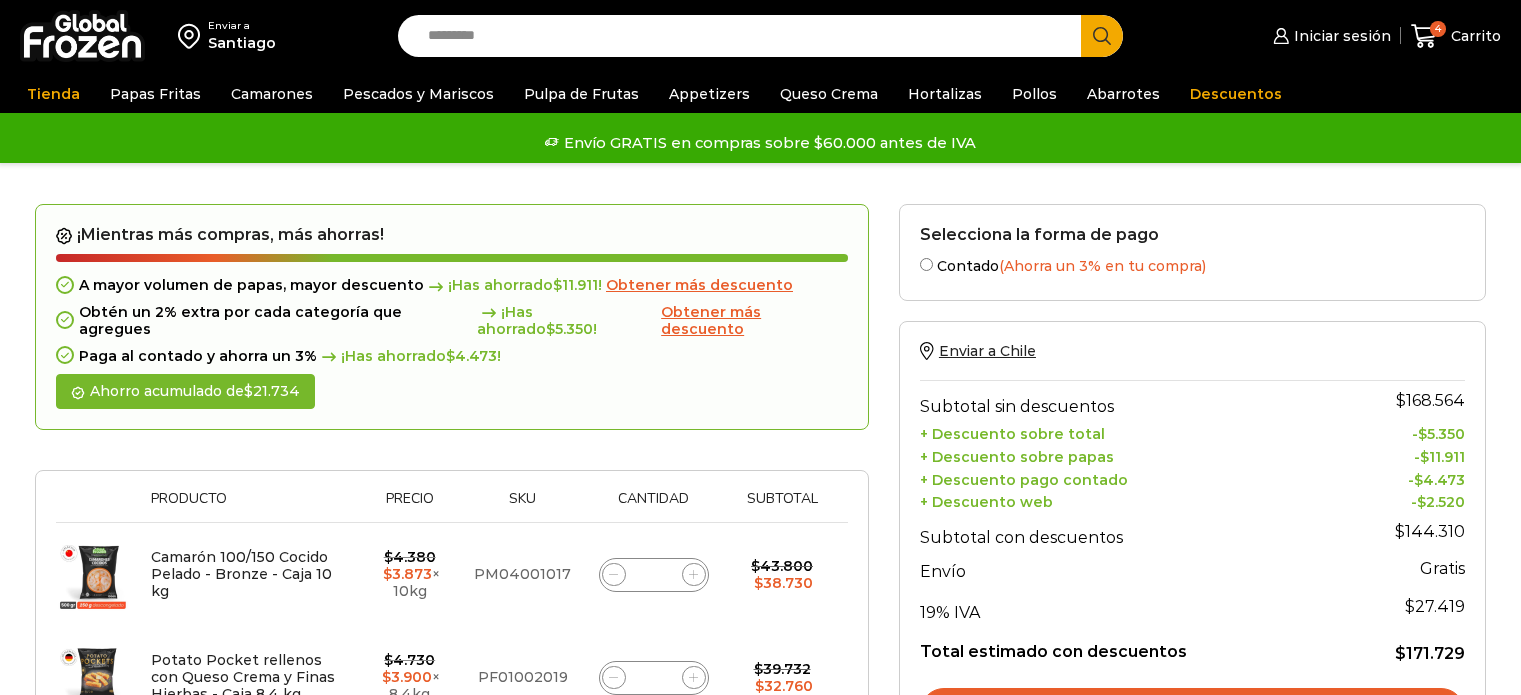 scroll, scrollTop: 0, scrollLeft: 0, axis: both 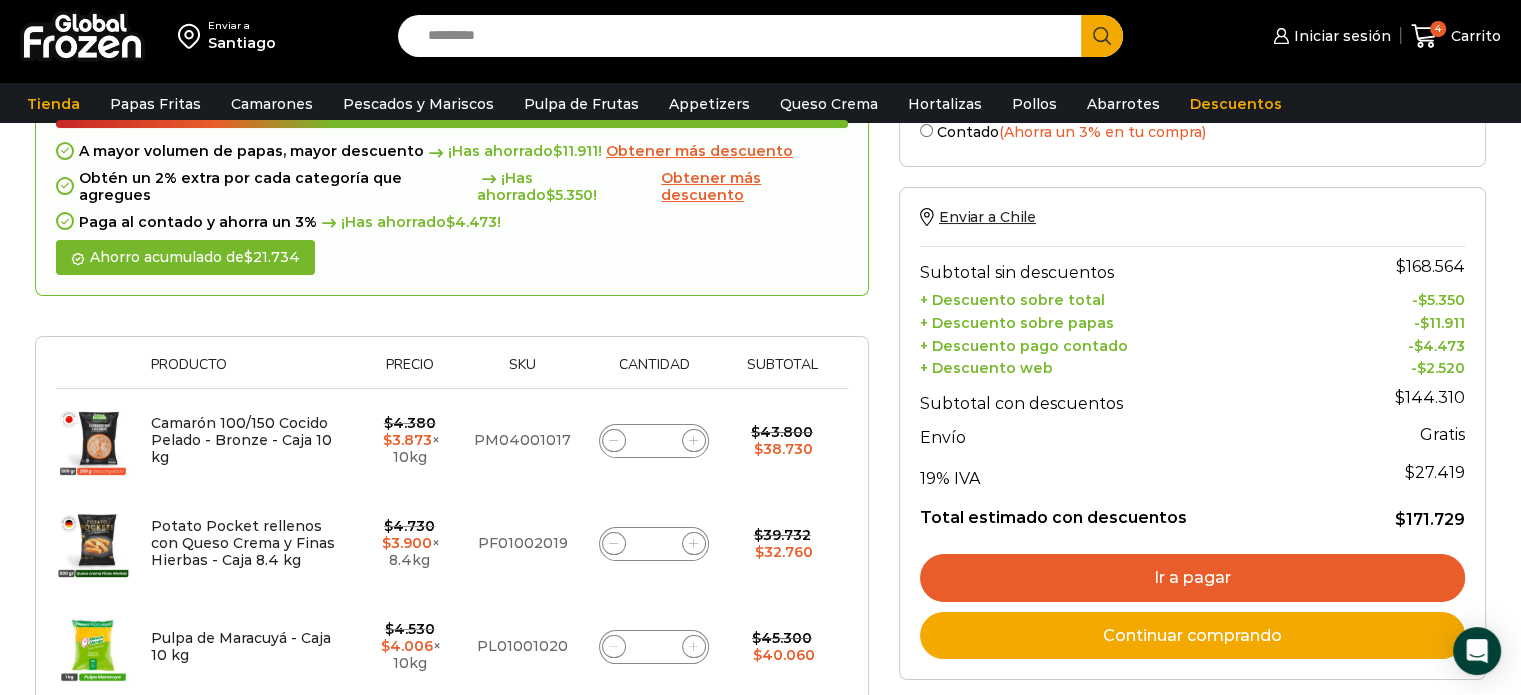 click on "Ir a pagar" at bounding box center (1192, 578) 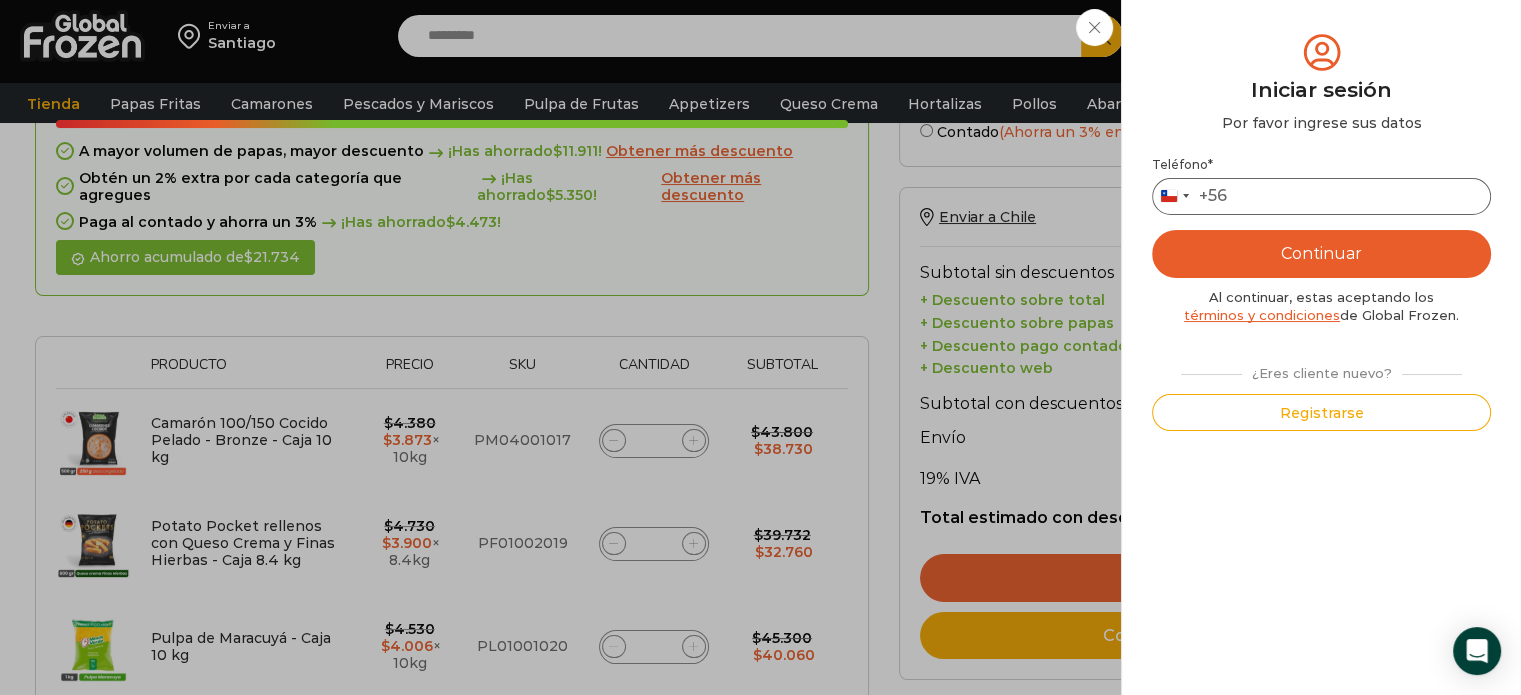 click on "Teléfono
*" at bounding box center (1321, 196) 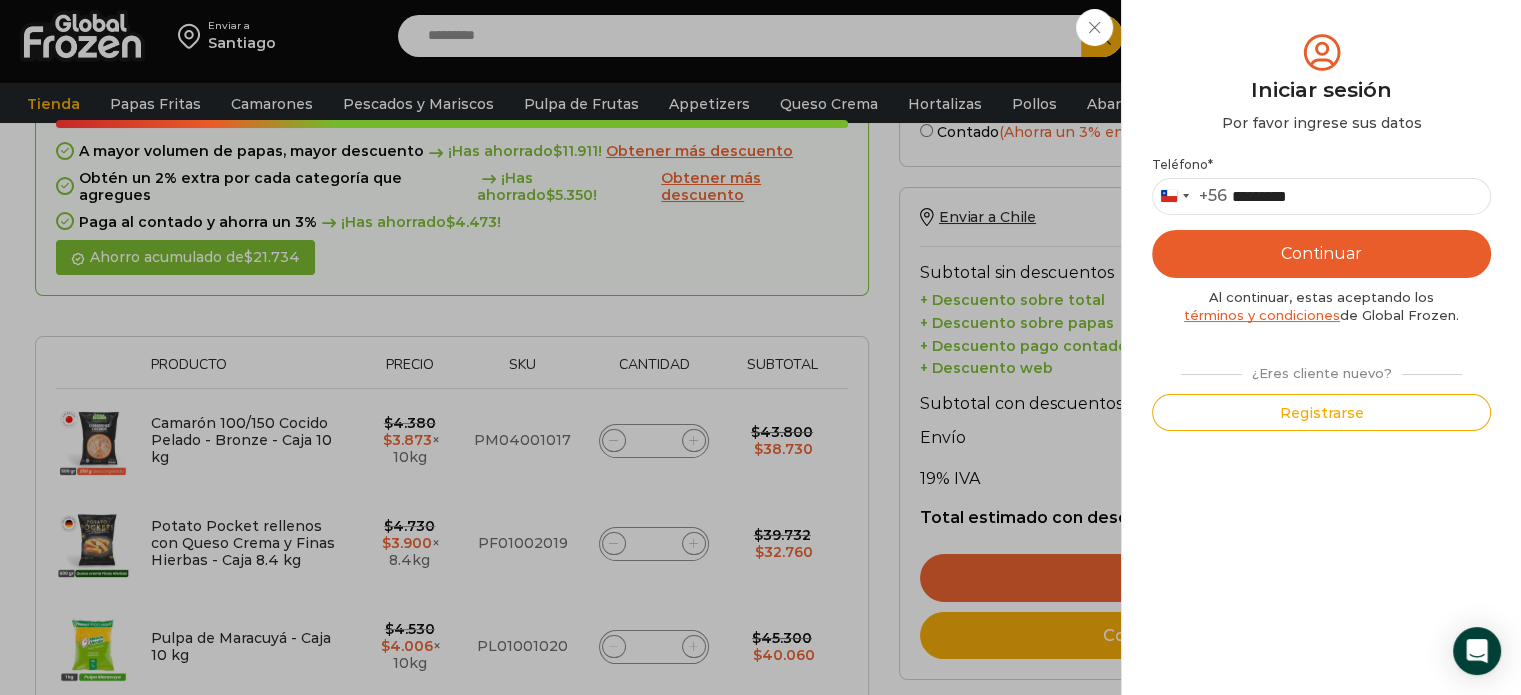 click on "Continuar" at bounding box center (1321, 254) 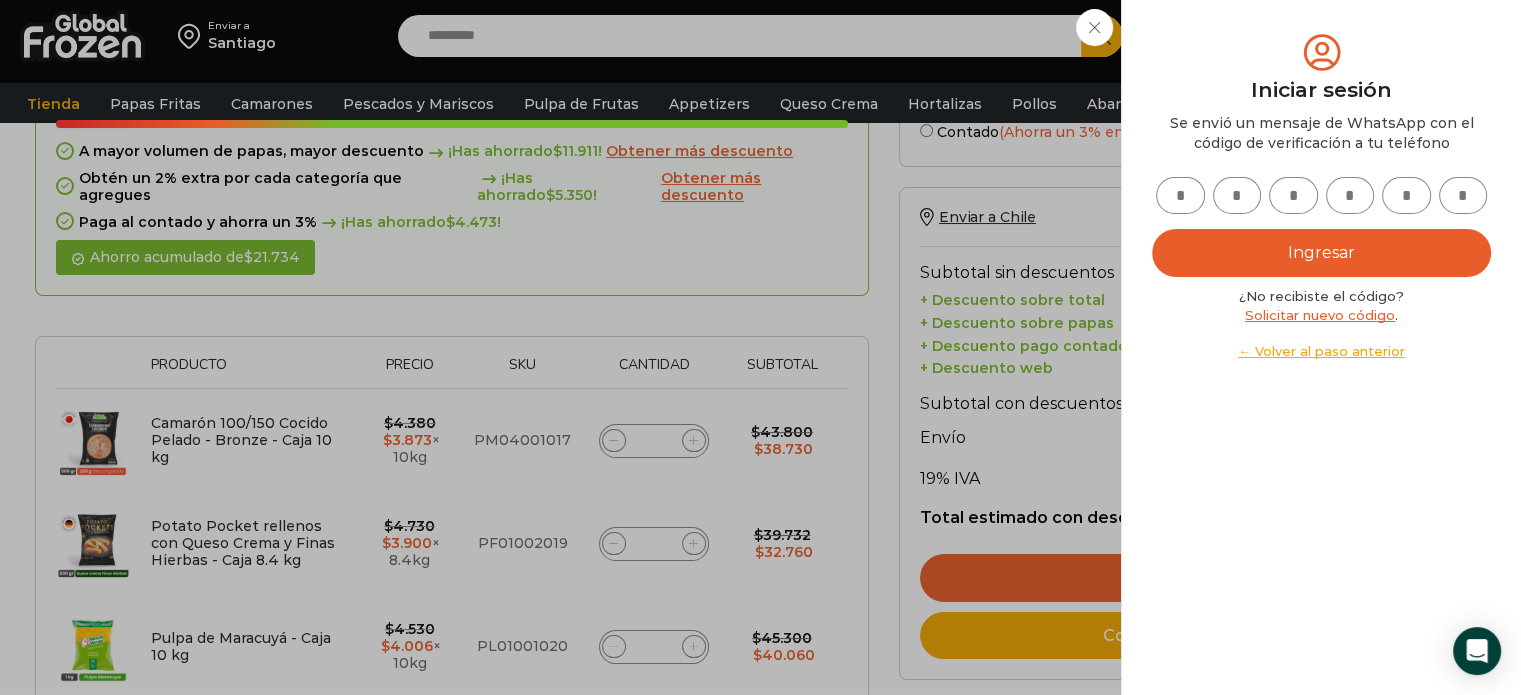 click at bounding box center [1180, 195] 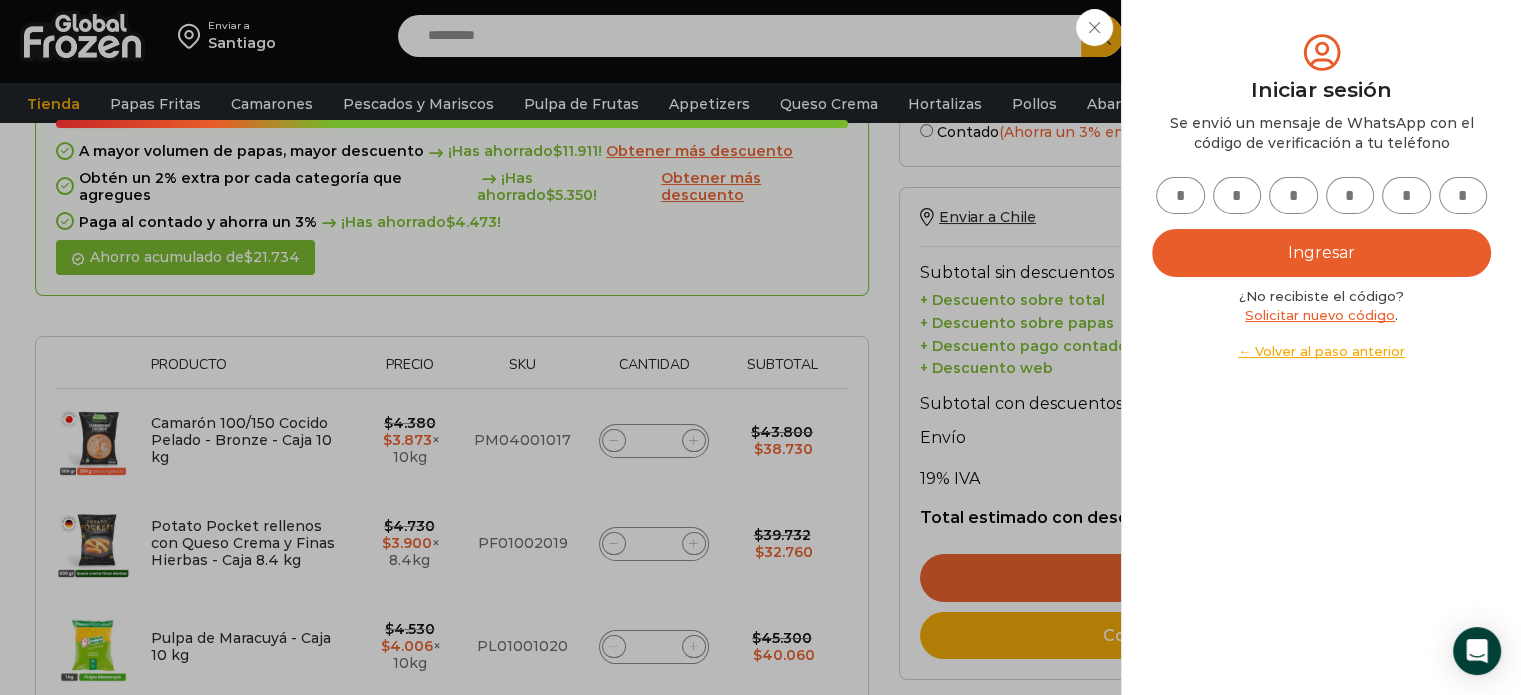 type on "*" 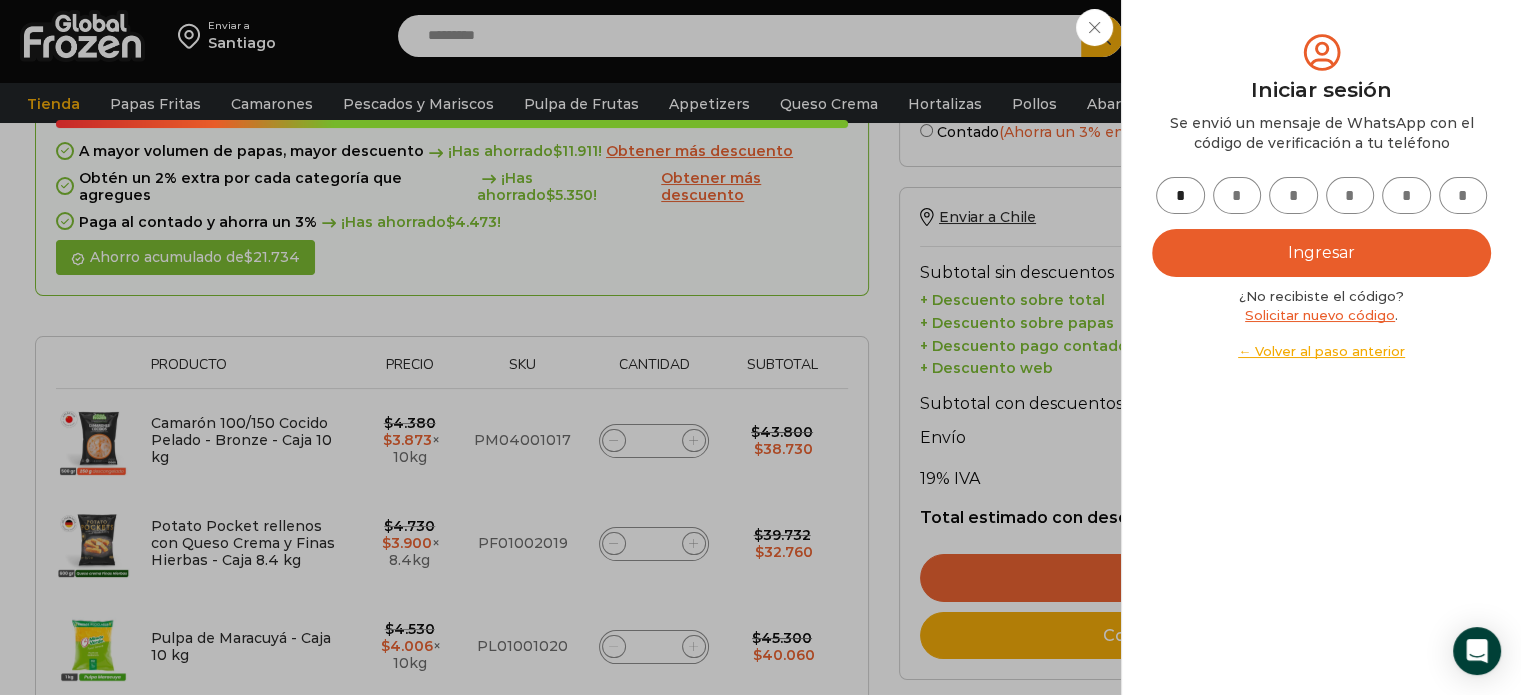type on "*" 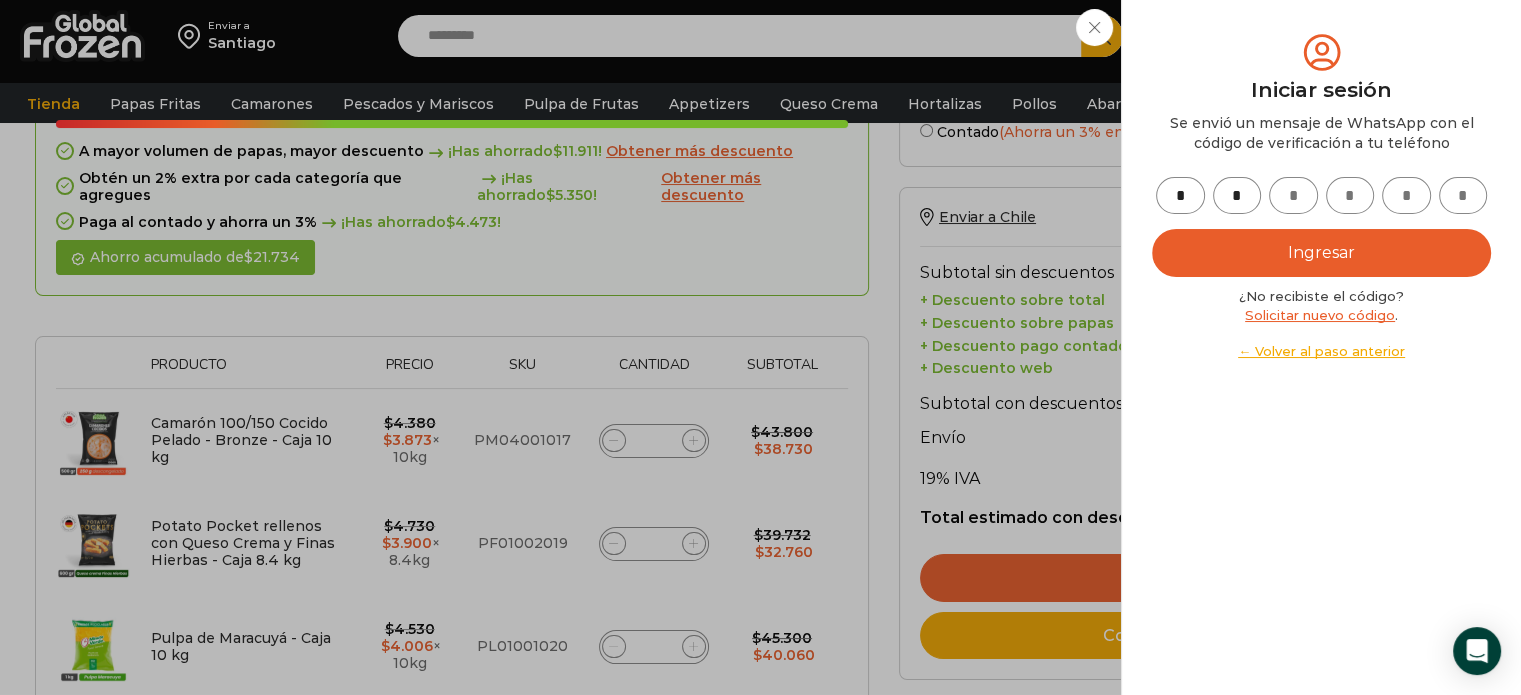 type on "*" 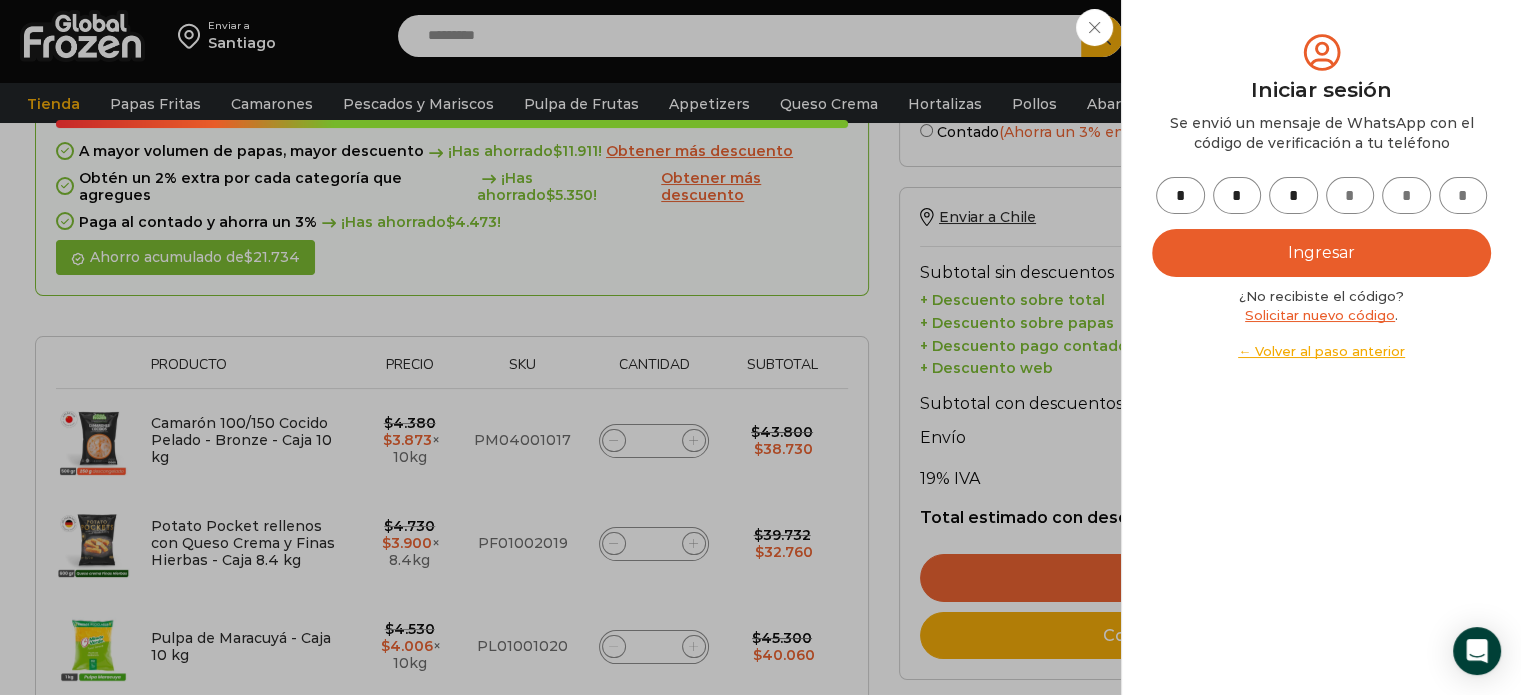 type on "*" 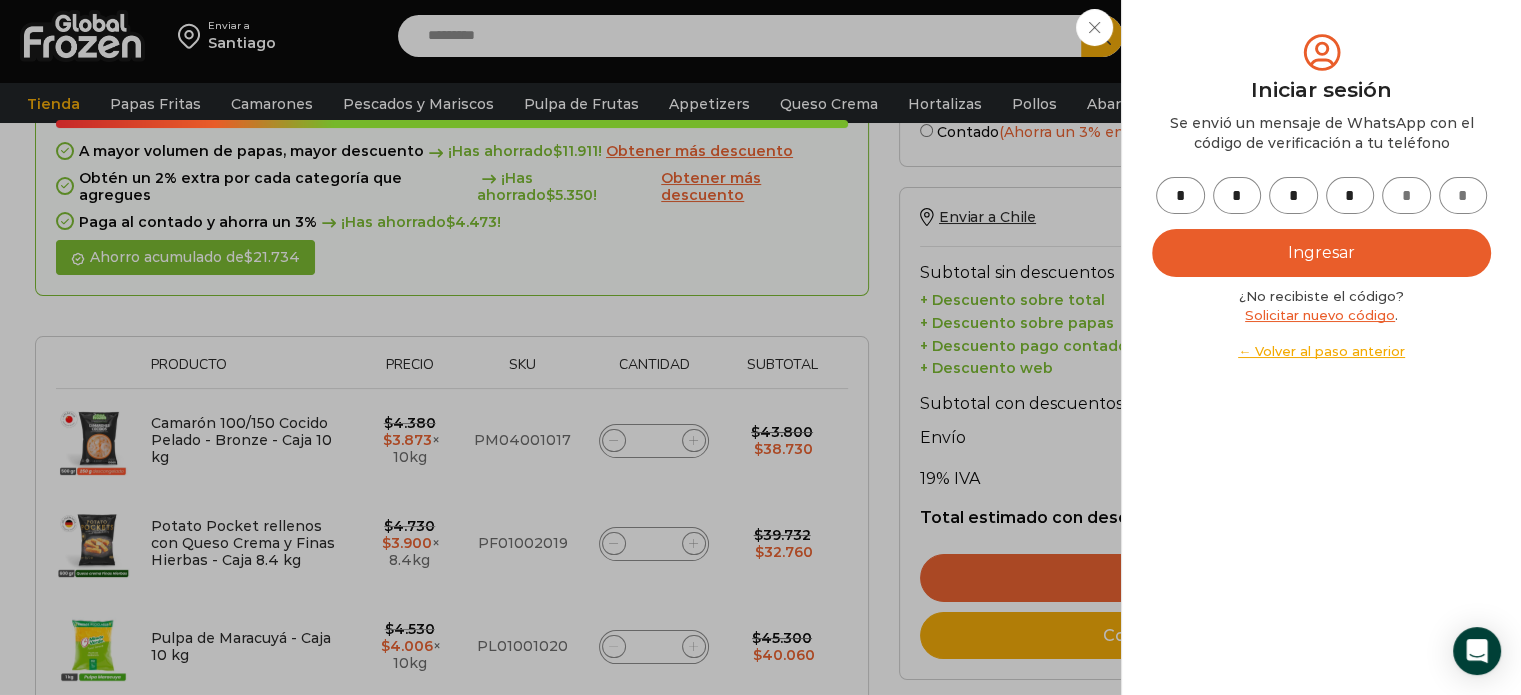 type on "*" 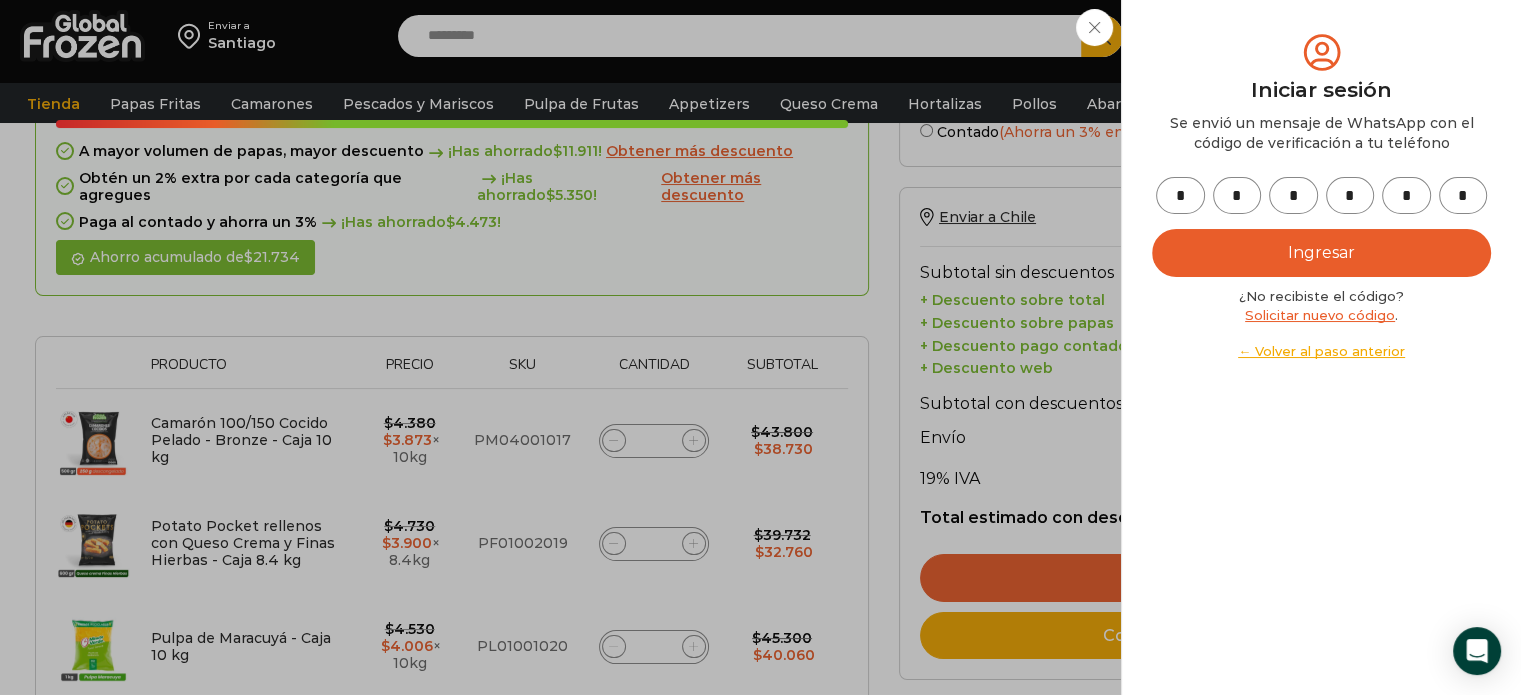 type on "*" 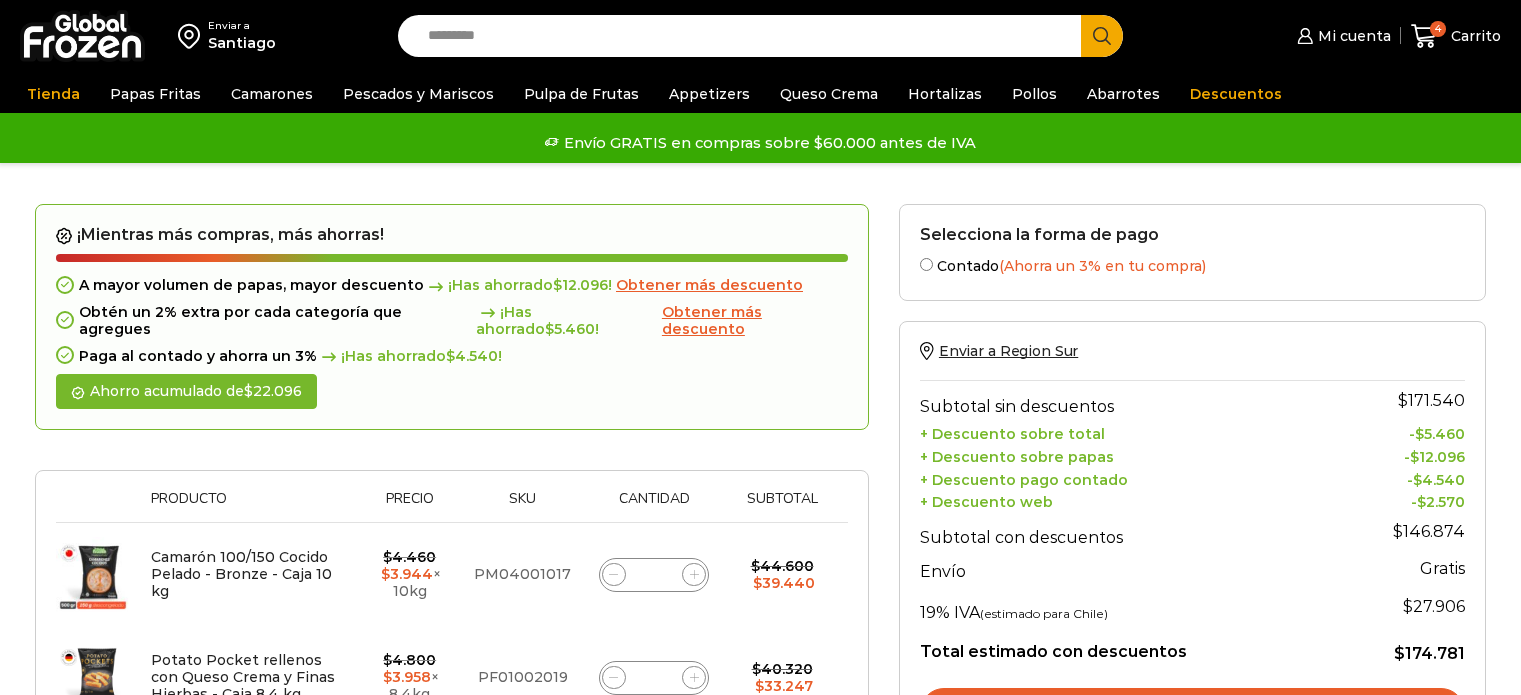 scroll, scrollTop: 144, scrollLeft: 0, axis: vertical 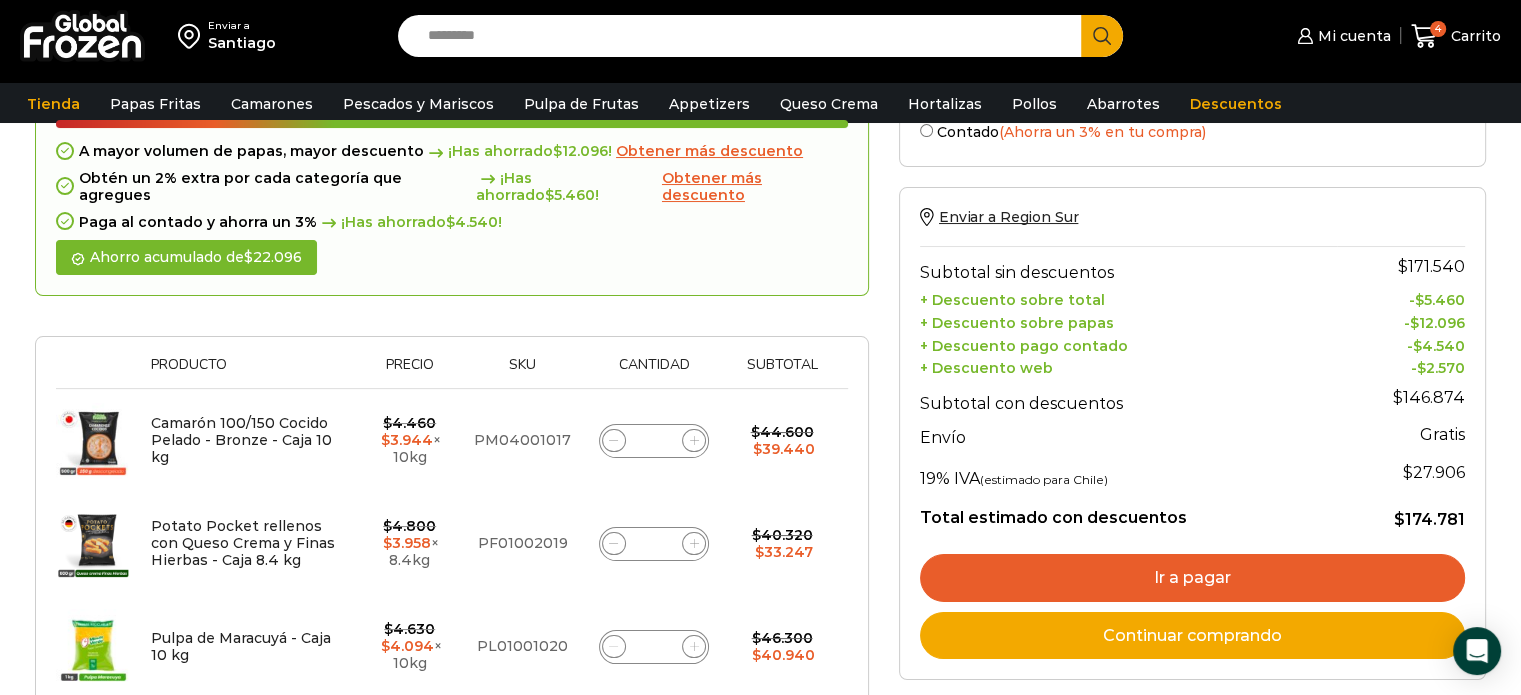 click on "Ir a pagar" at bounding box center [1192, 578] 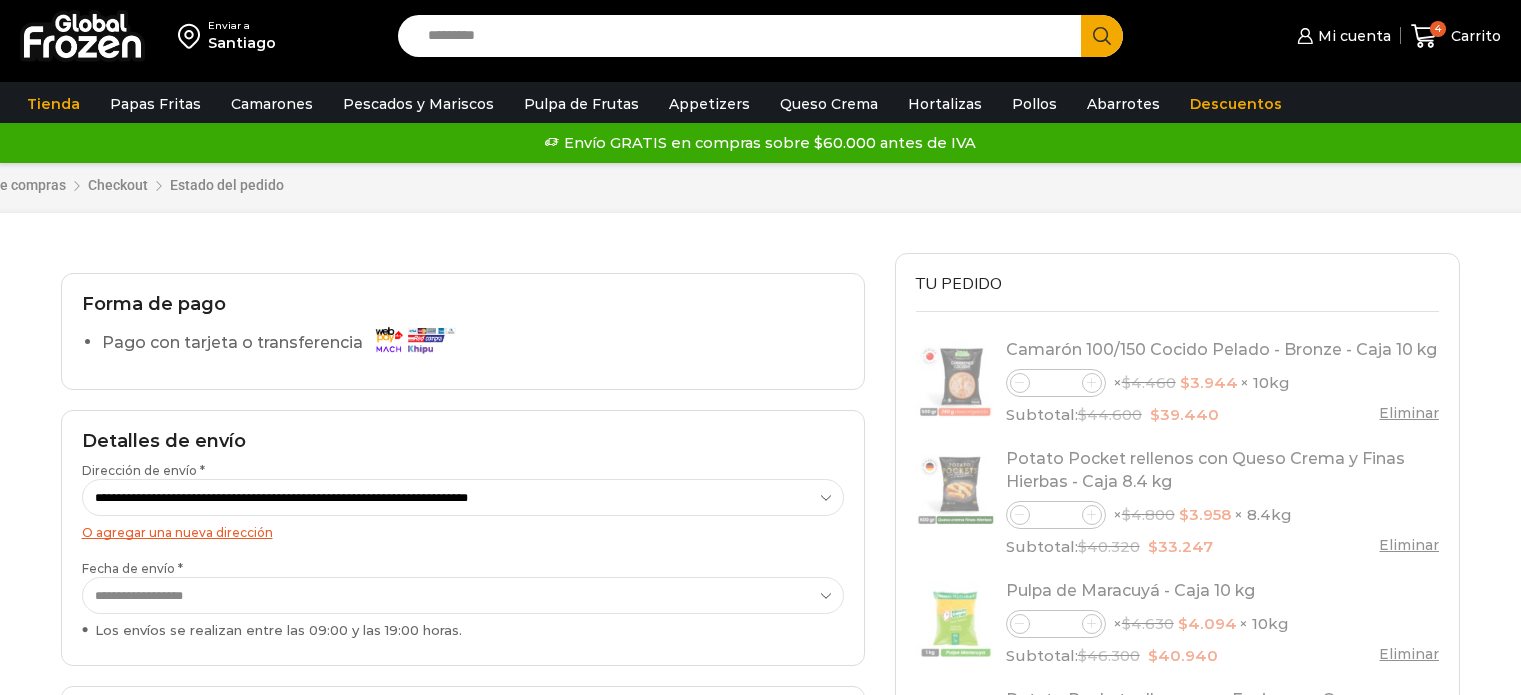 scroll, scrollTop: 0, scrollLeft: 0, axis: both 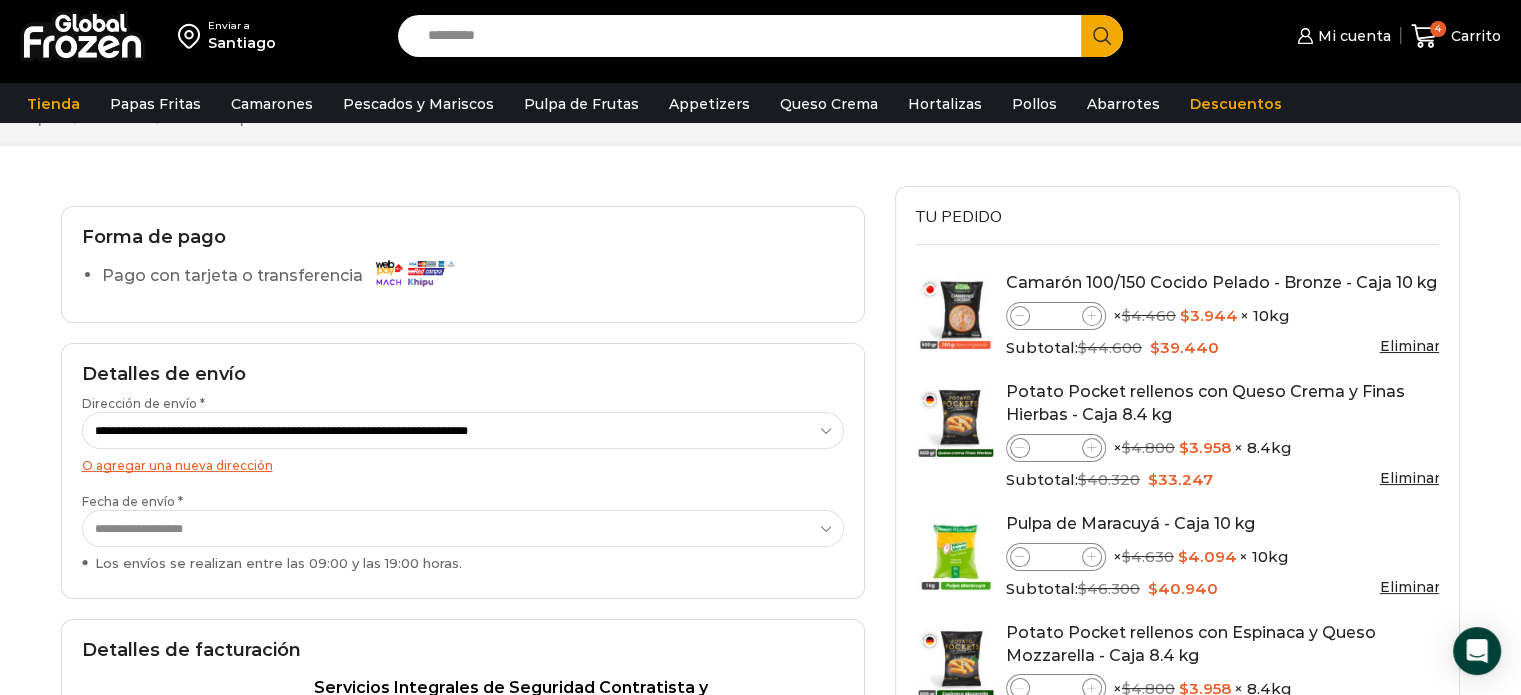 click on "Pago con tarjeta o transferencia" at bounding box center (283, 276) 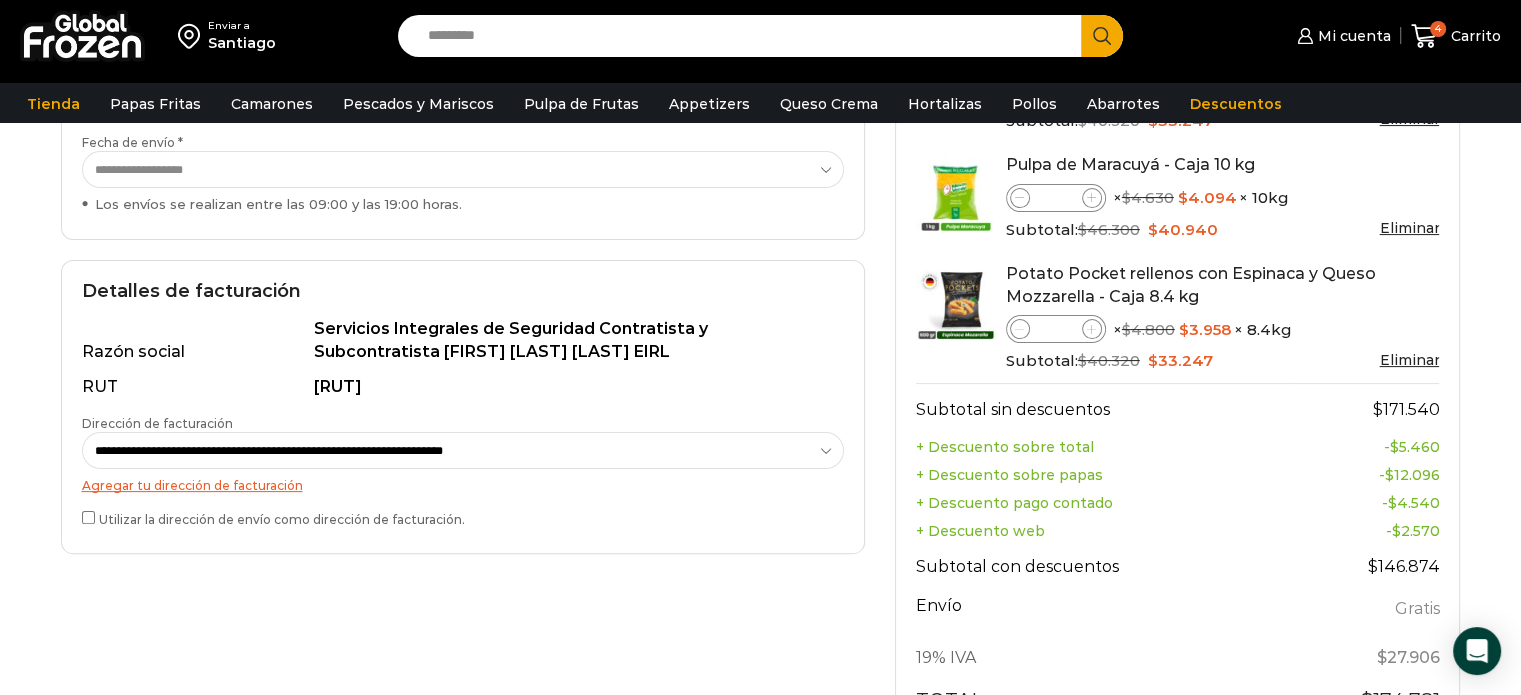 scroll, scrollTop: 448, scrollLeft: 0, axis: vertical 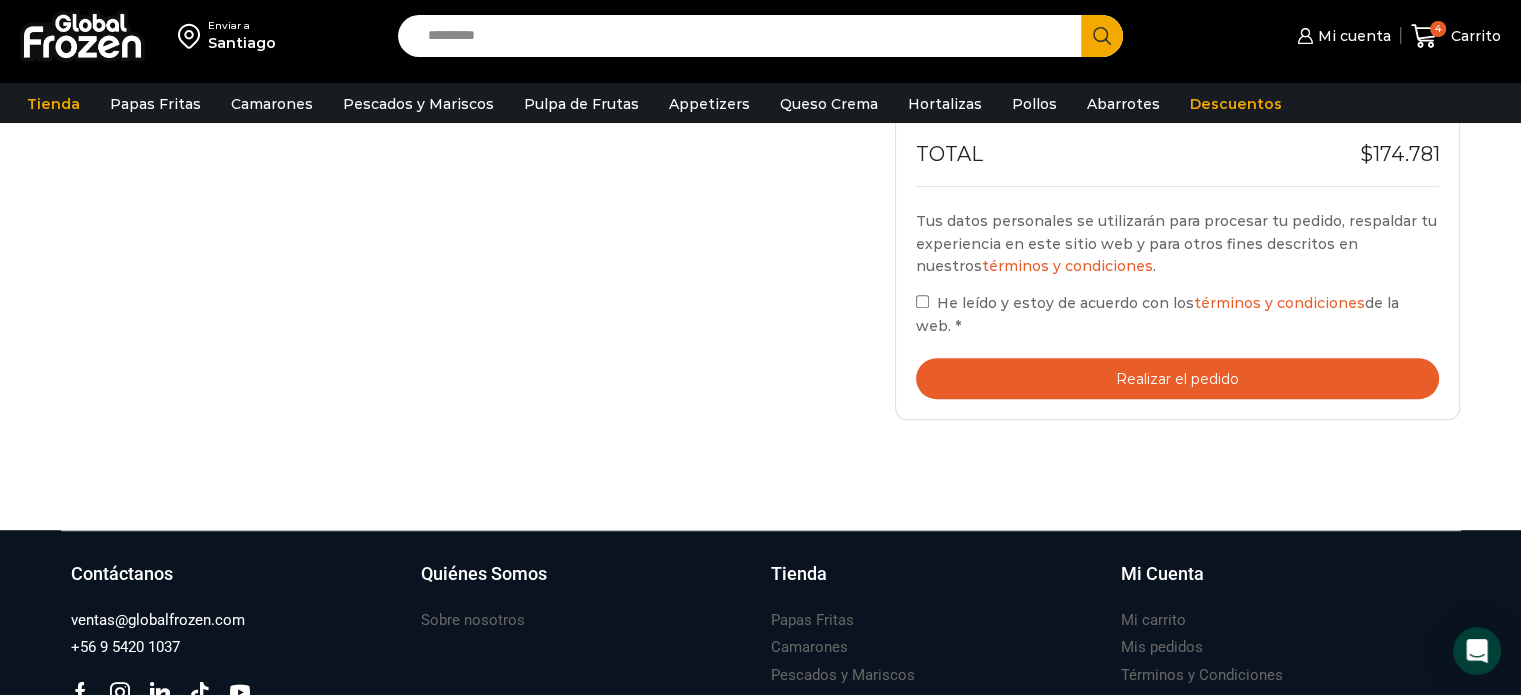 click on "Realizar el pedido" at bounding box center (1178, 378) 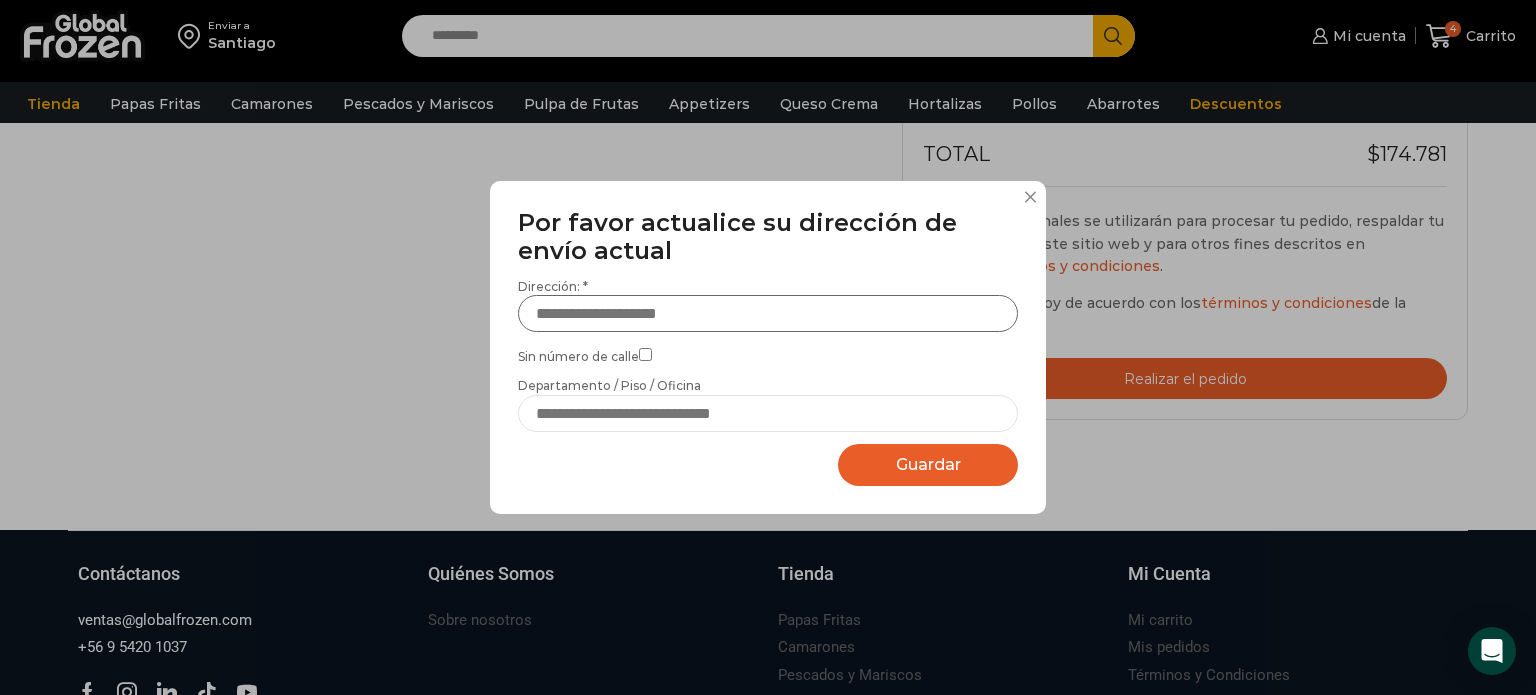 click on "Dirección: *" at bounding box center [768, 313] 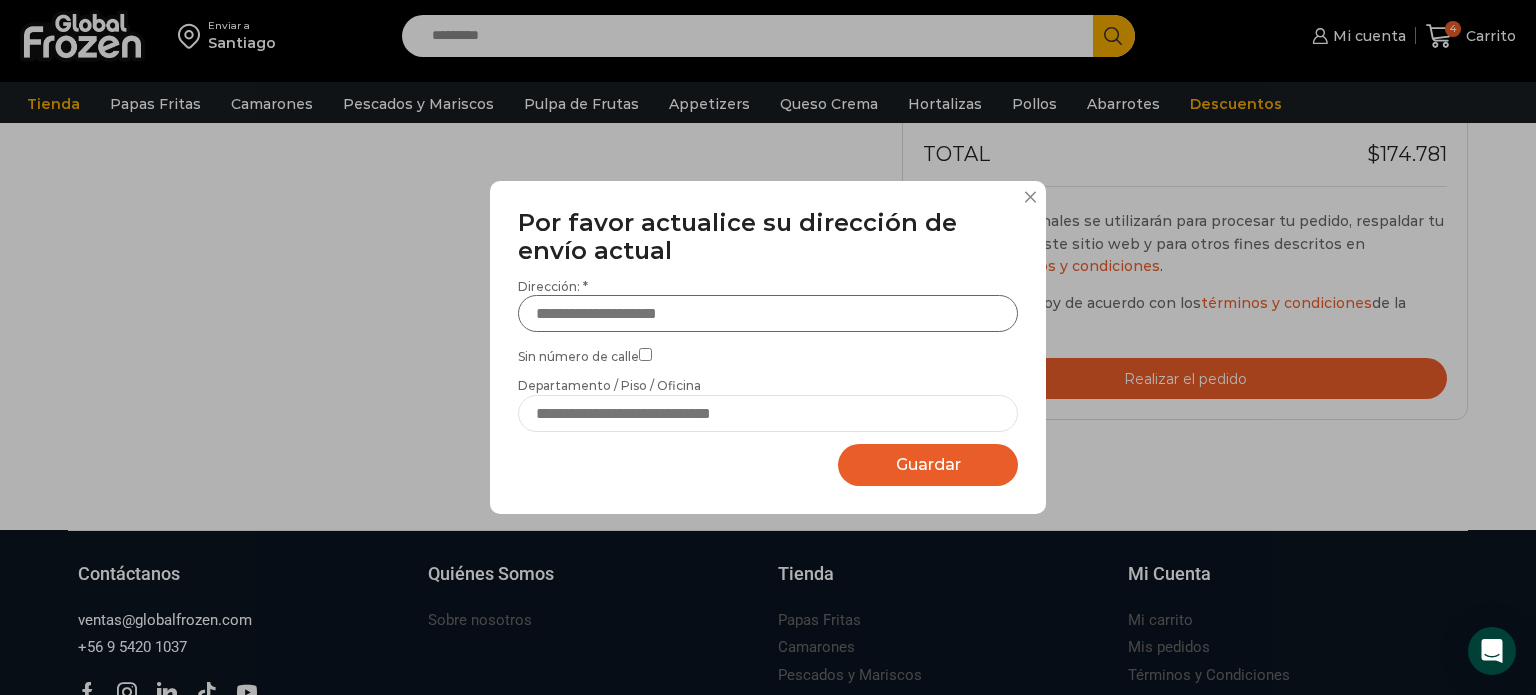 type on "**********" 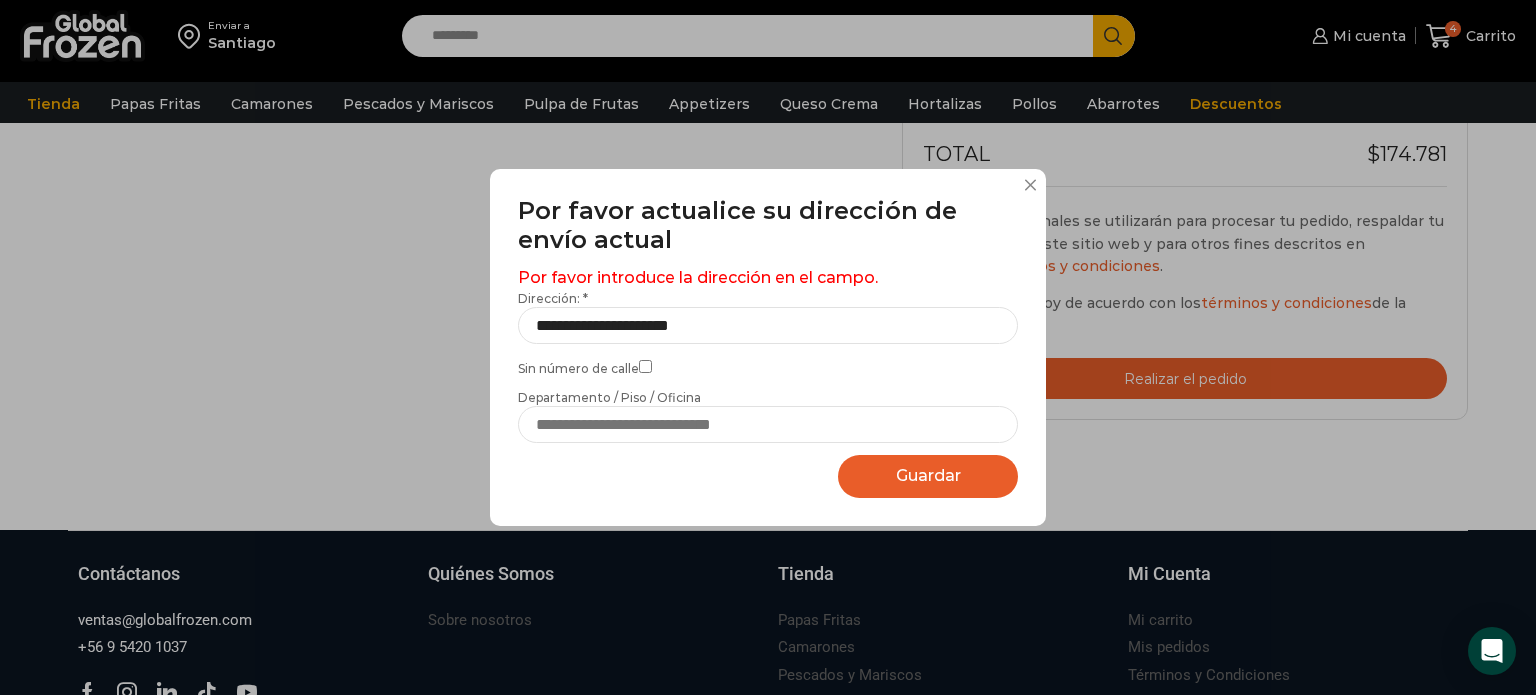 click on "Guardar" at bounding box center (928, 475) 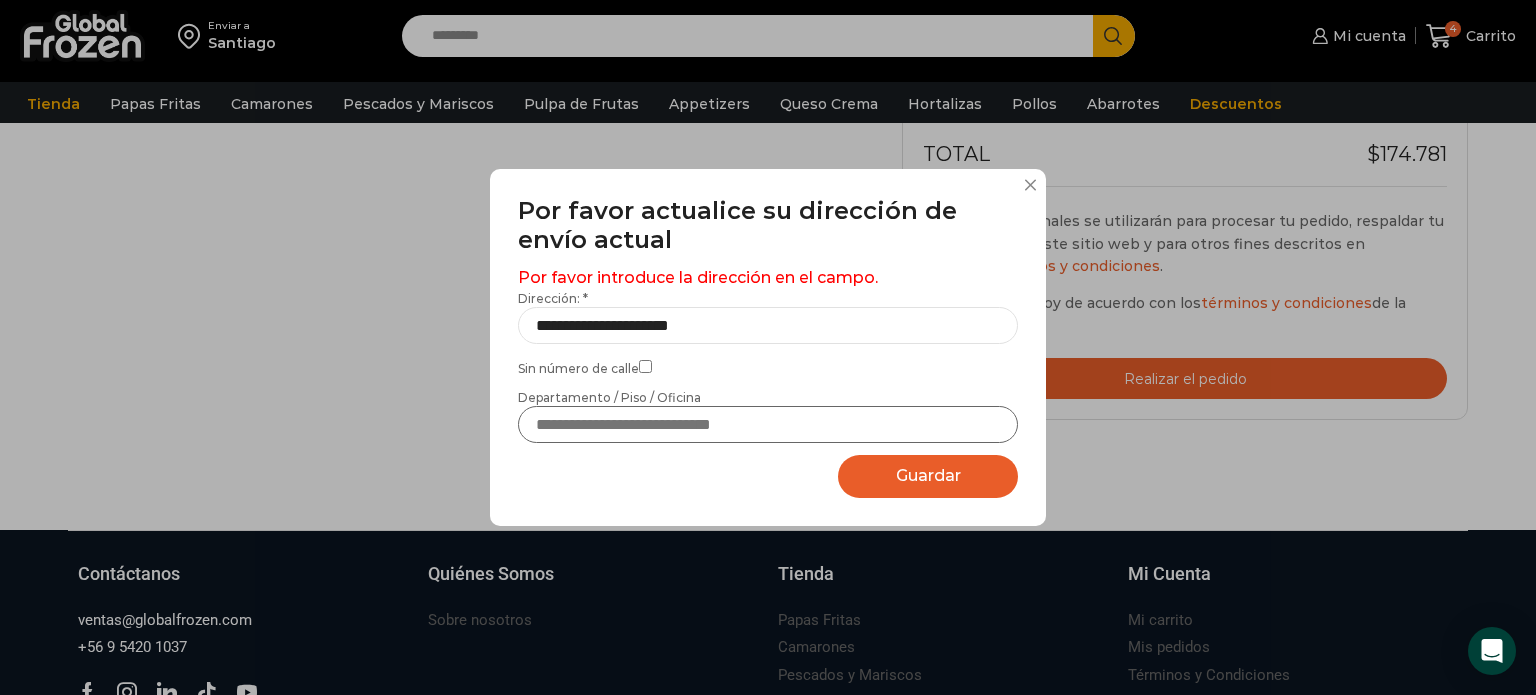 click on "Departamento / Piso / Oficina" at bounding box center (768, 424) 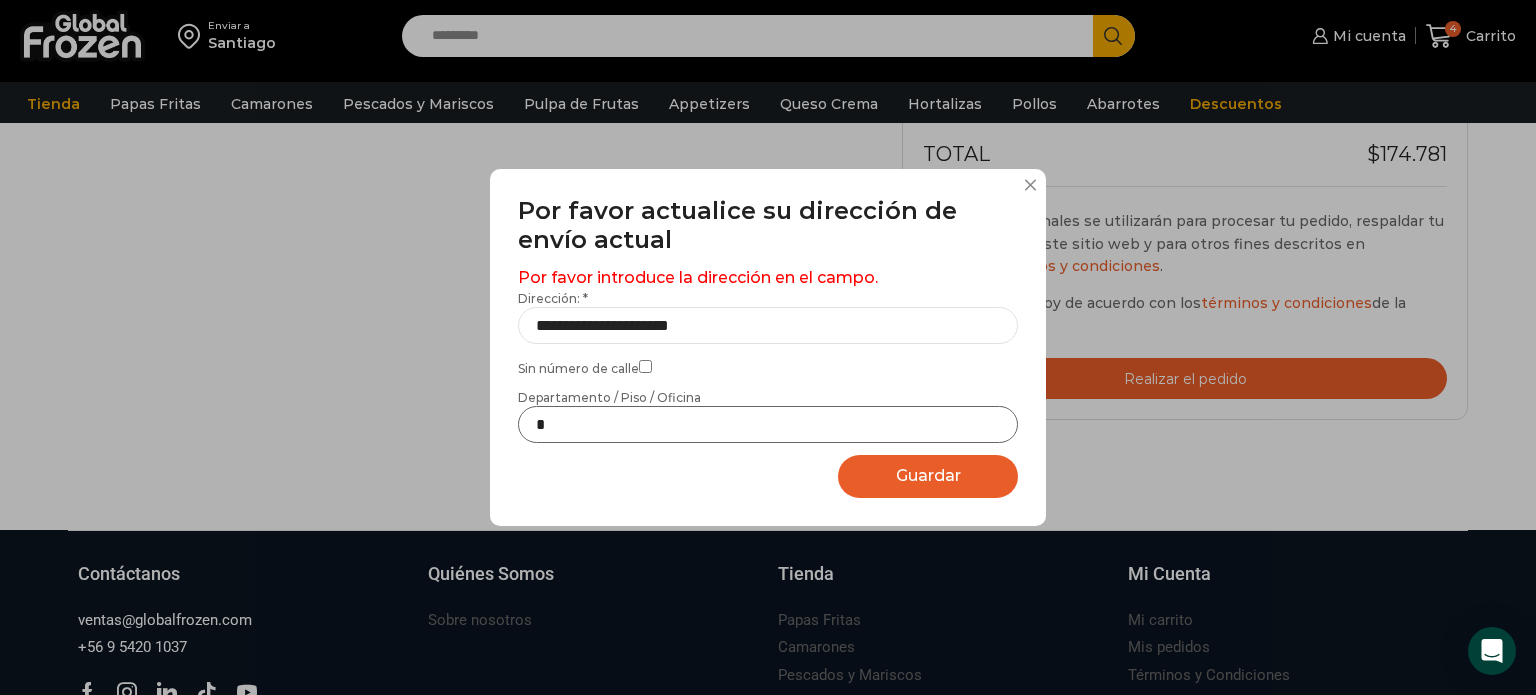type on "*" 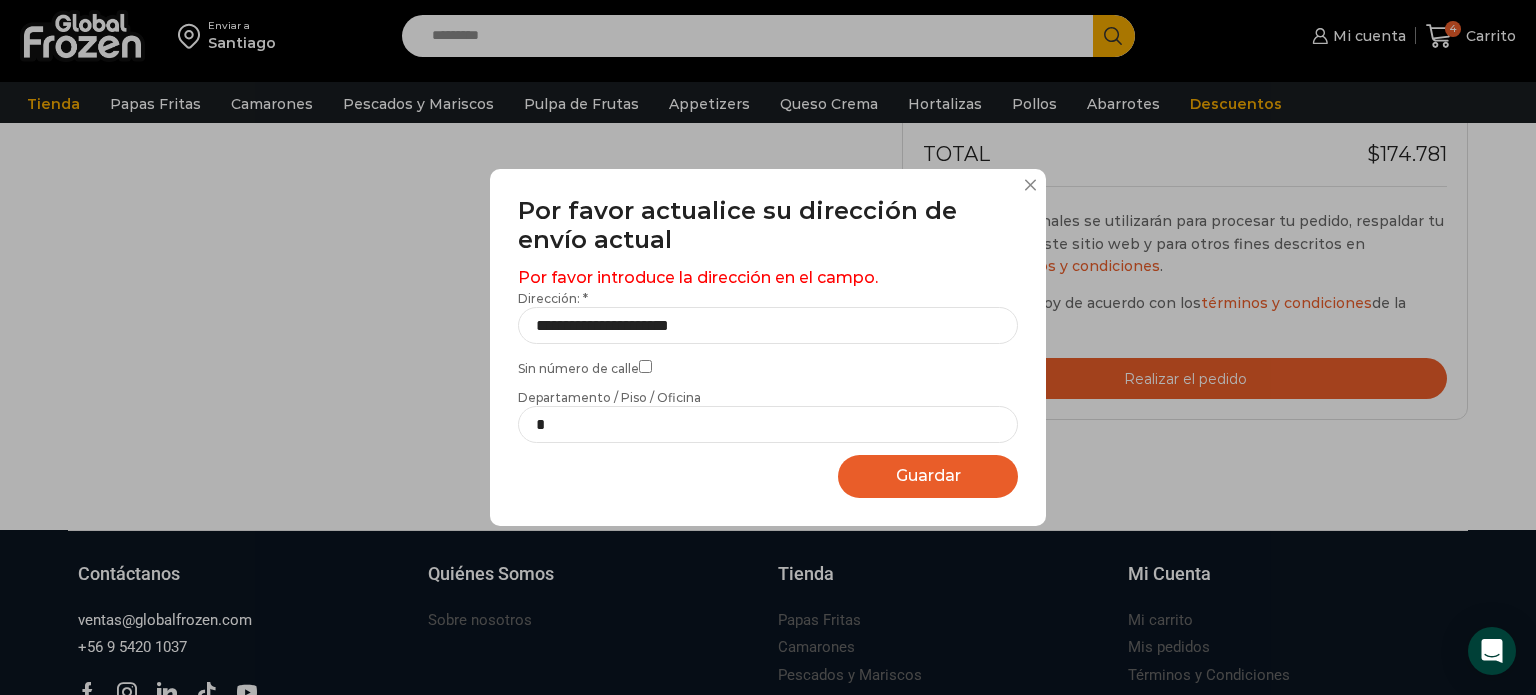 click on "Guardar" at bounding box center [928, 475] 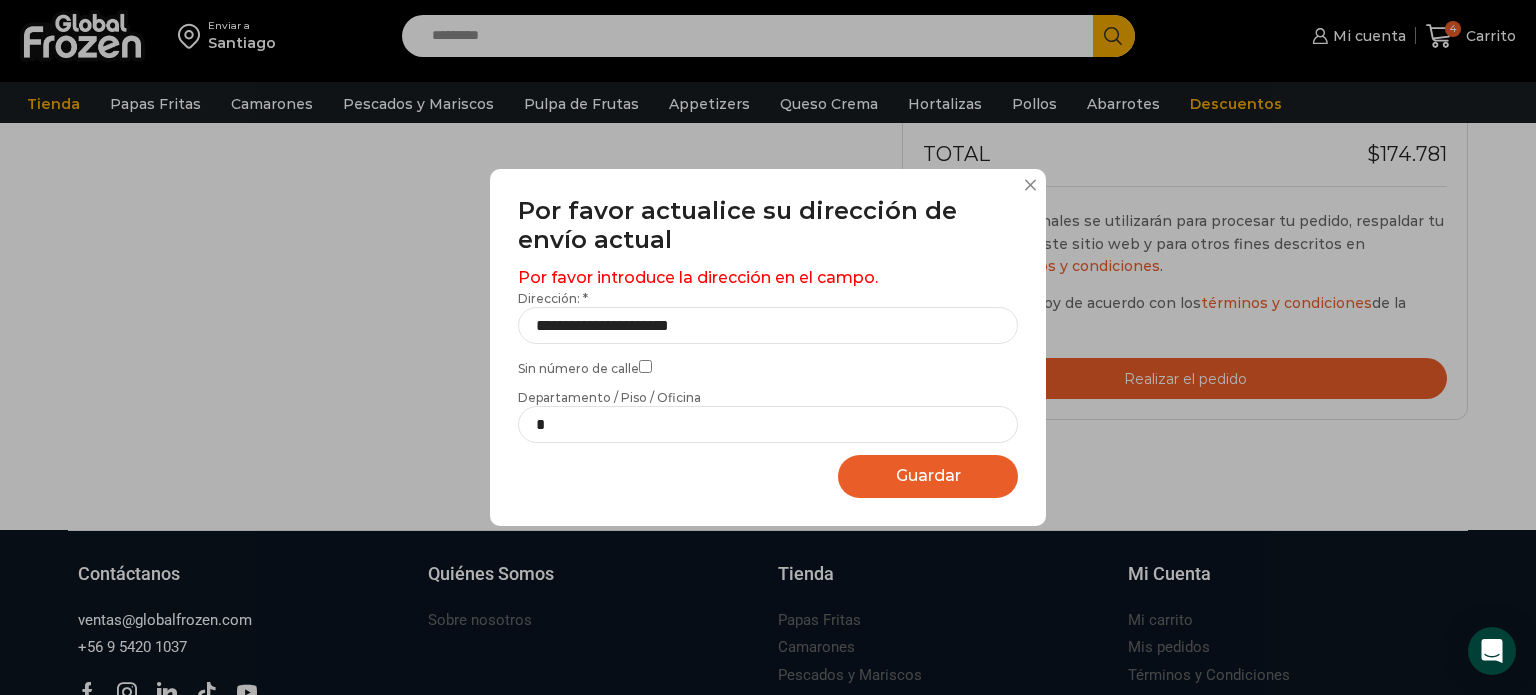 click on "Guardar" at bounding box center (928, 475) 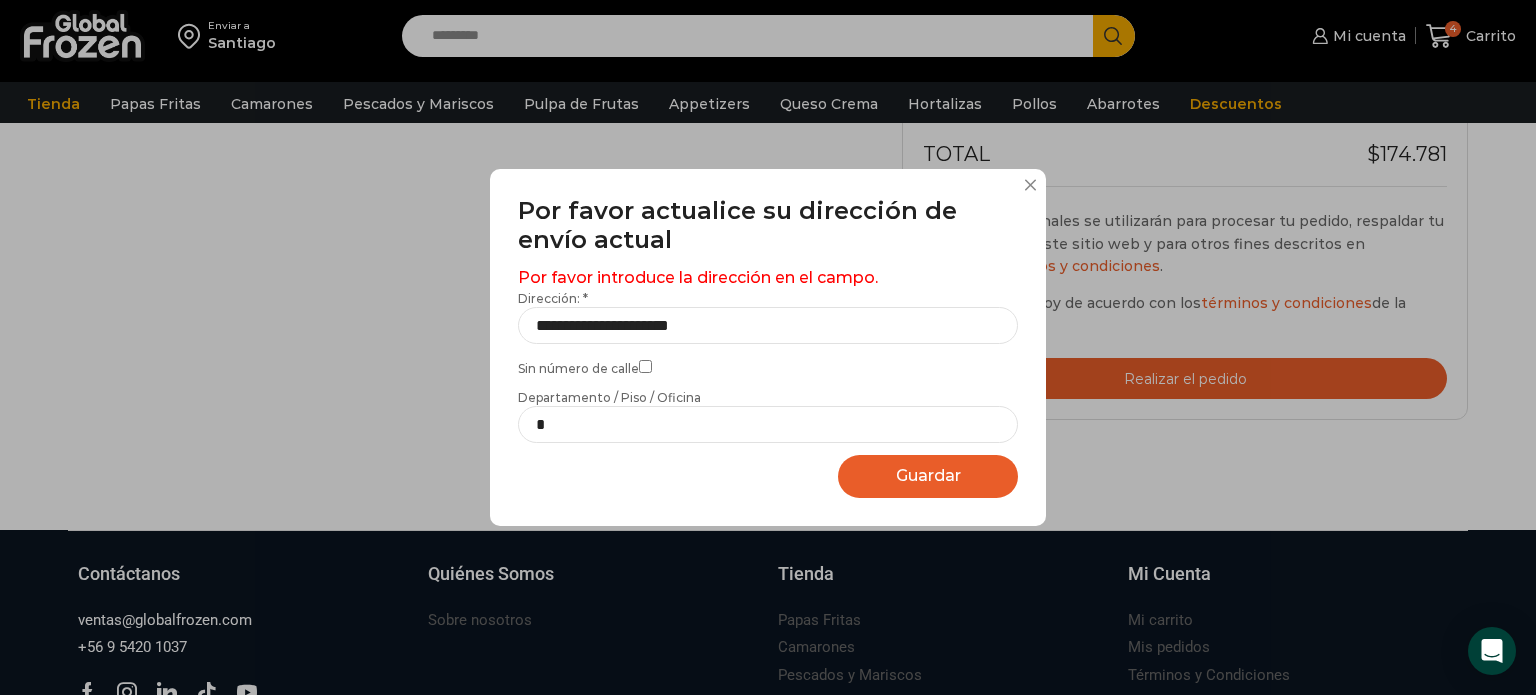 click on "Guardar" at bounding box center (928, 475) 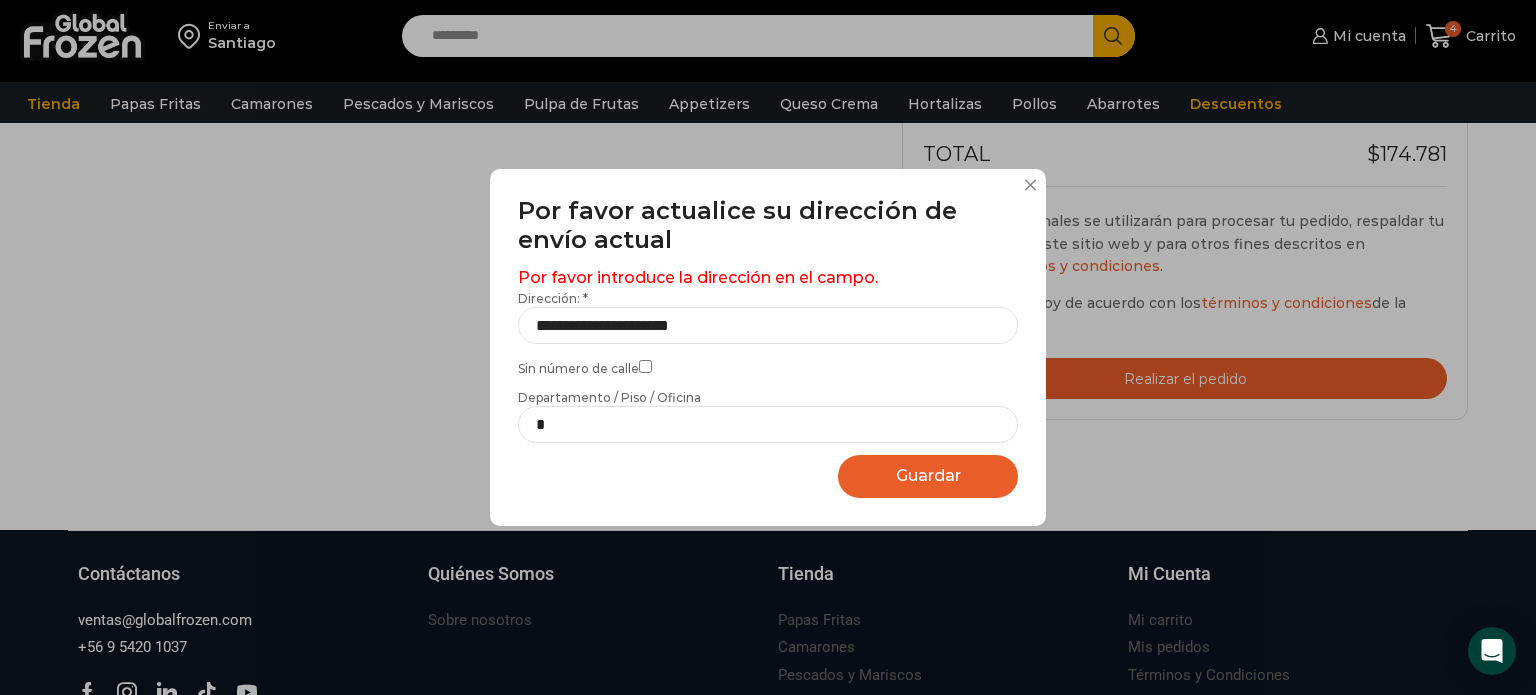 click at bounding box center [1030, 185] 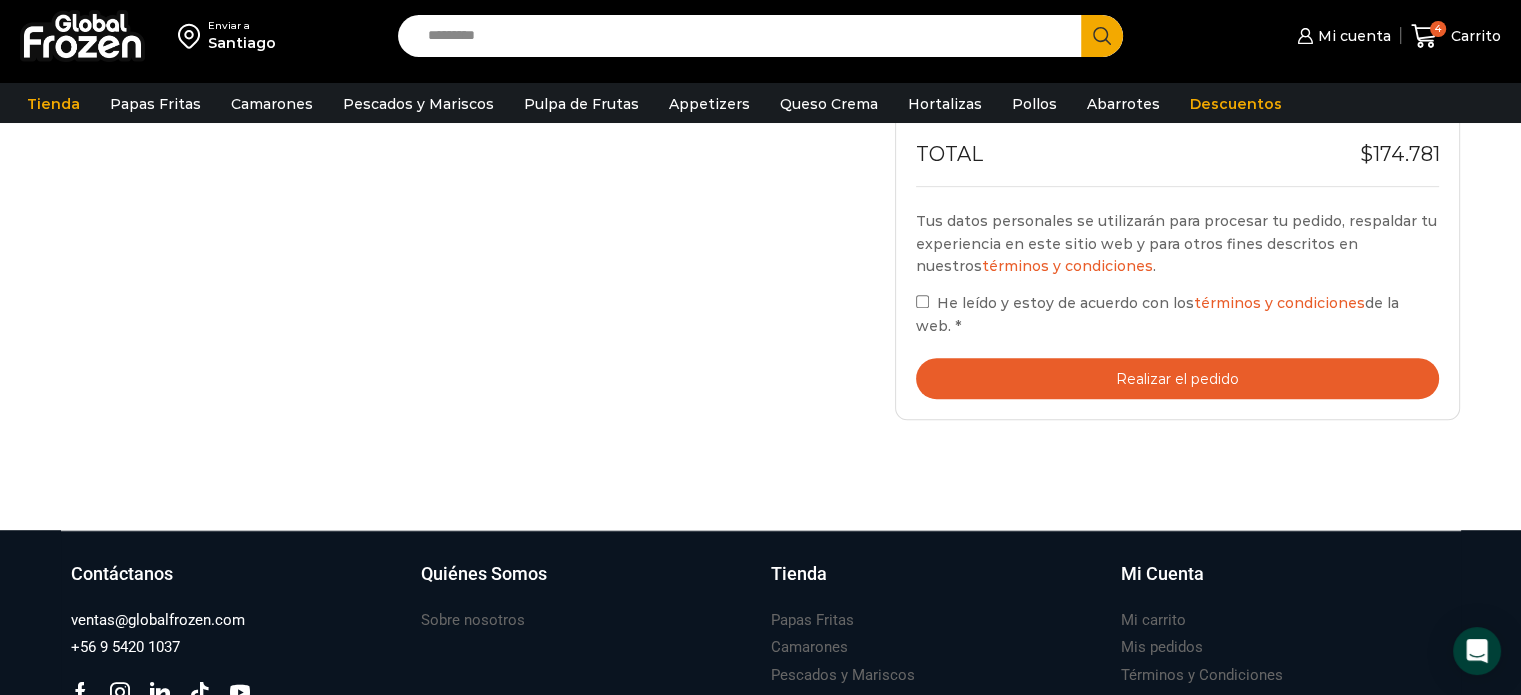 click on "Realizar el pedido" at bounding box center (1178, 378) 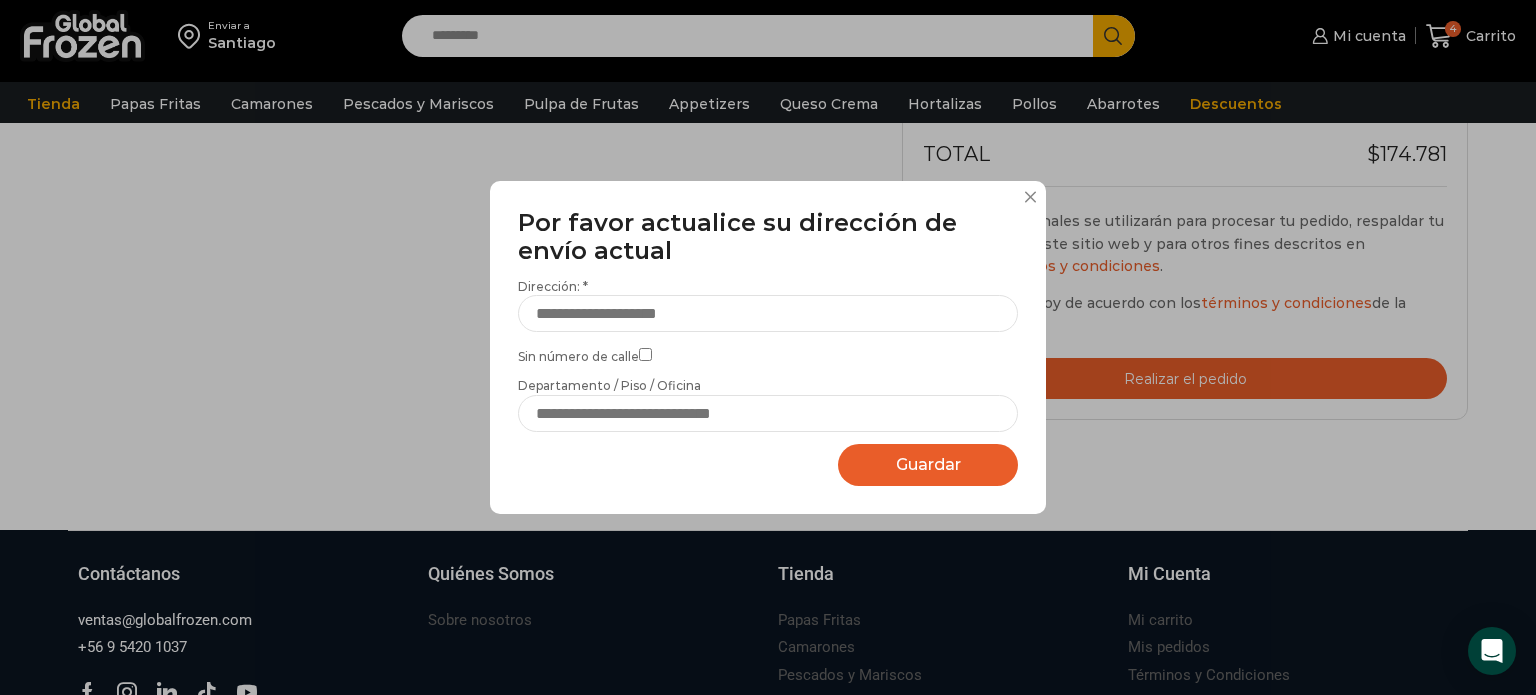 click at bounding box center [1030, 197] 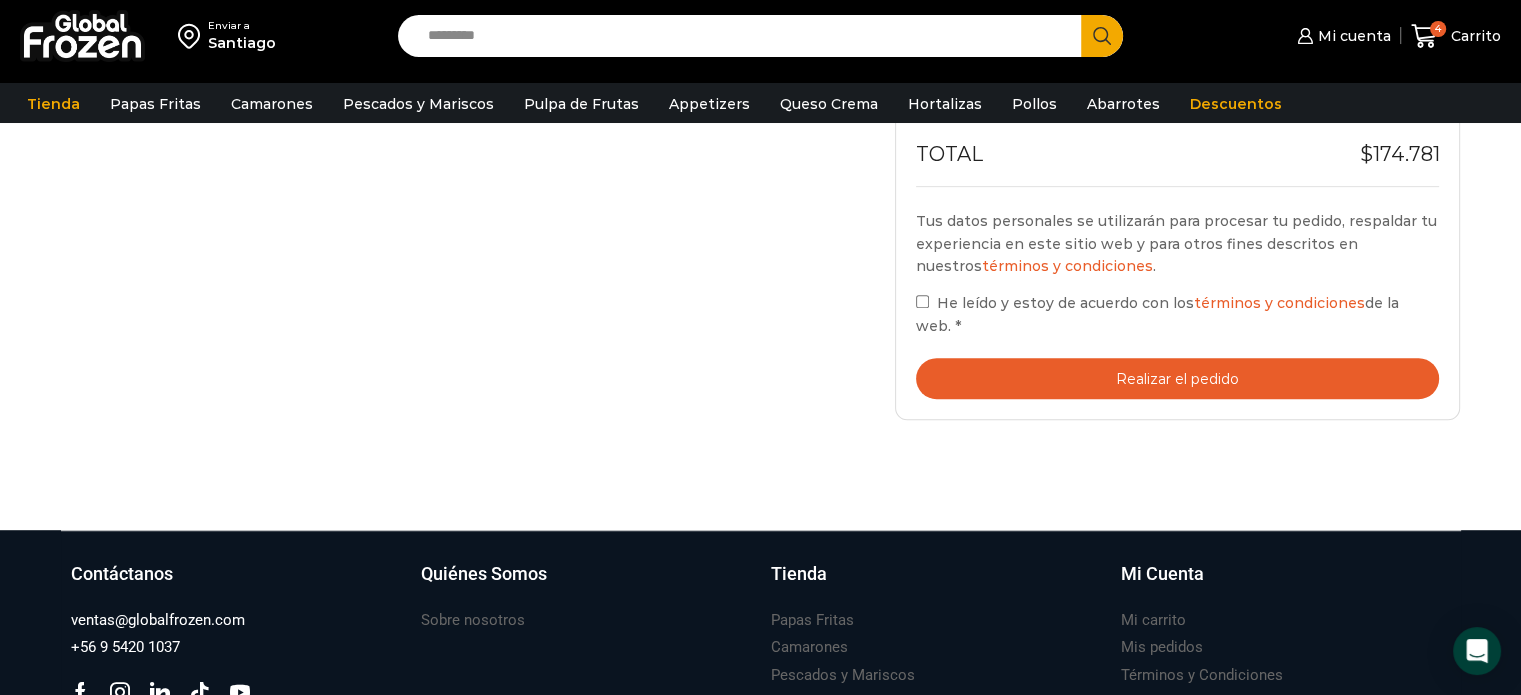 click on "Realizar el pedido" at bounding box center (1178, 378) 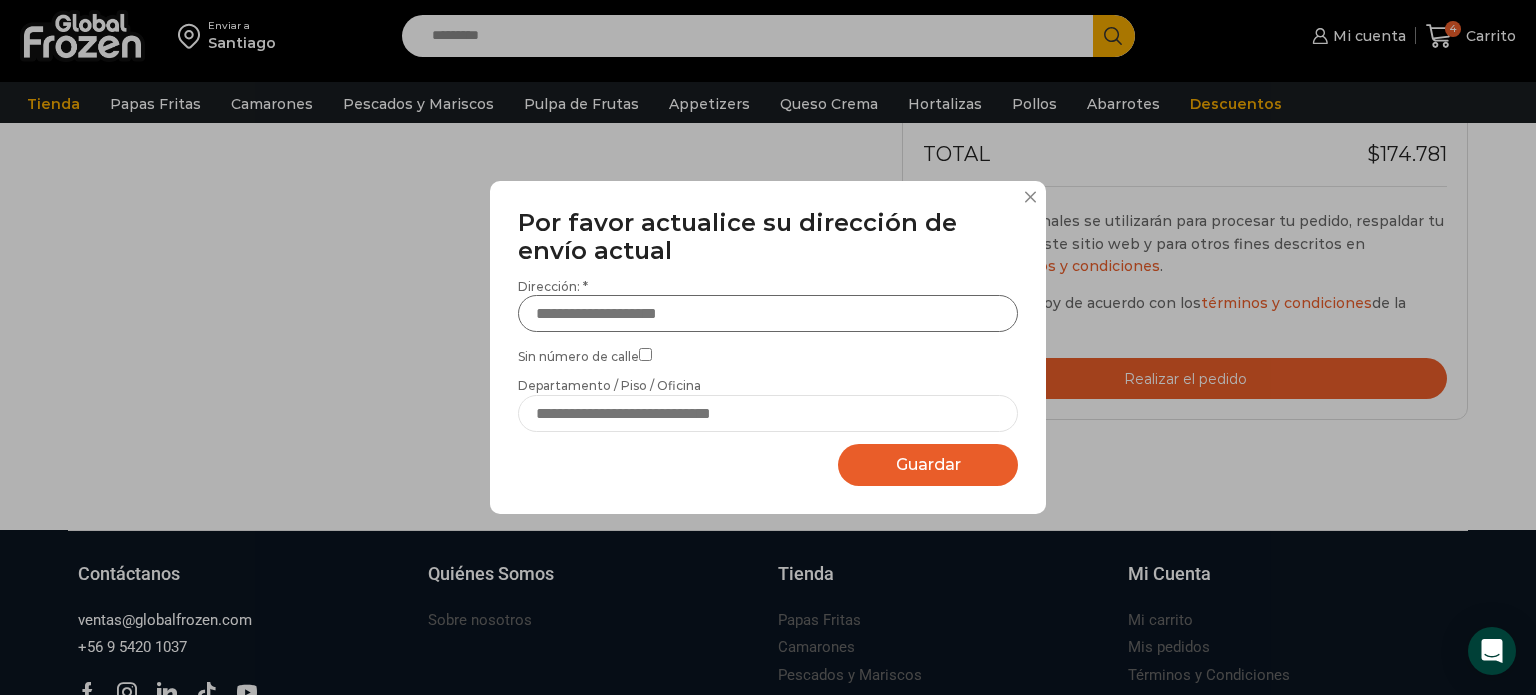 click on "Dirección: *" at bounding box center (768, 313) 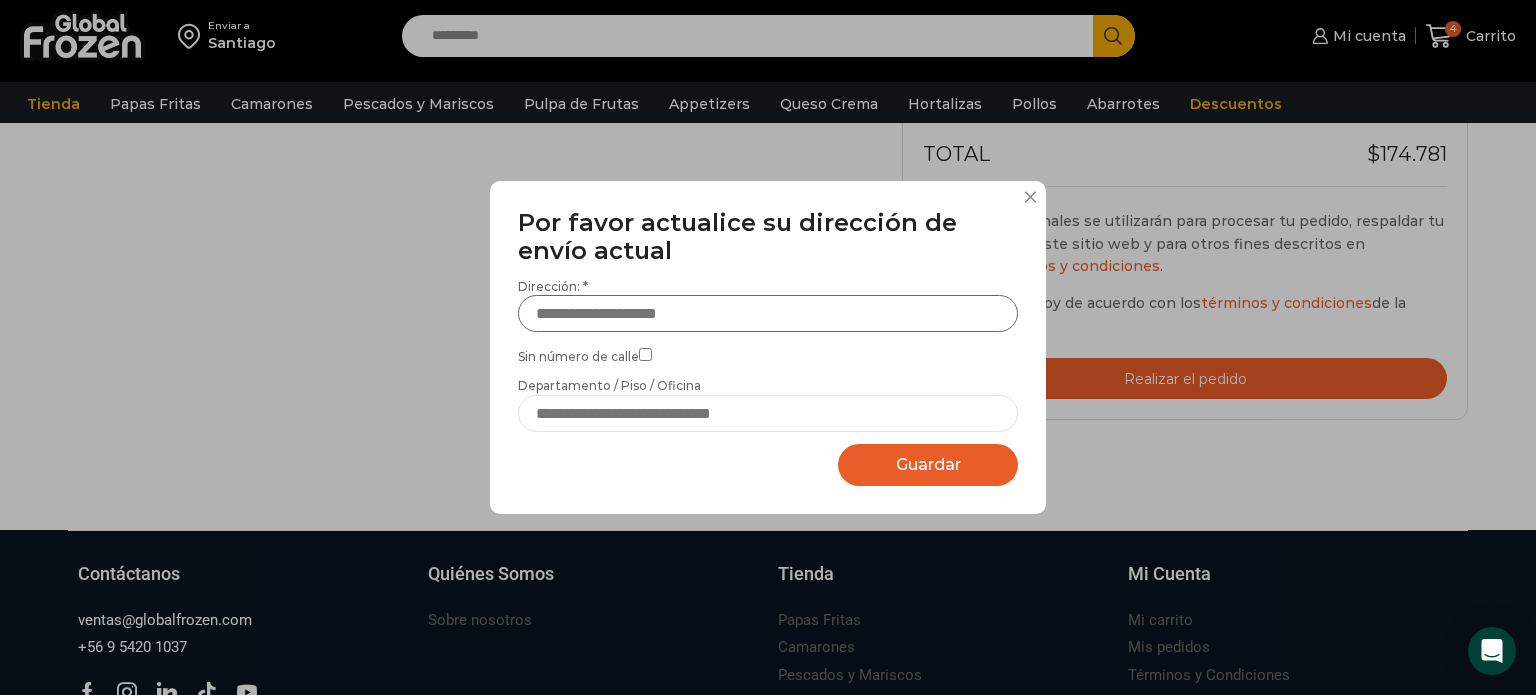 type on "**********" 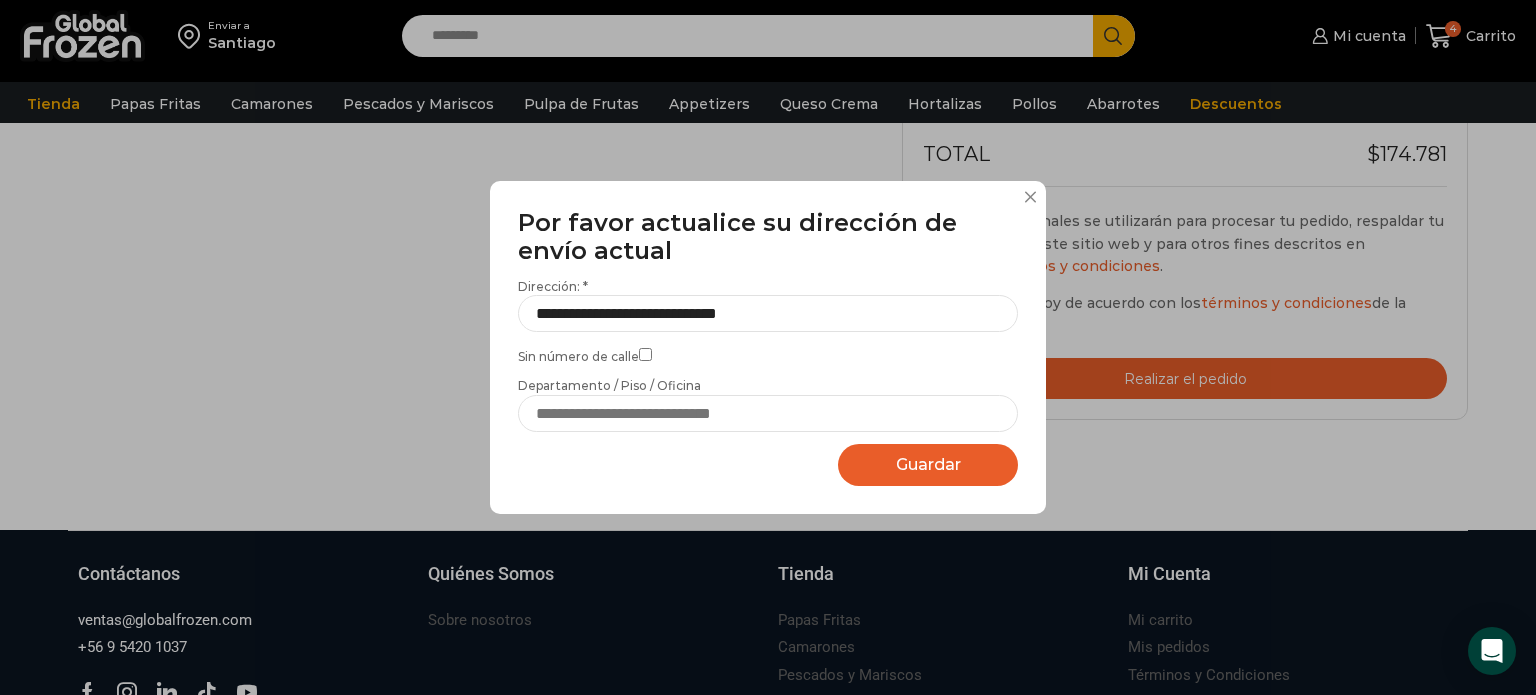 click on "Guardar" at bounding box center (928, 464) 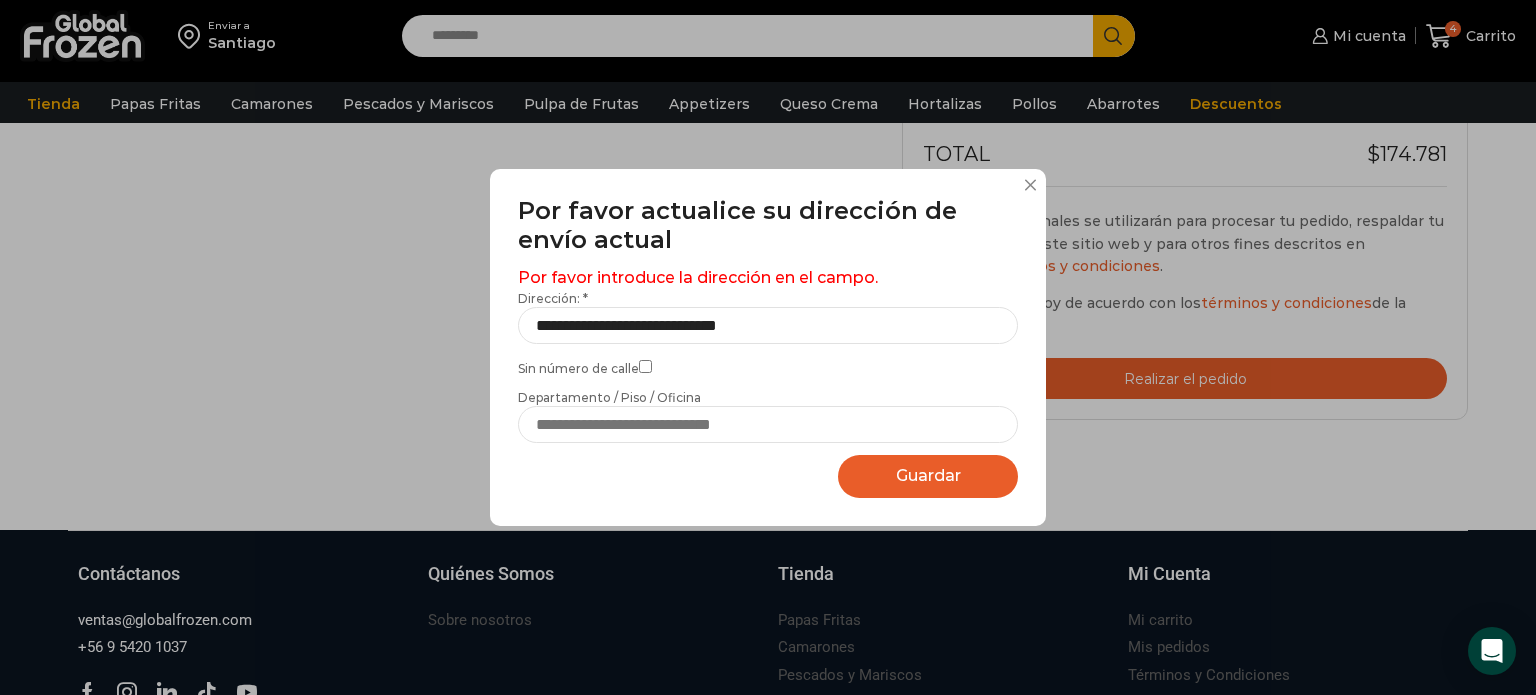 click on "Departamento / Piso / Oficina" at bounding box center (768, 416) 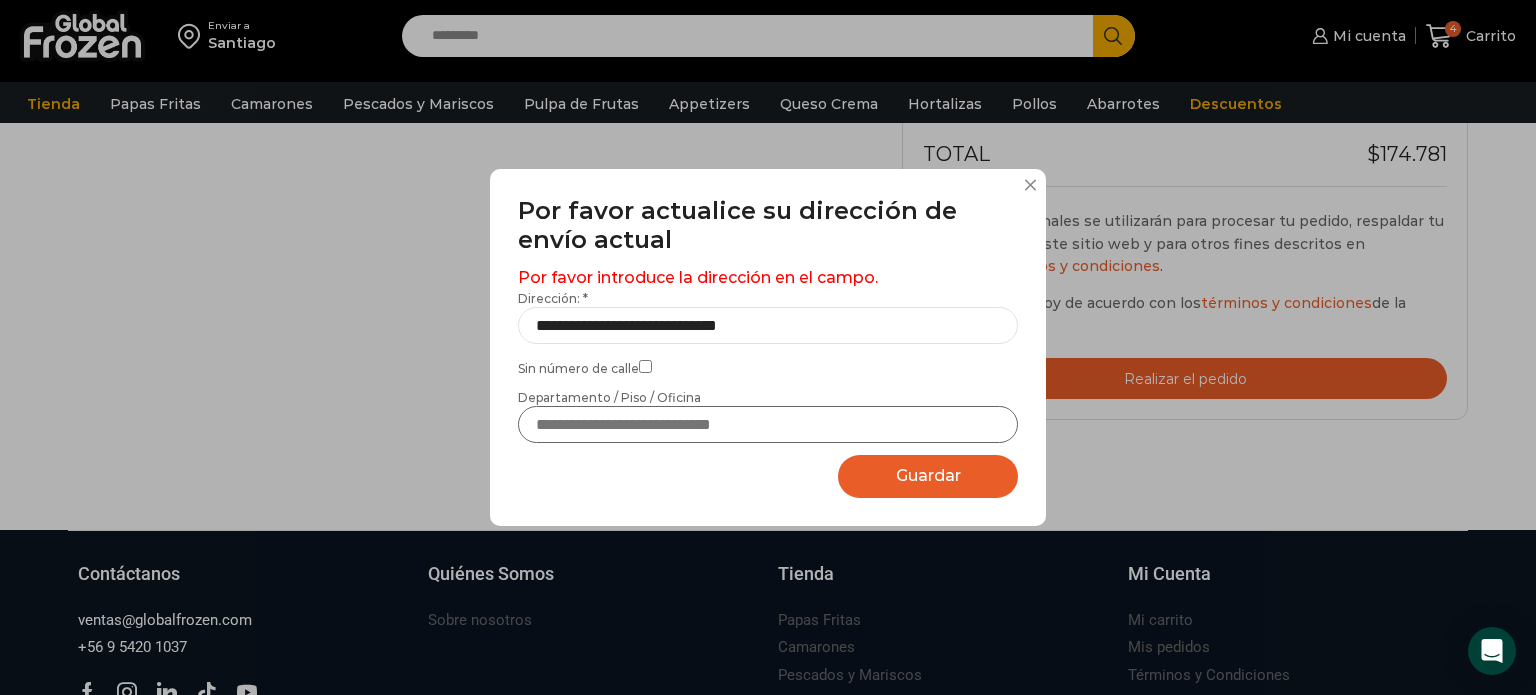 click on "Departamento / Piso / Oficina" at bounding box center (768, 424) 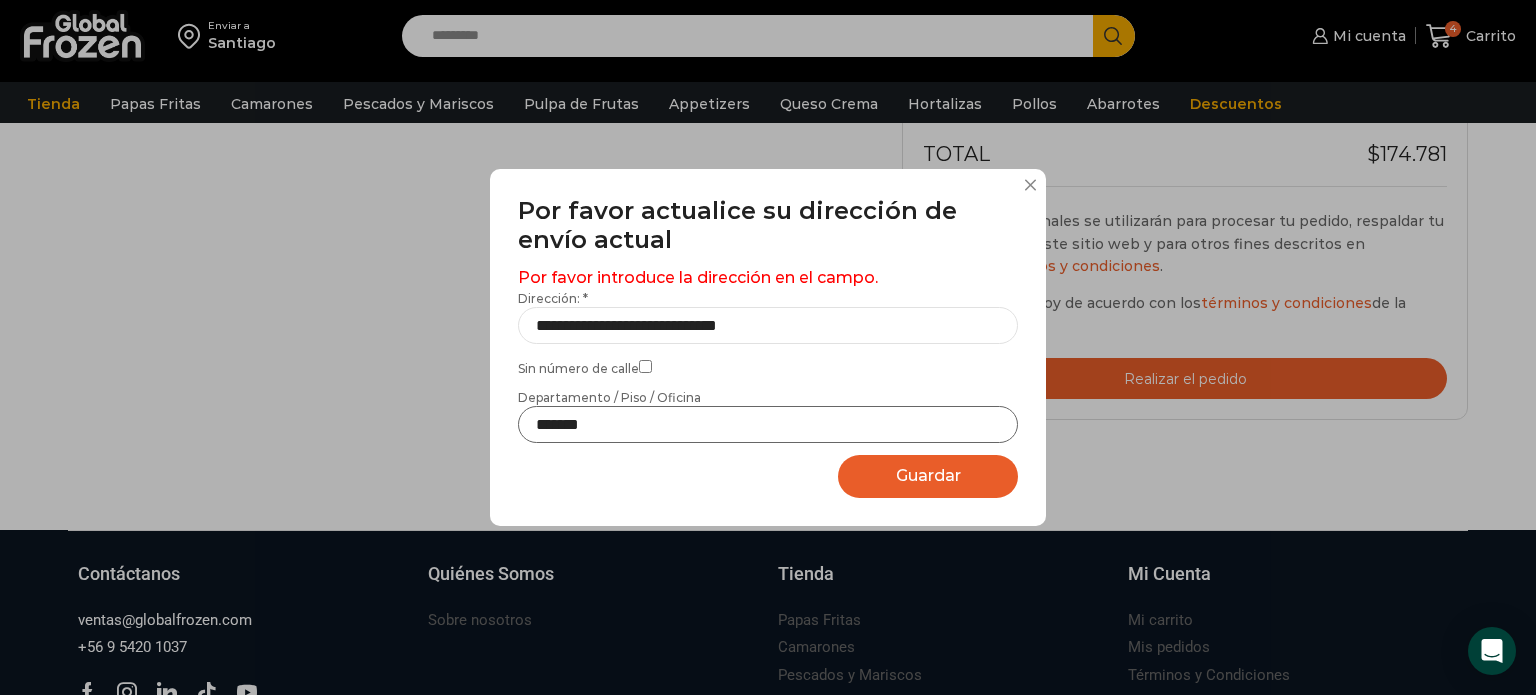 type on "*******" 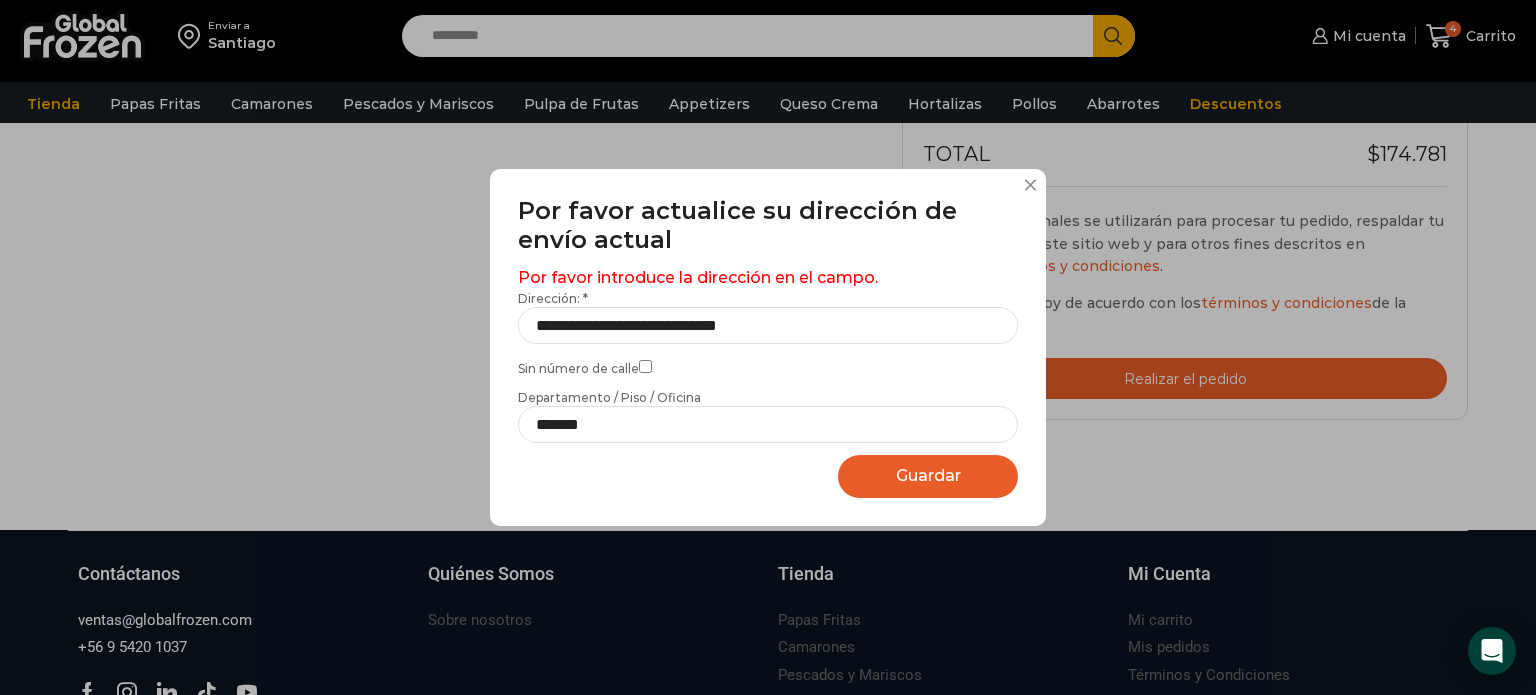 click on "Guardar" at bounding box center [928, 475] 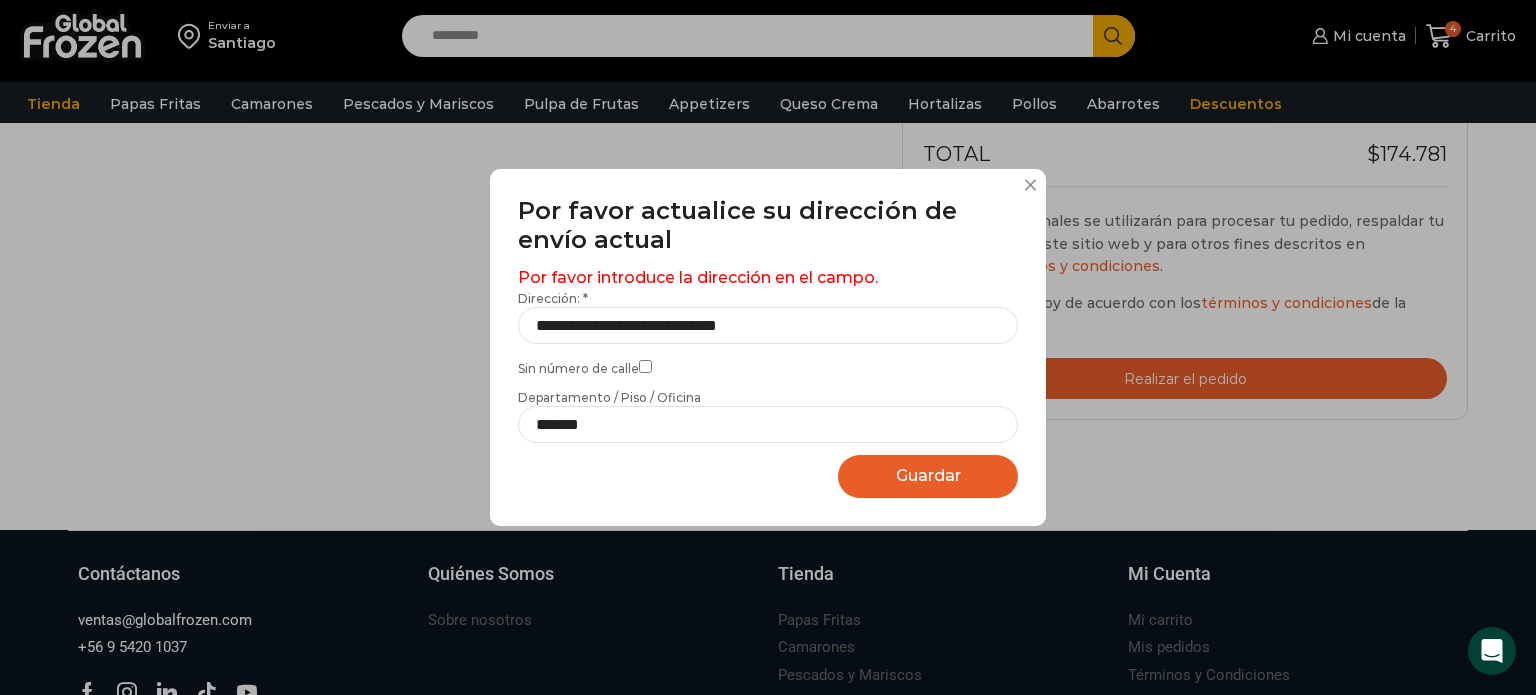 click on "Guardar" at bounding box center [928, 475] 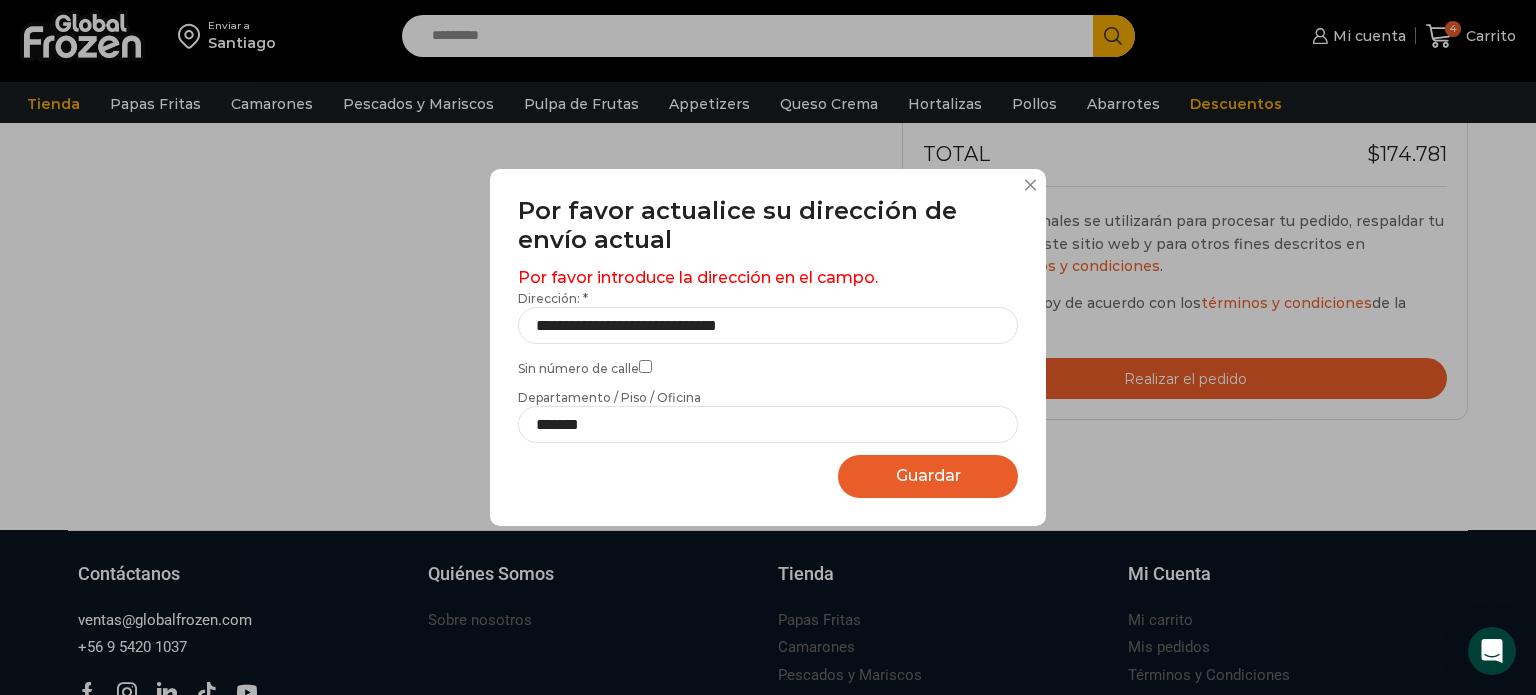 click on "Guardar" at bounding box center [928, 475] 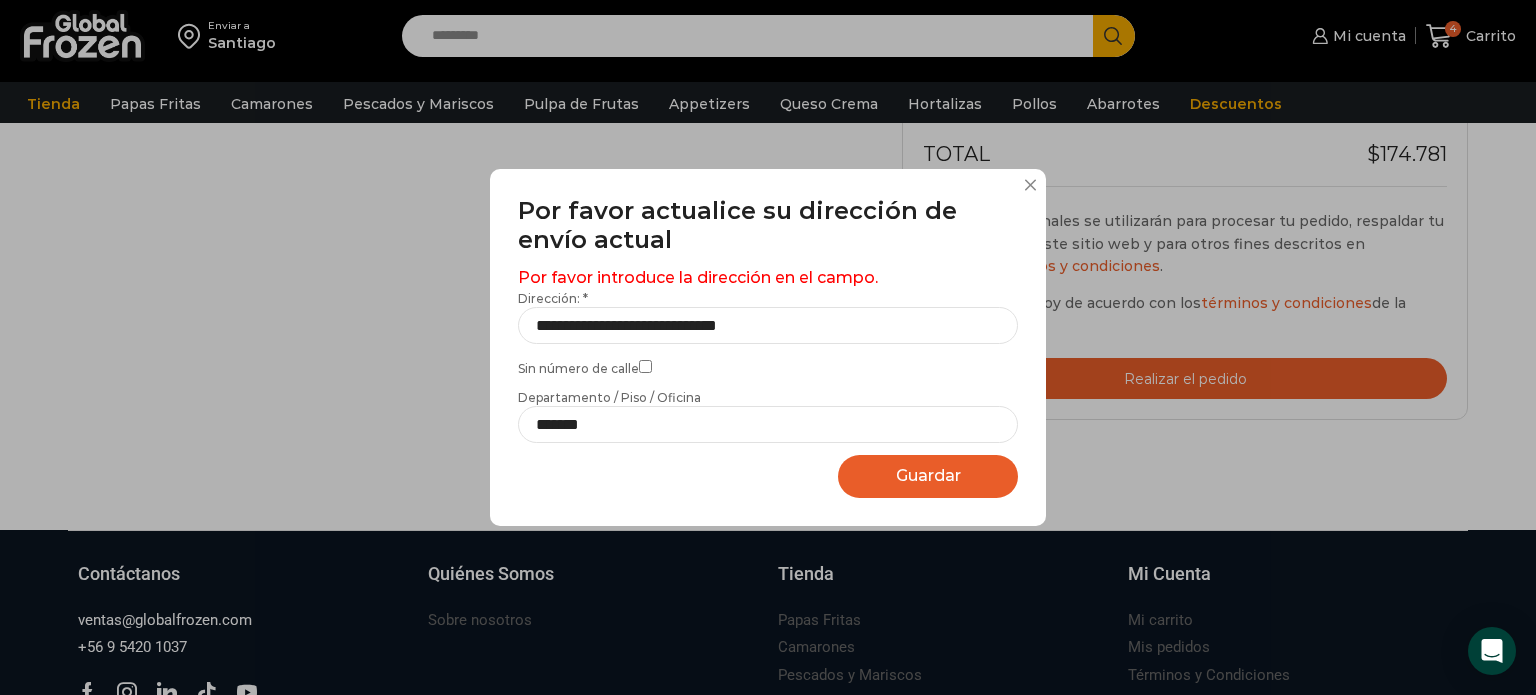 click on "Guardar" at bounding box center [928, 475] 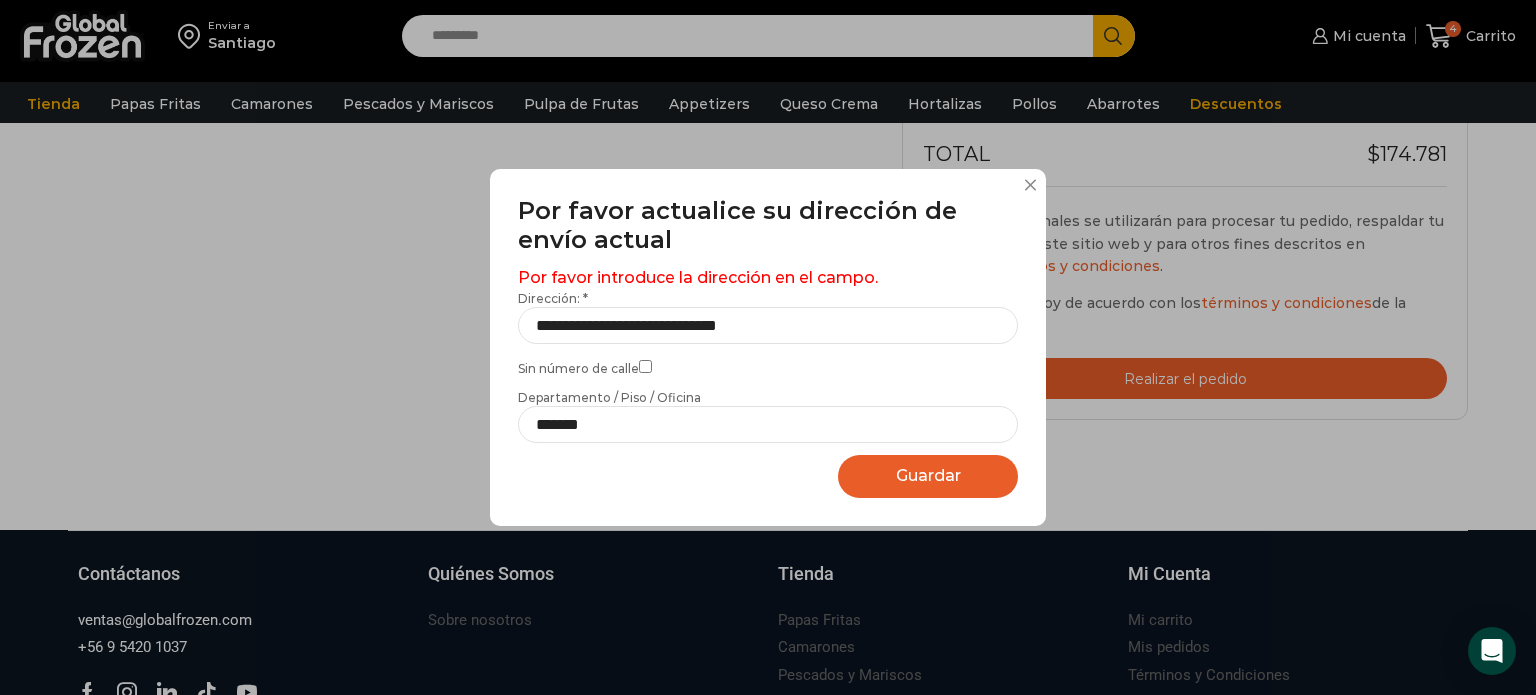 click on "Guardar" at bounding box center (928, 475) 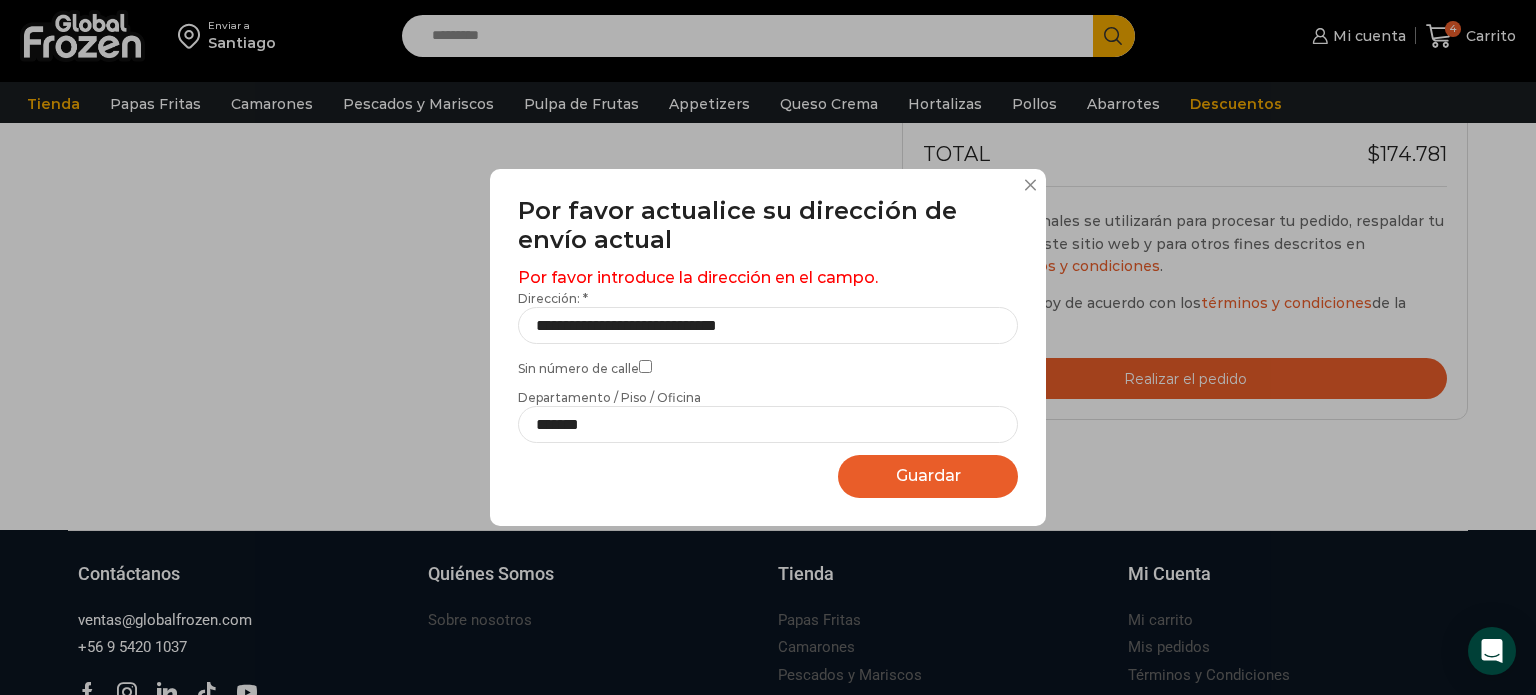 click on "**********" at bounding box center (768, 347) 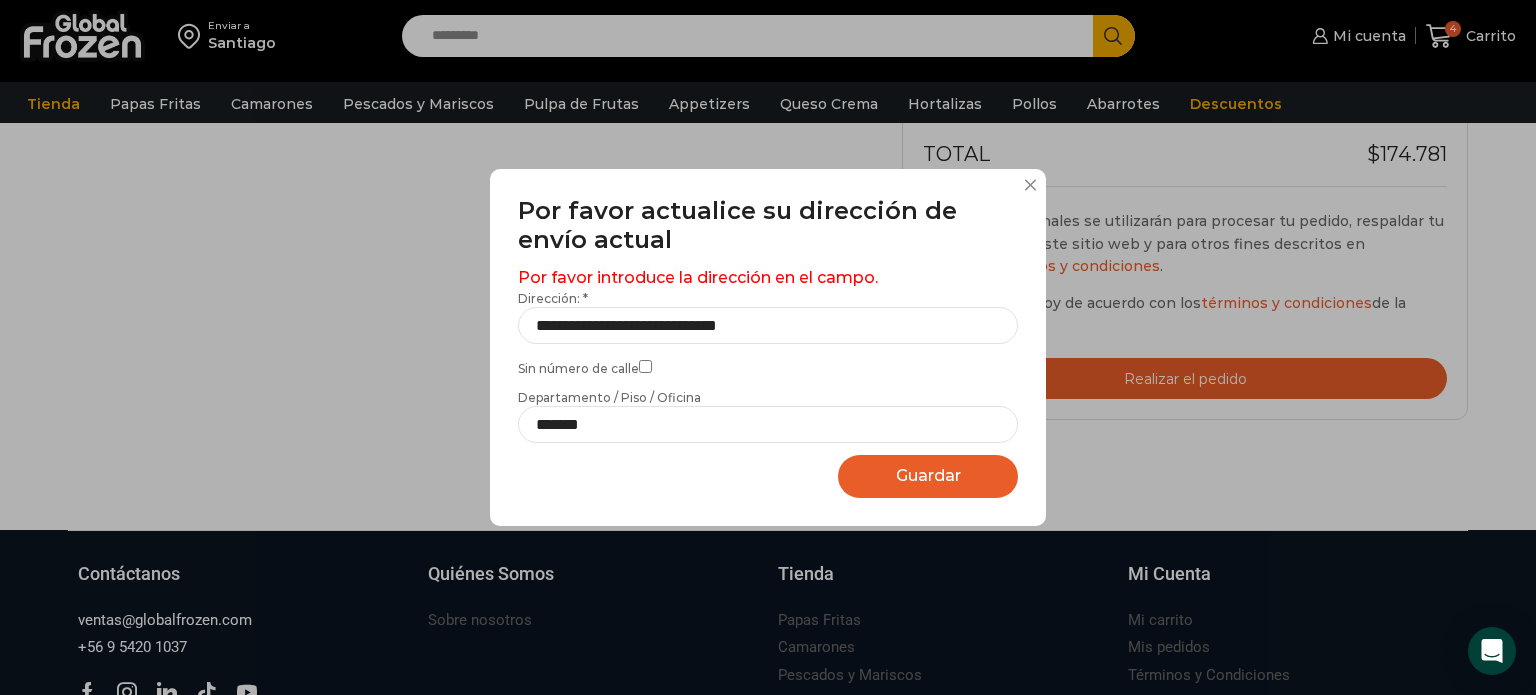 click at bounding box center (1030, 185) 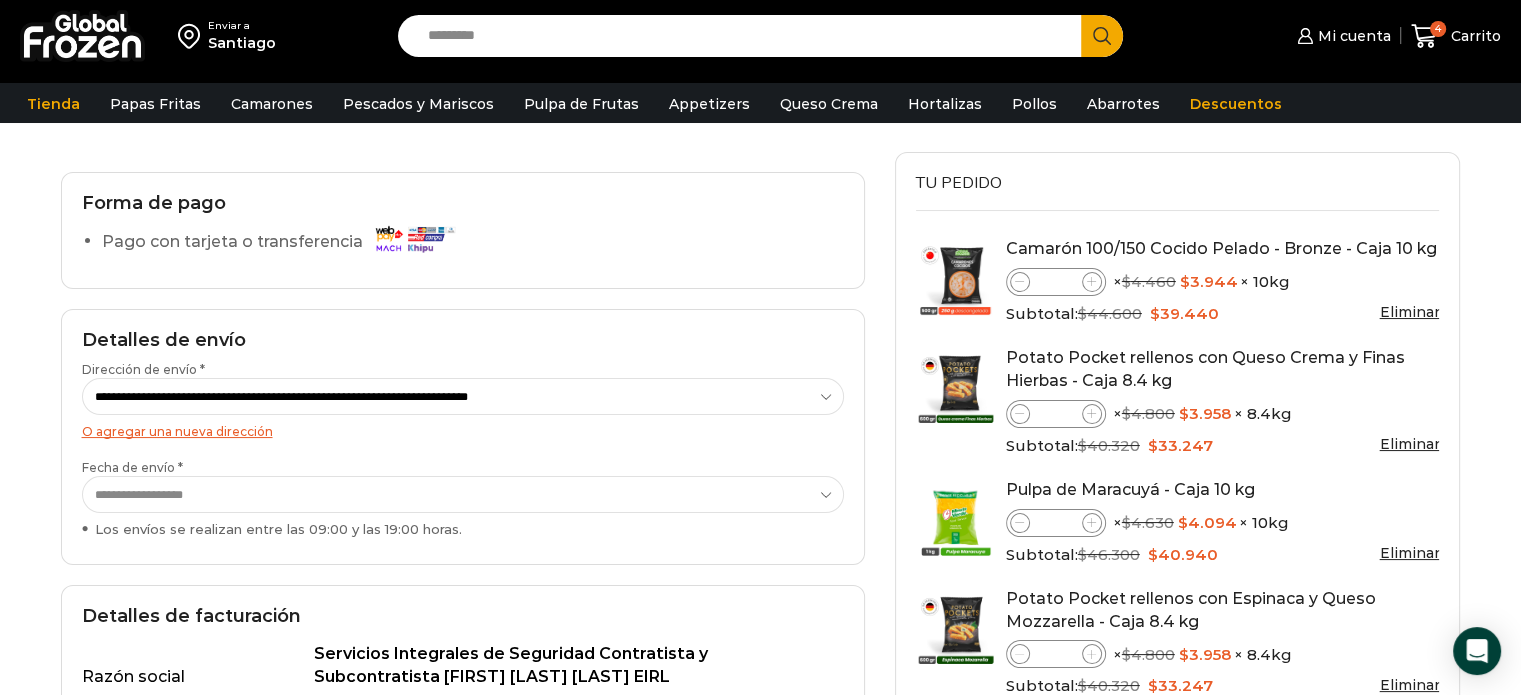 scroll, scrollTop: 0, scrollLeft: 0, axis: both 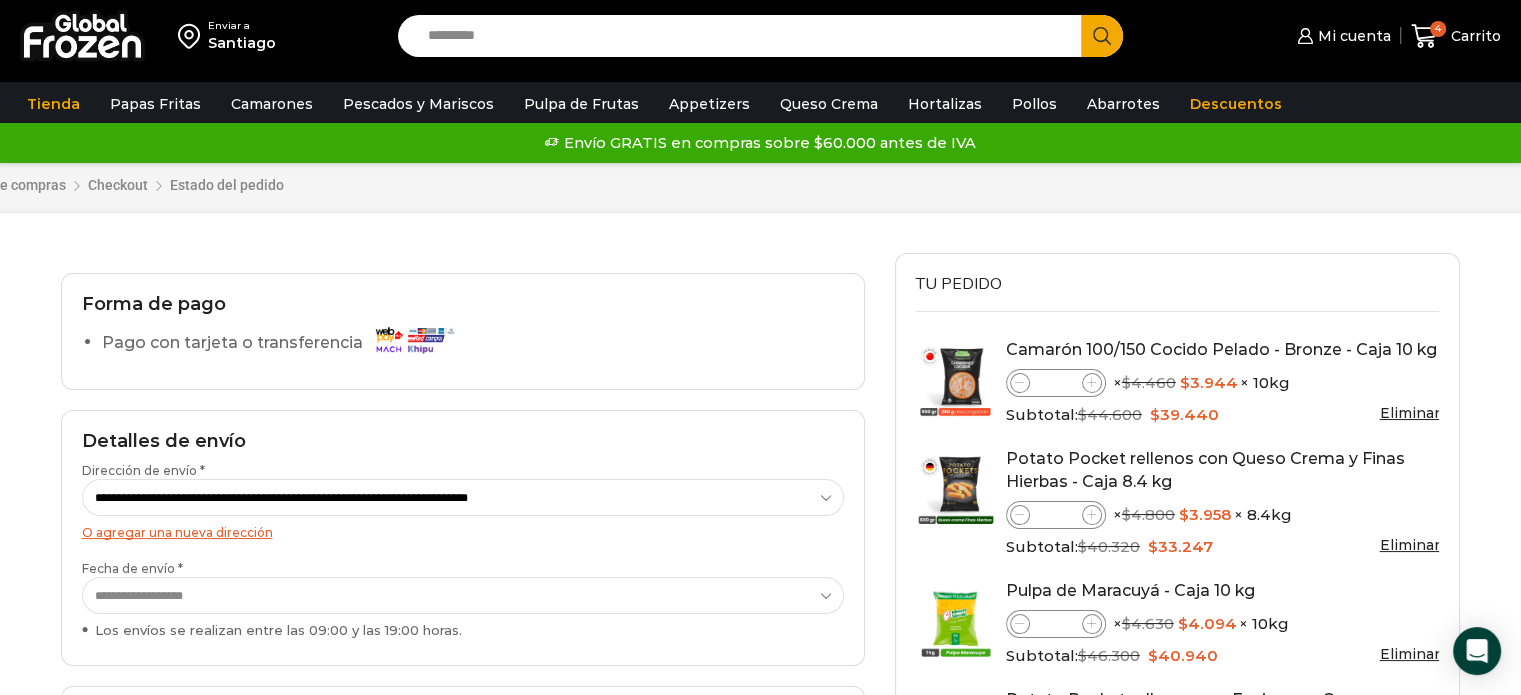 click on "Pago con tarjeta o transferencia" at bounding box center (473, 346) 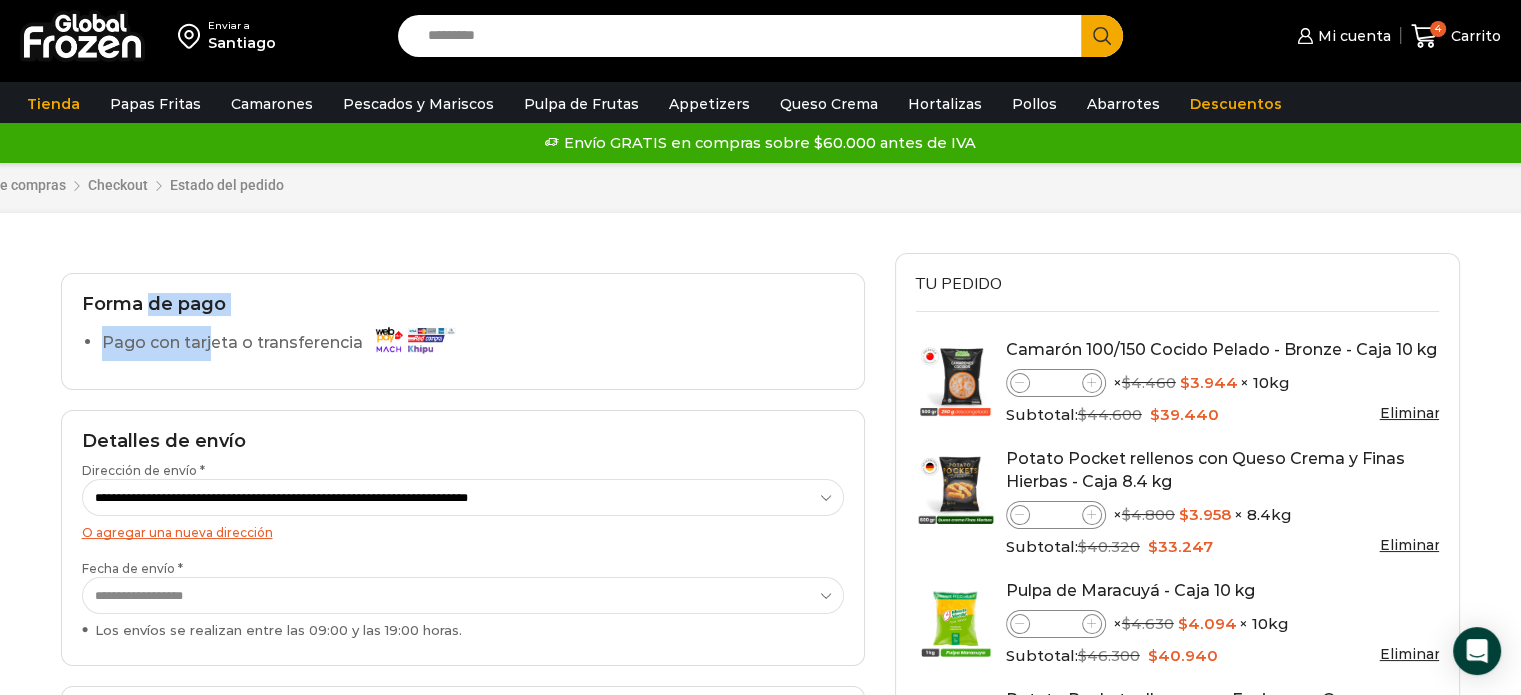 drag, startPoint x: 150, startPoint y: 305, endPoint x: 187, endPoint y: 341, distance: 51.62364 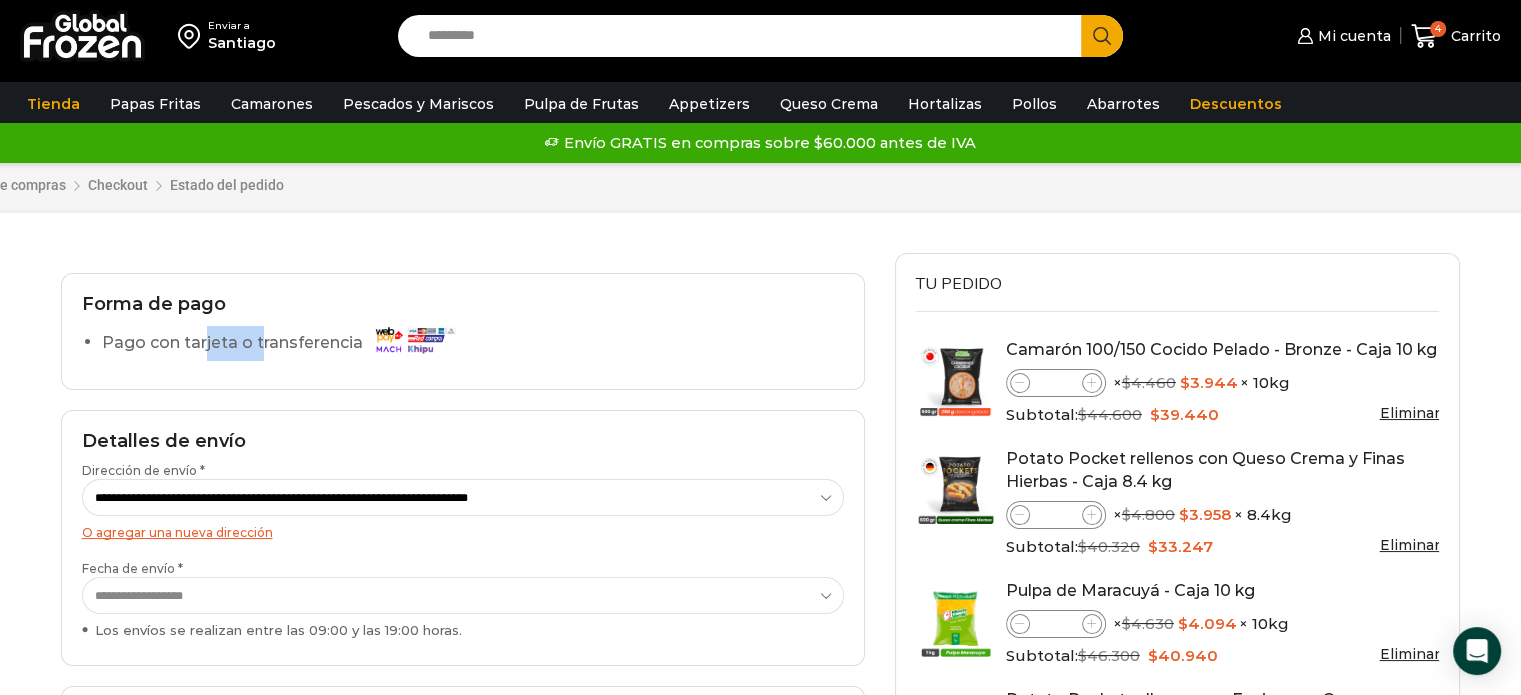 click on "Pago con tarjeta o transferencia" at bounding box center [283, 343] 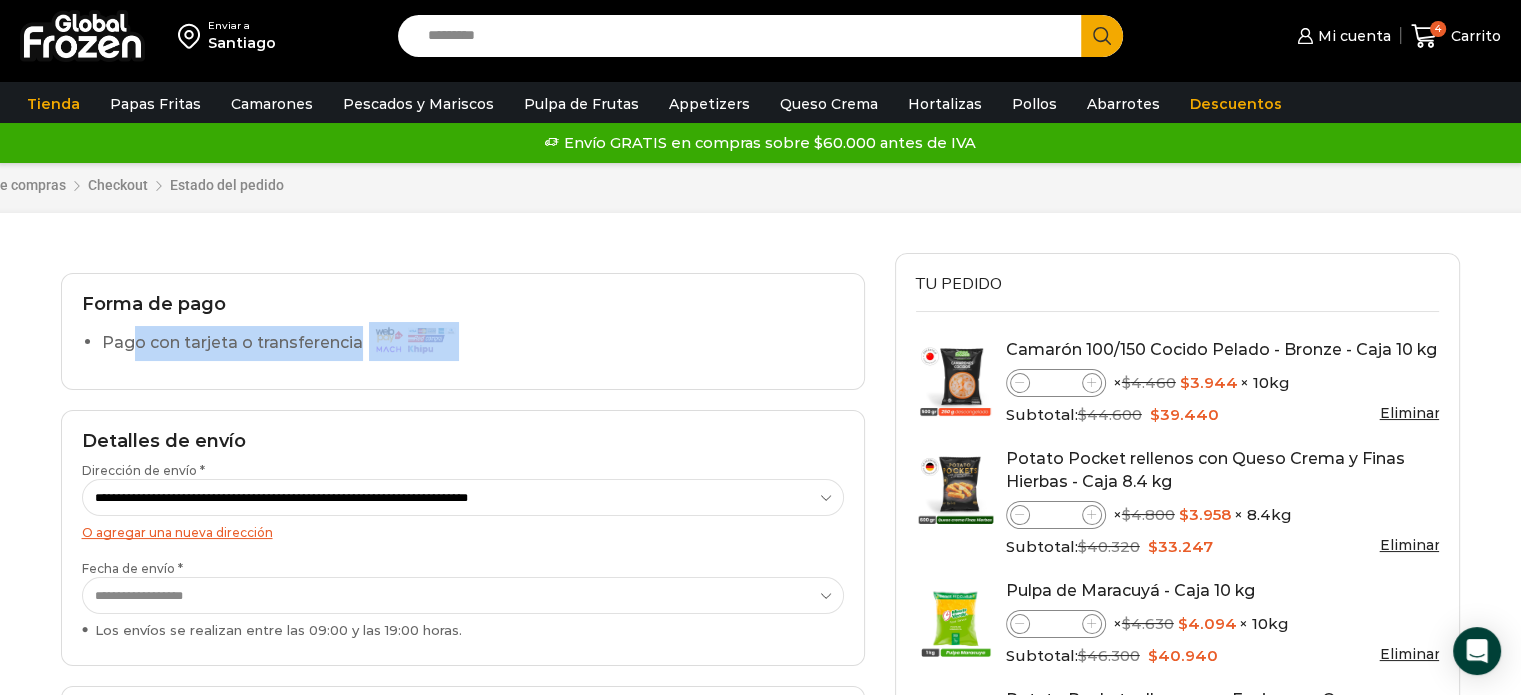 click on "Pago con tarjeta o transferencia" at bounding box center [283, 343] 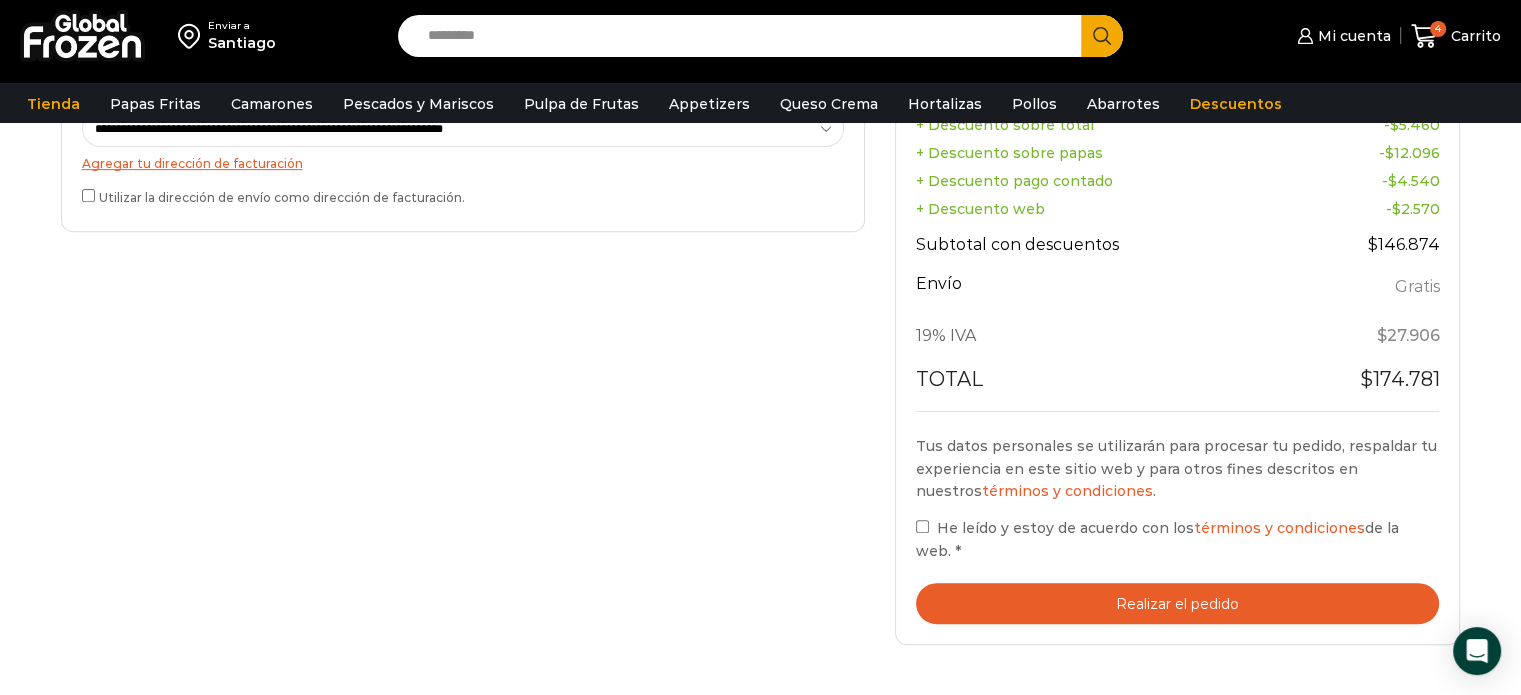 scroll, scrollTop: 763, scrollLeft: 0, axis: vertical 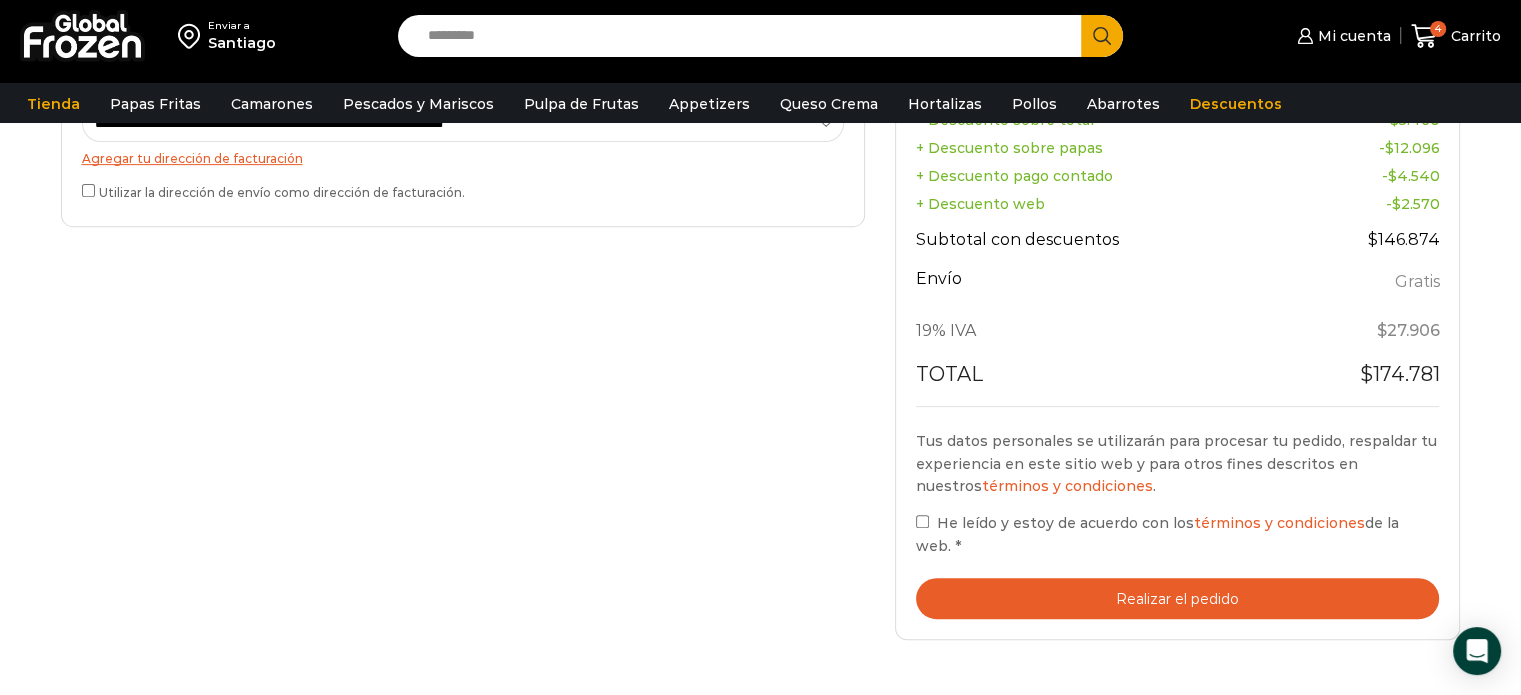 click on "Realizar el pedido" at bounding box center (1178, 598) 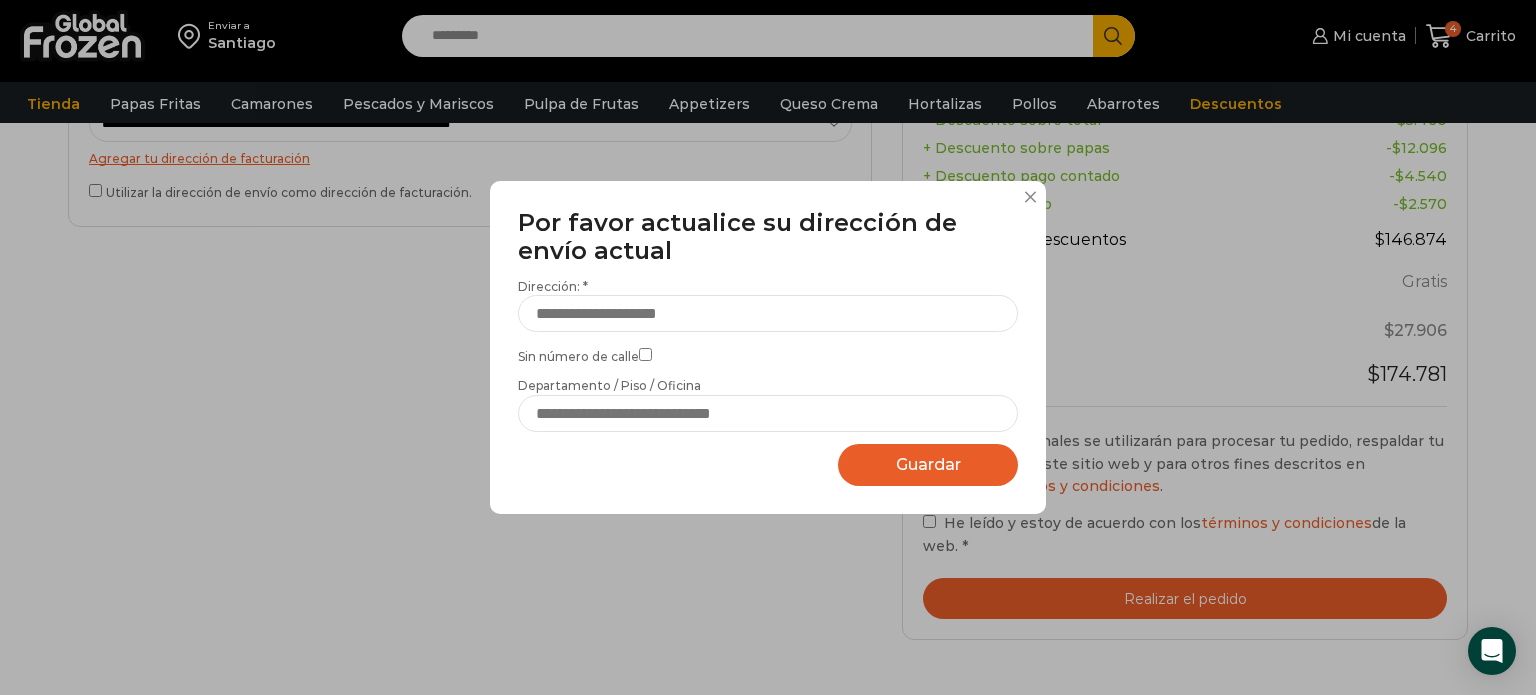 click at bounding box center (1030, 197) 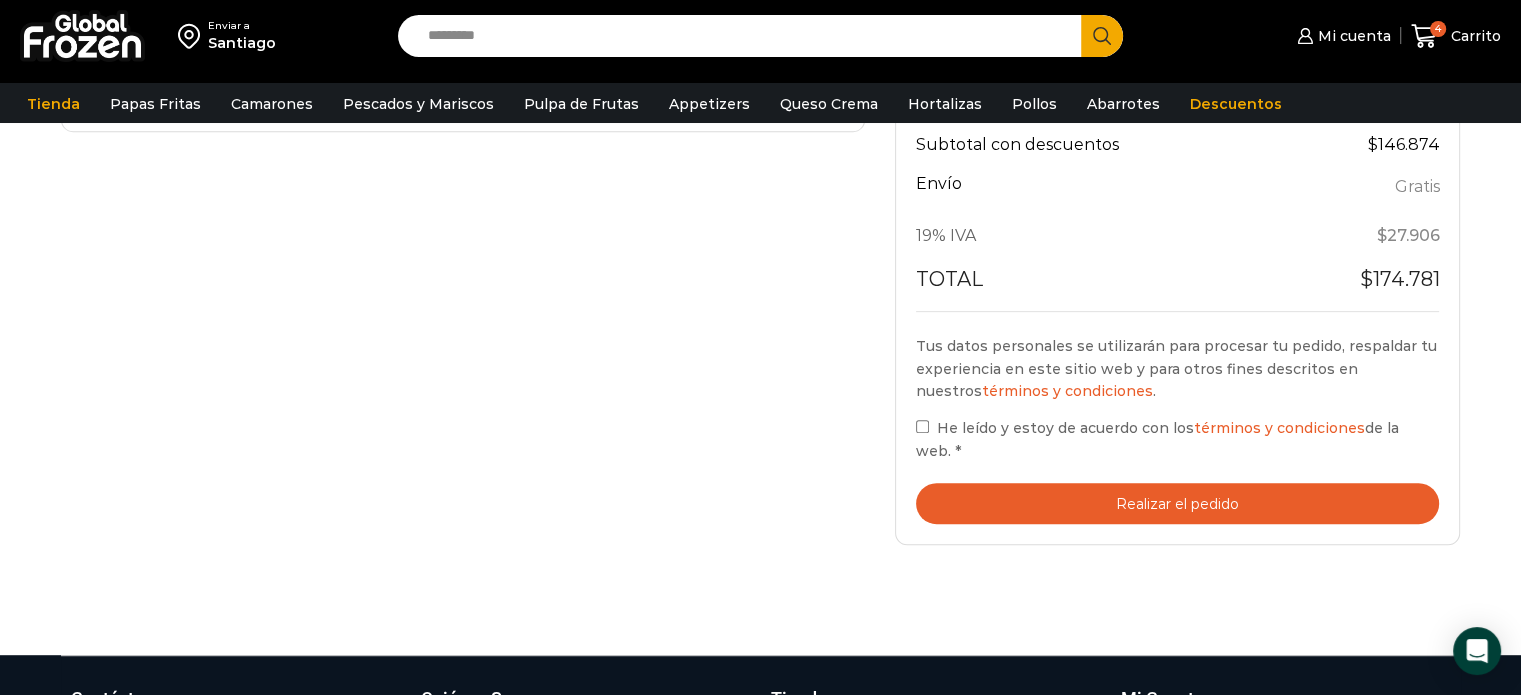 scroll, scrollTop: 907, scrollLeft: 0, axis: vertical 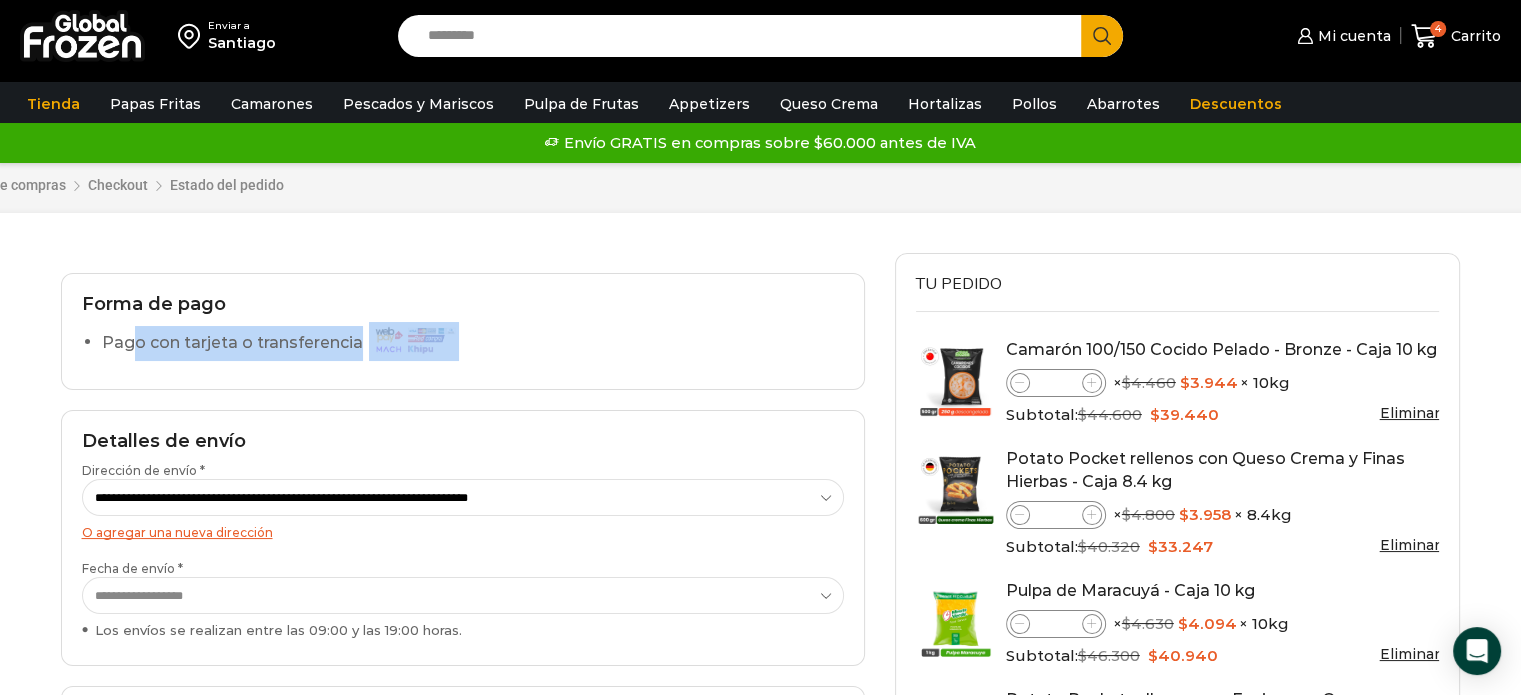 click on "Pago con tarjeta o transferencia" at bounding box center (473, 346) 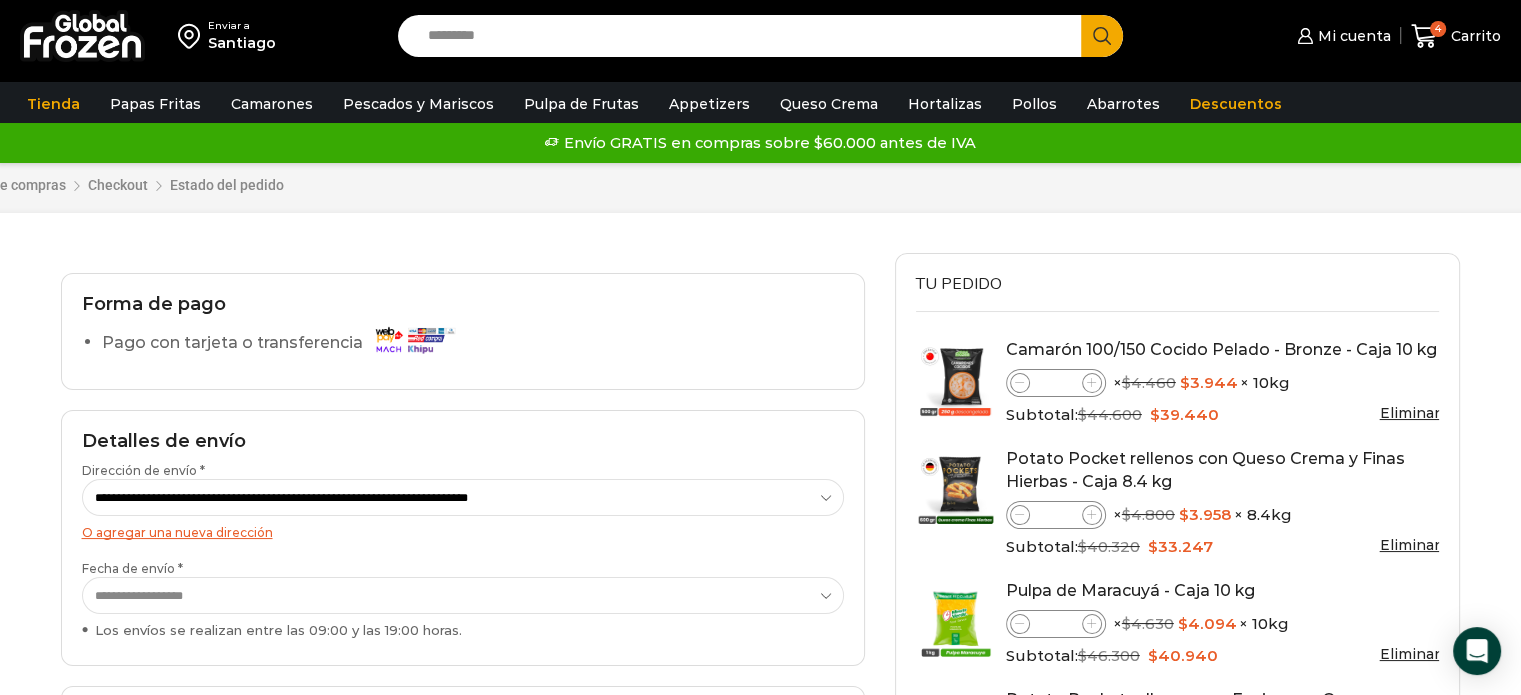 click on "Pago con tarjeta o transferencia" at bounding box center [473, 346] 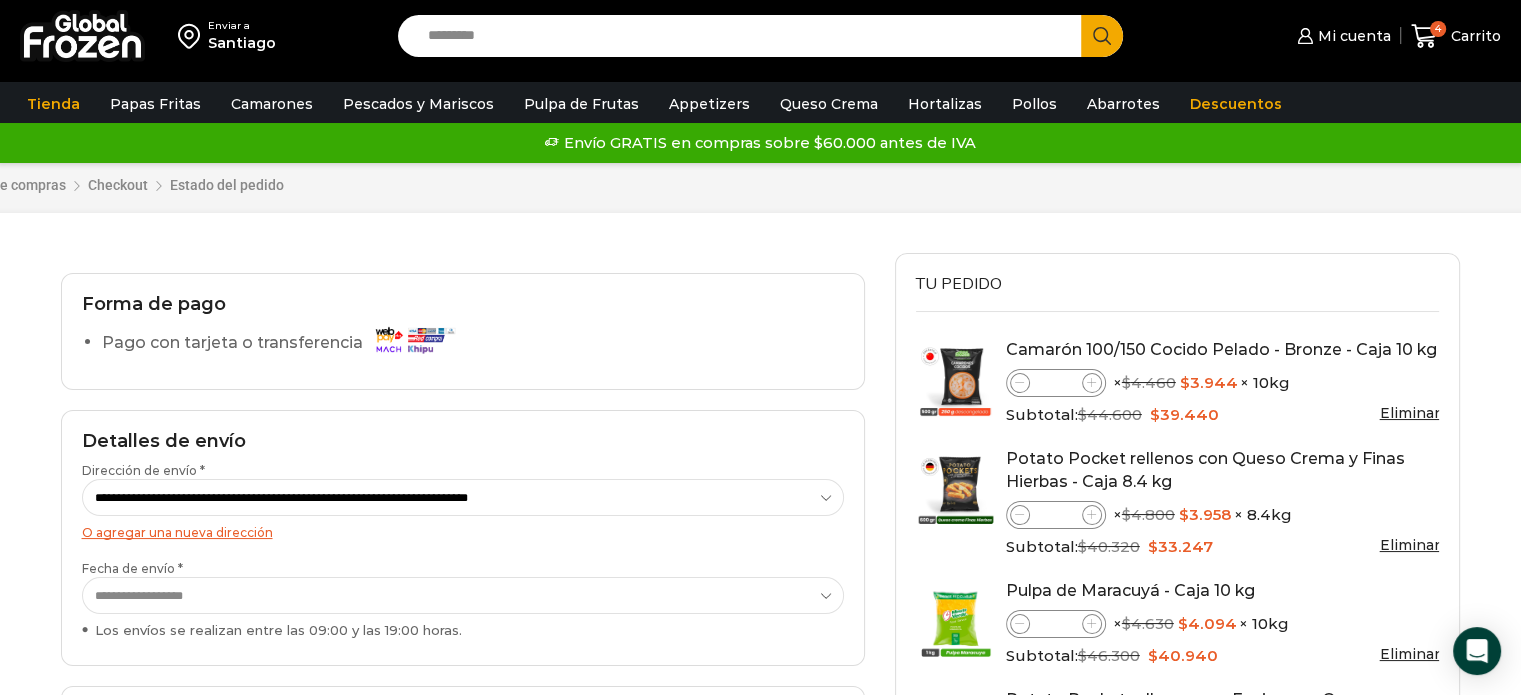 click on "Forma de pago
Pago con tarjeta o transferencia" at bounding box center (463, 331) 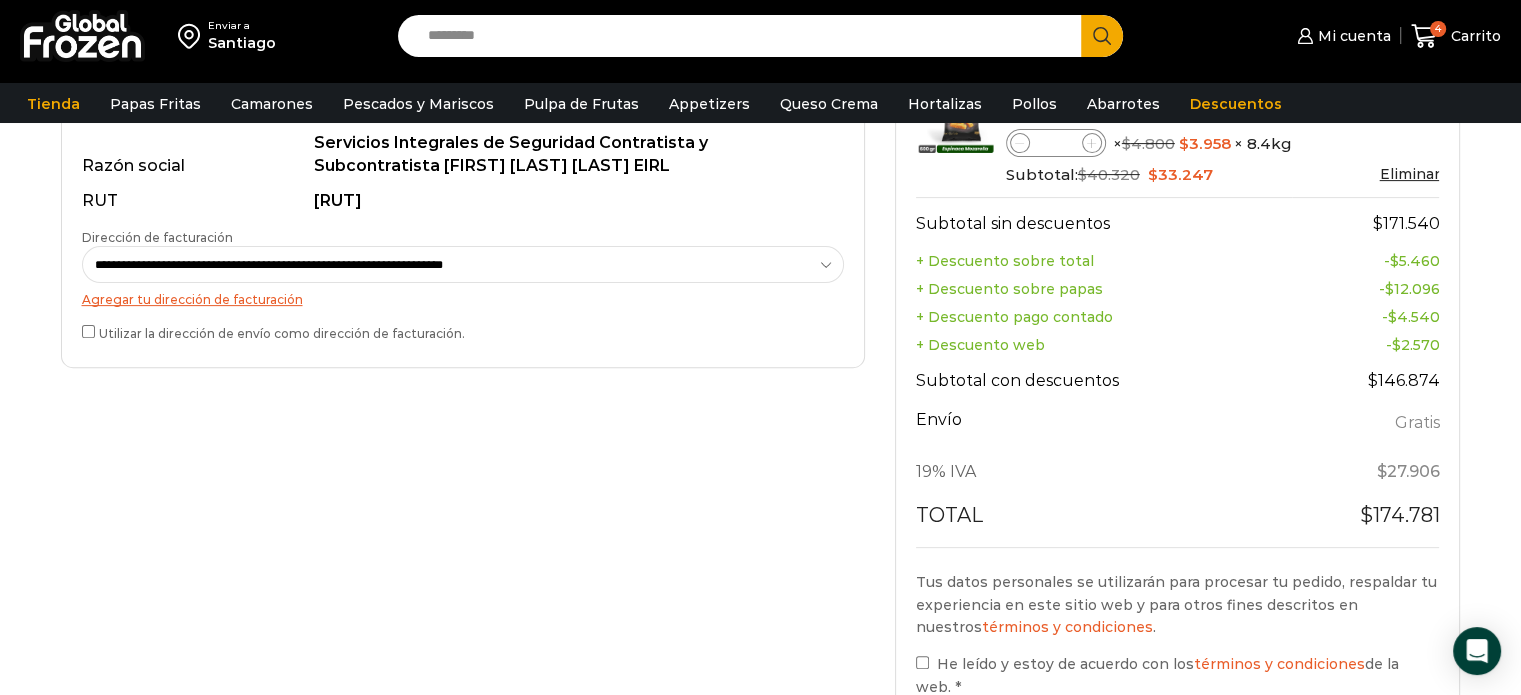 scroll, scrollTop: 194, scrollLeft: 0, axis: vertical 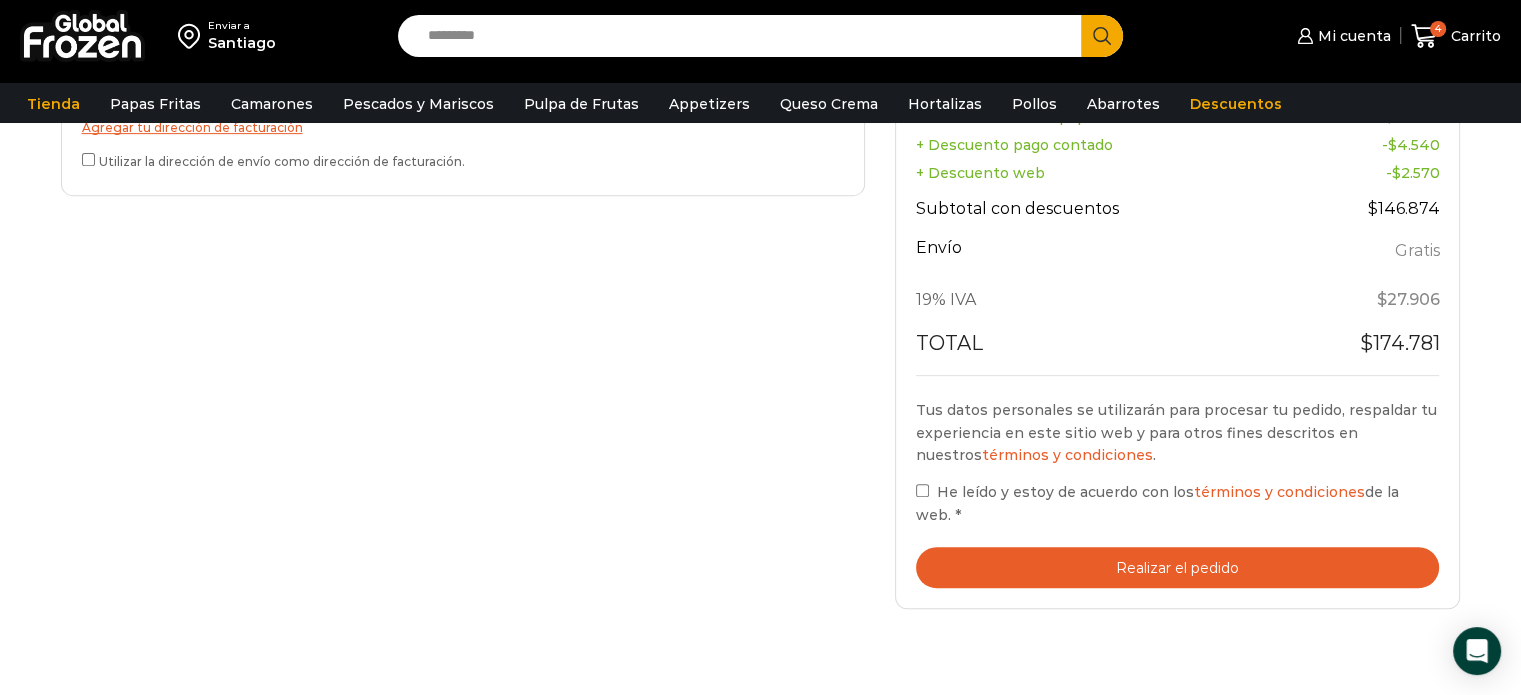 click on "Realizar el pedido" at bounding box center [1178, 567] 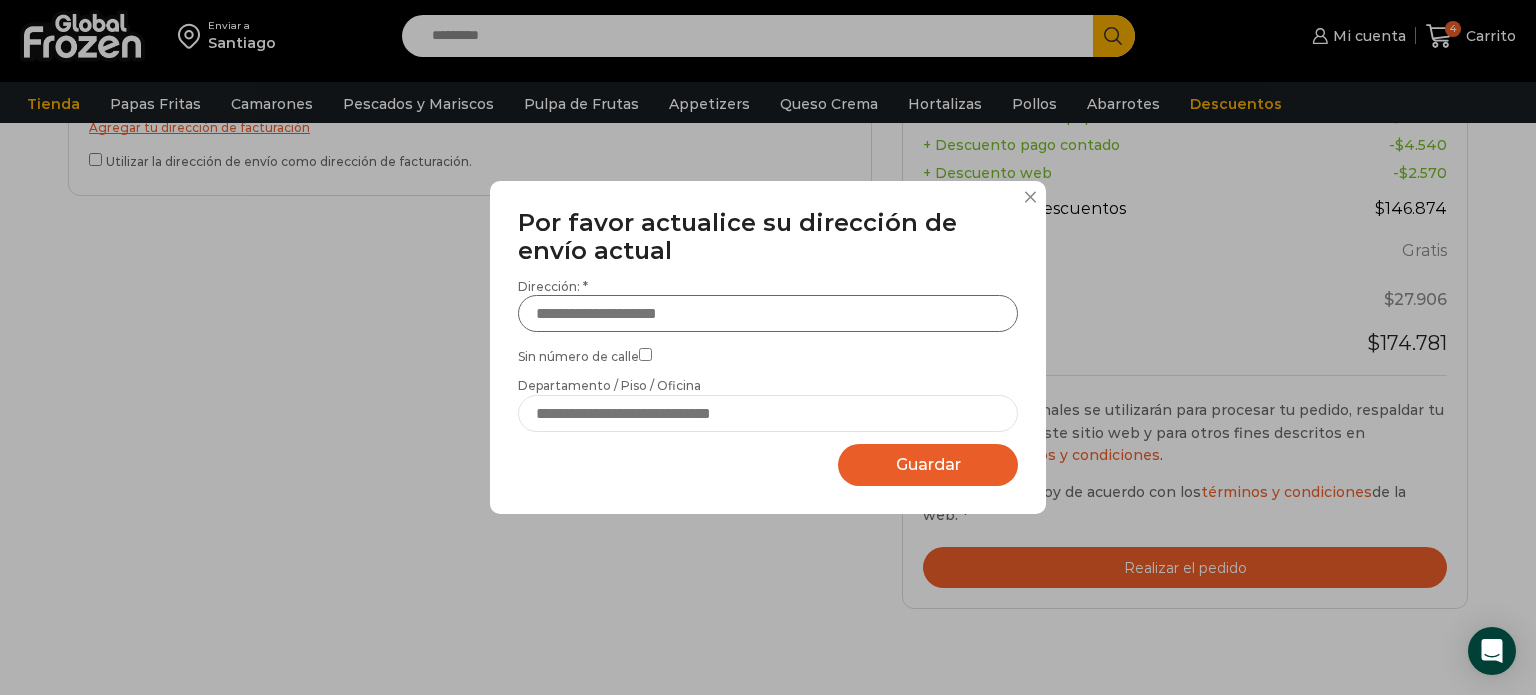 click on "Dirección: *" at bounding box center (768, 313) 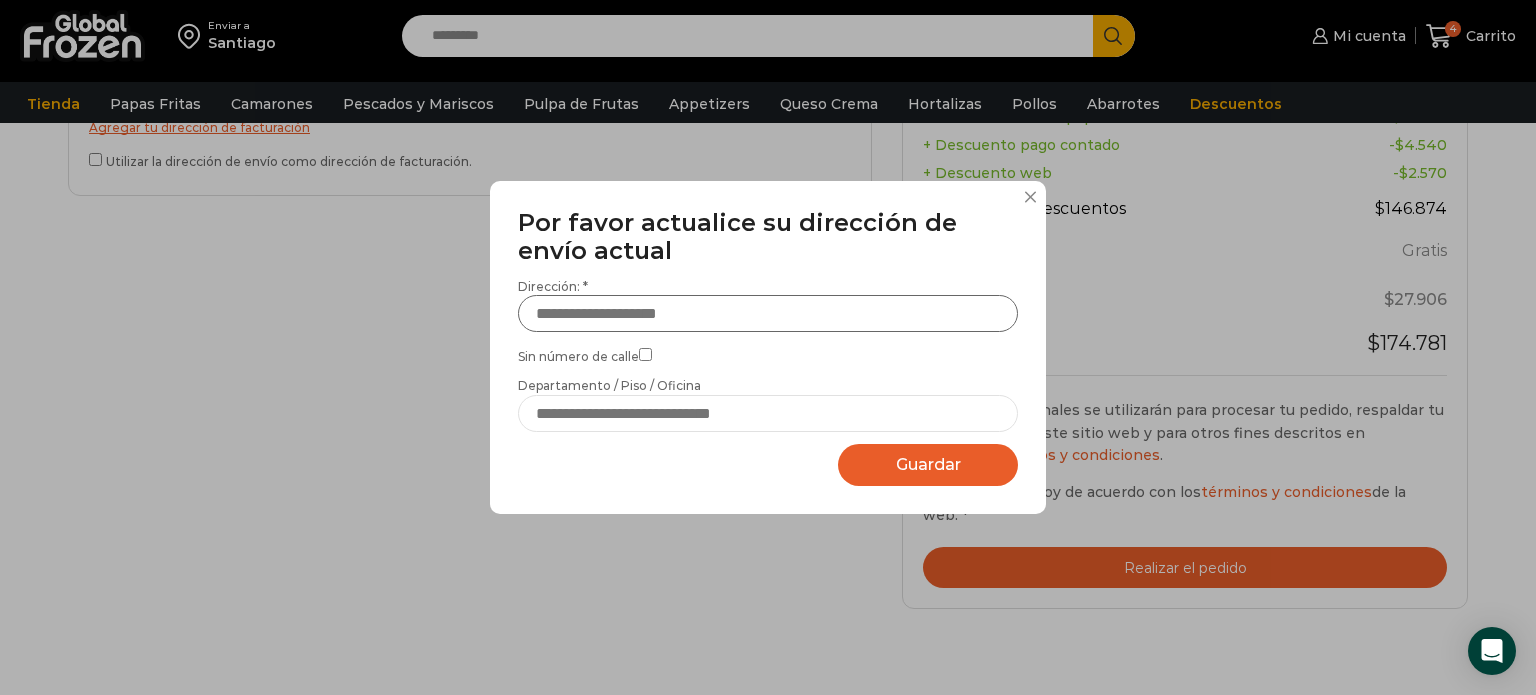 type on "**********" 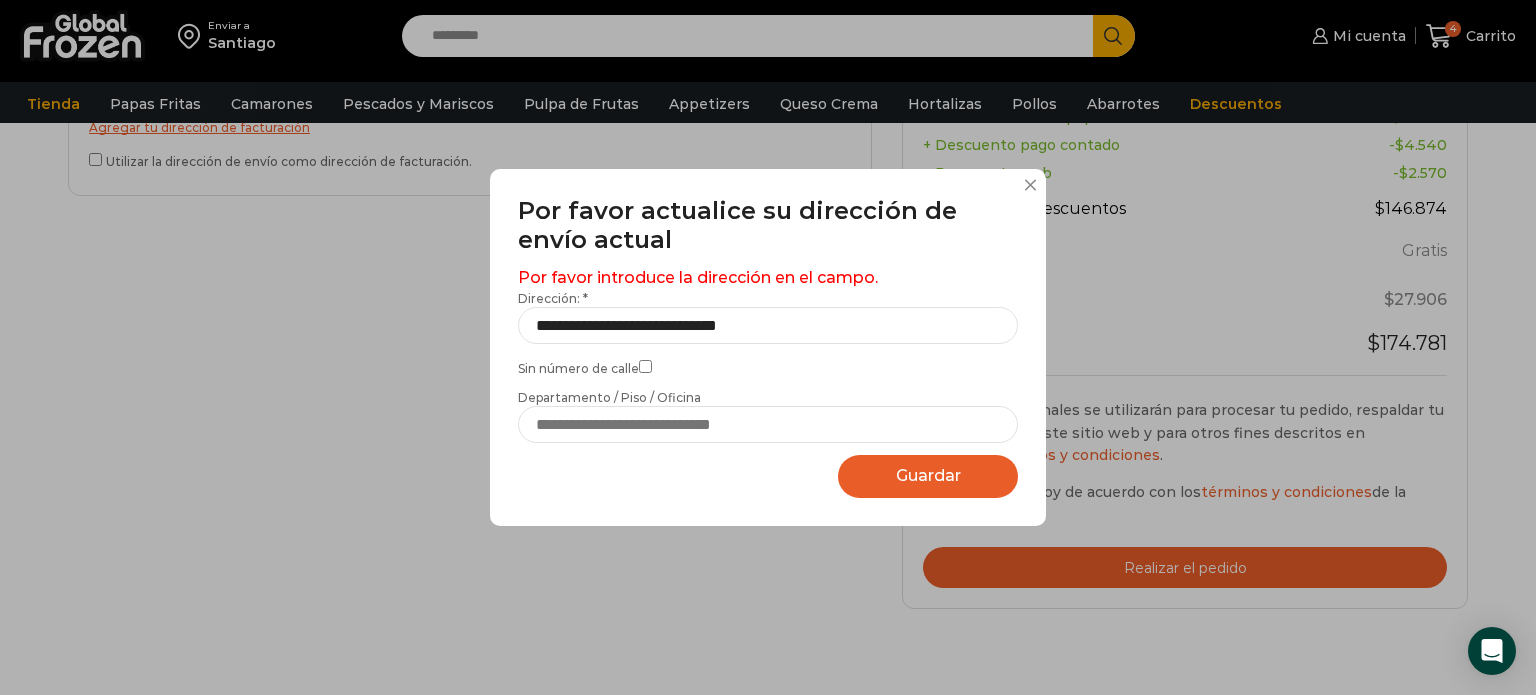 click on "Departamento / Piso / Oficina" at bounding box center (768, 416) 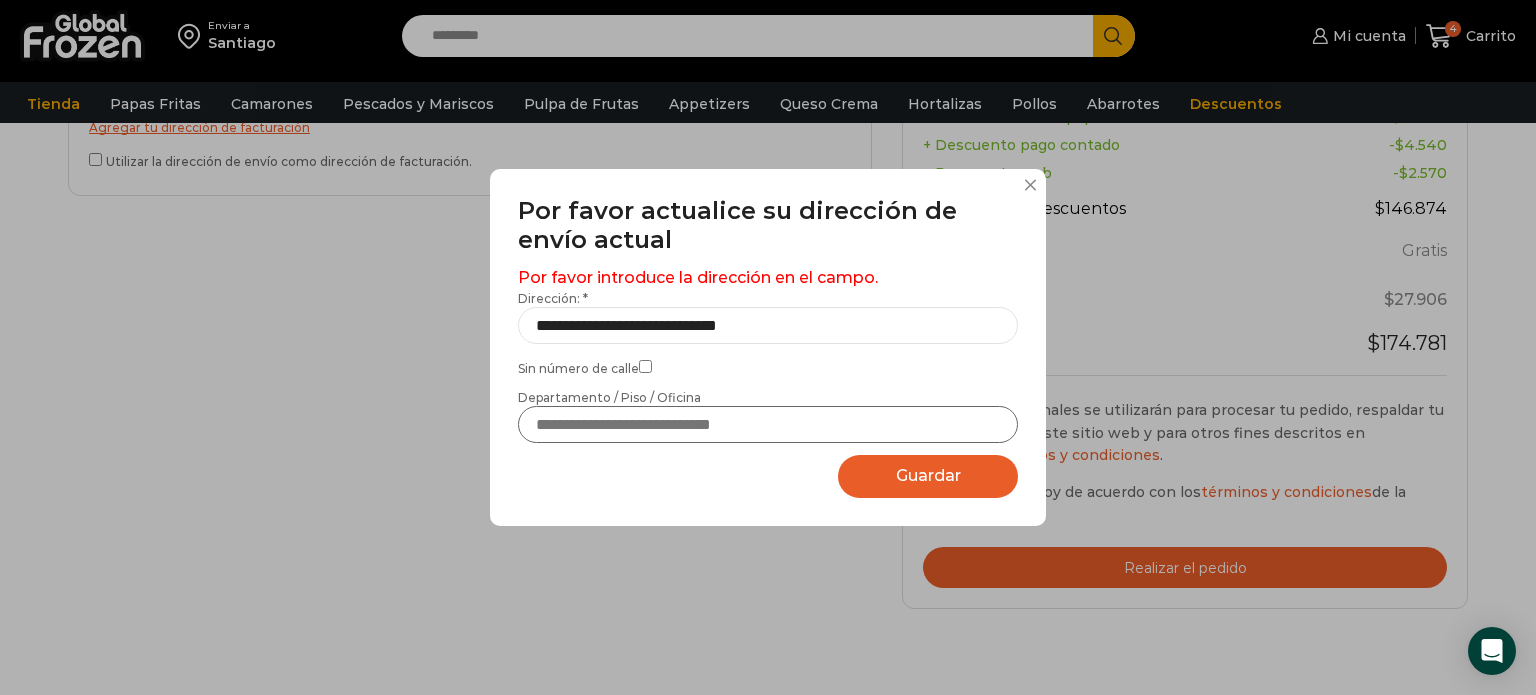 click on "Departamento / Piso / Oficina" at bounding box center (768, 424) 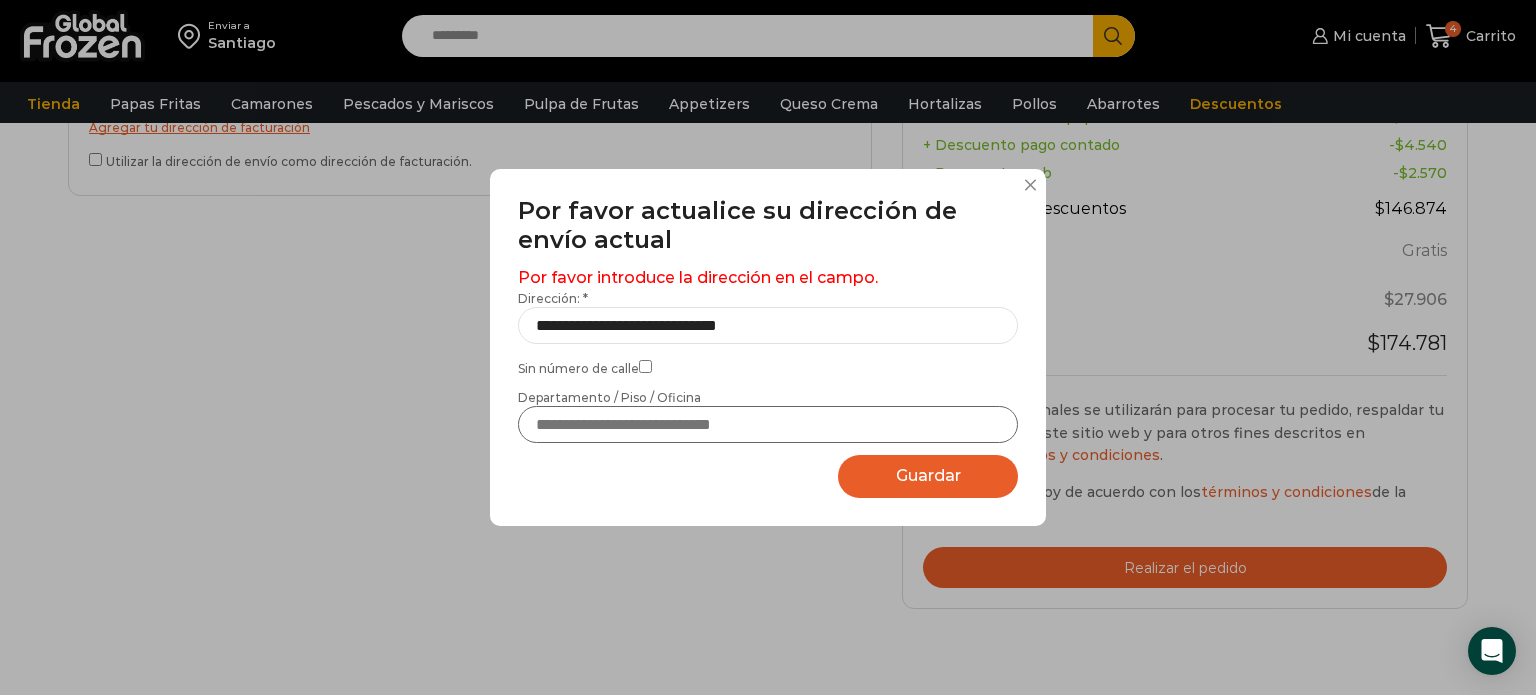 click on "Departamento / Piso / Oficina" at bounding box center [768, 424] 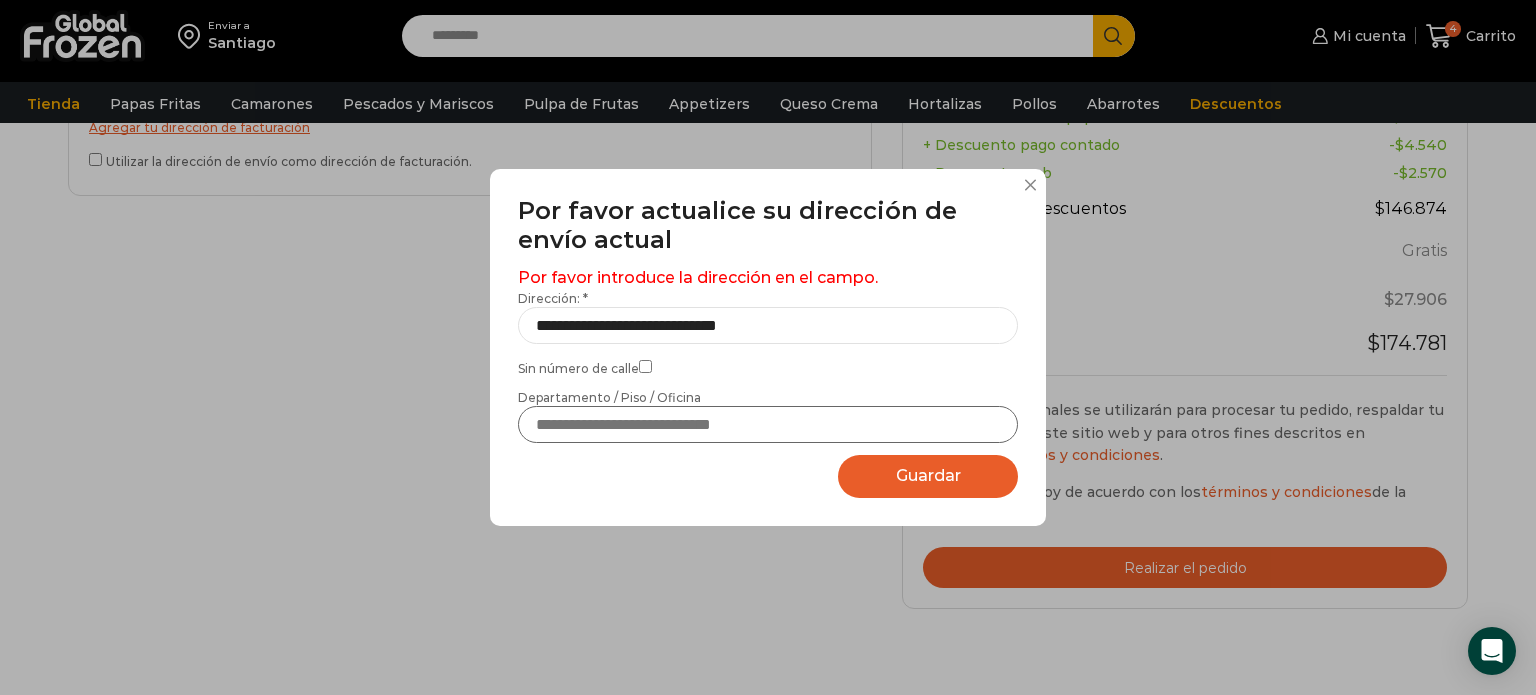 type on "*******" 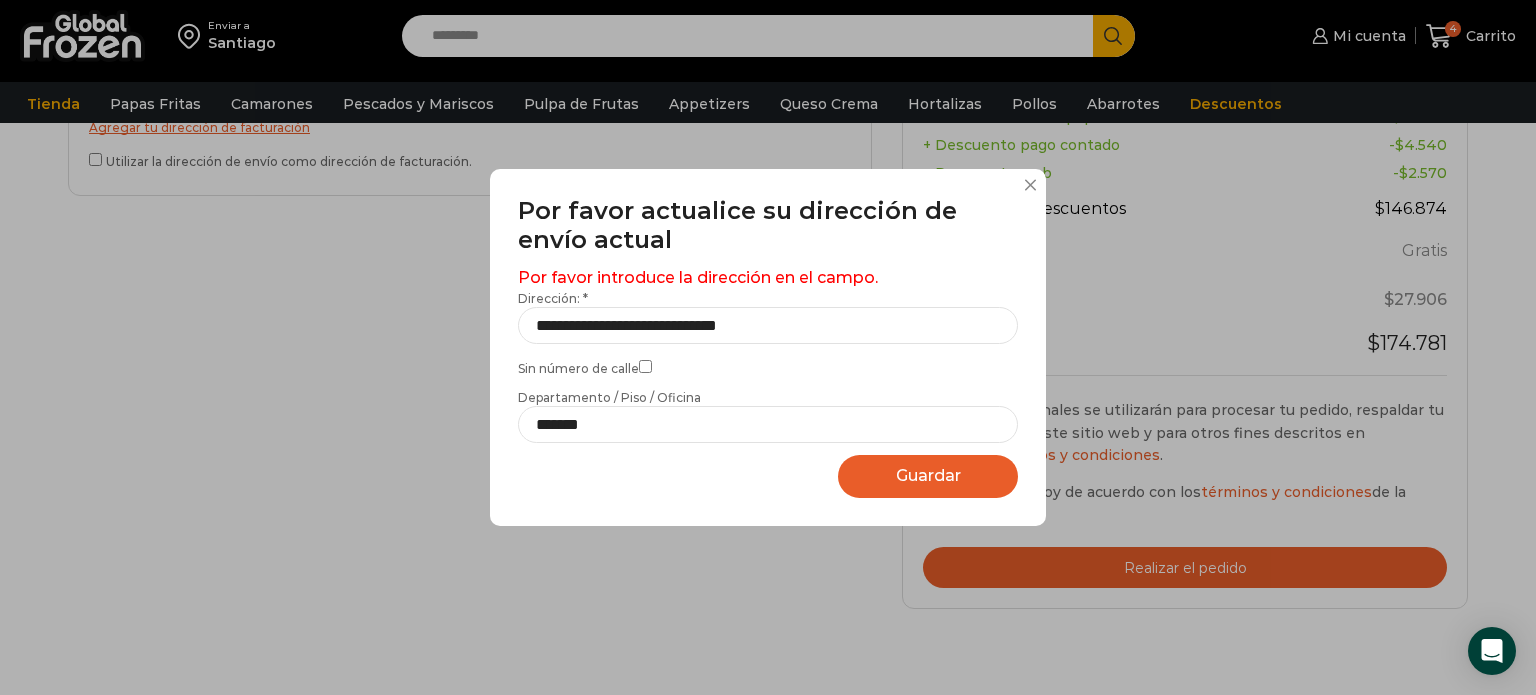 click on "Guardar" at bounding box center (928, 475) 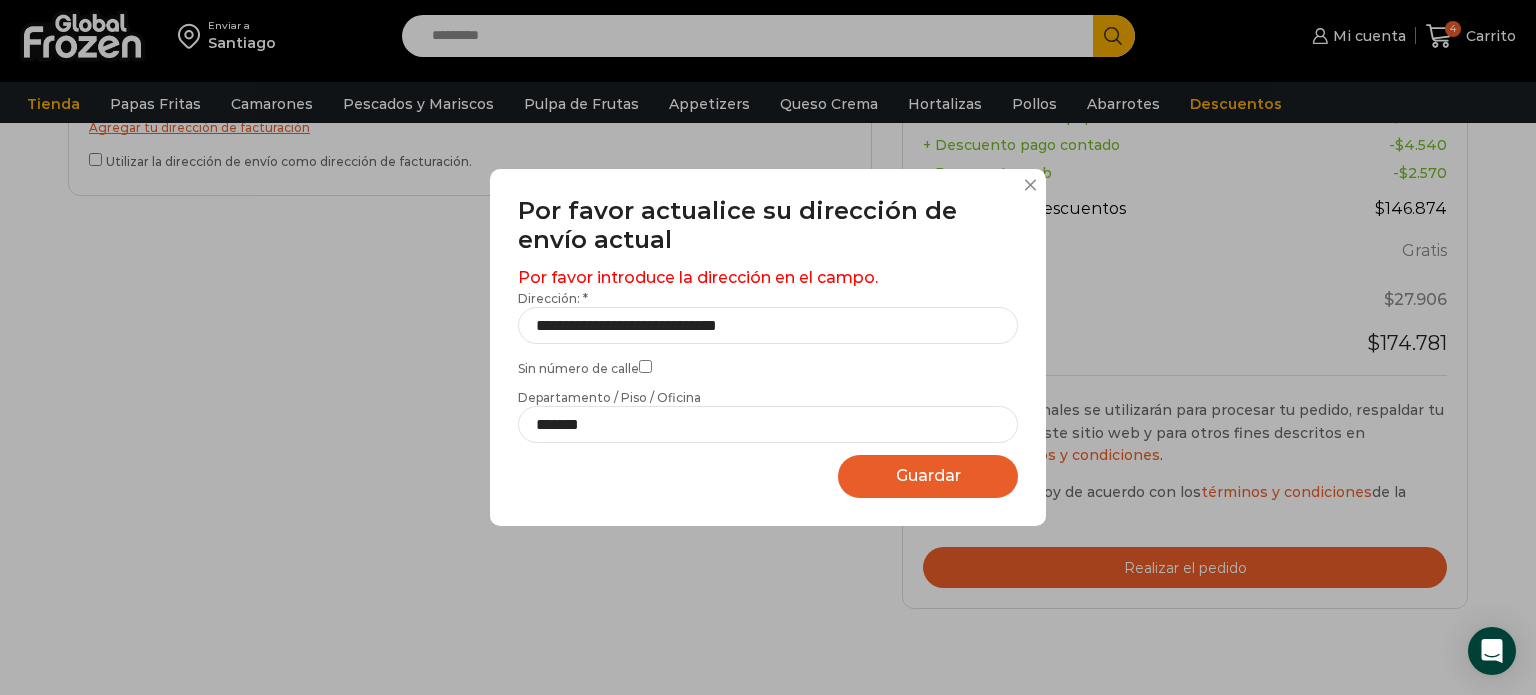 click on "Guardar" at bounding box center (928, 475) 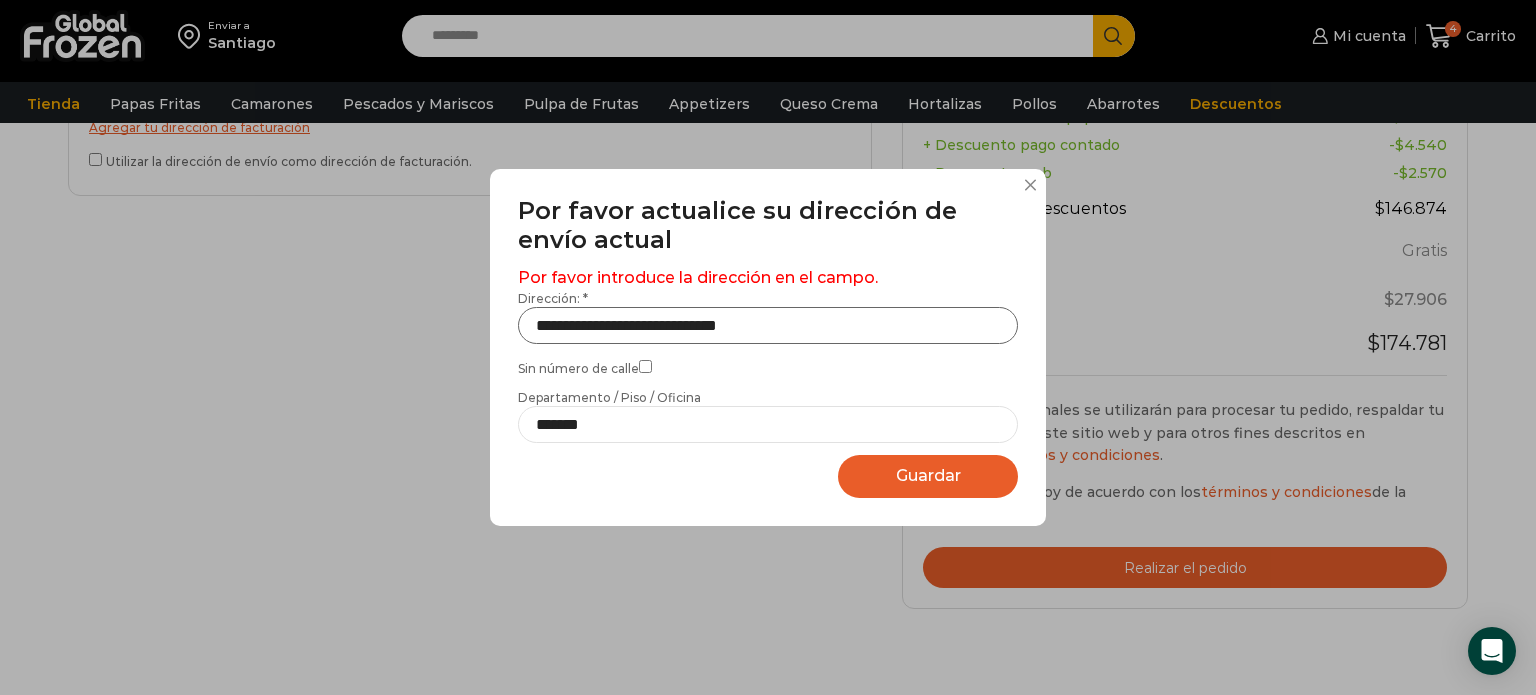 click on "**********" at bounding box center (768, 325) 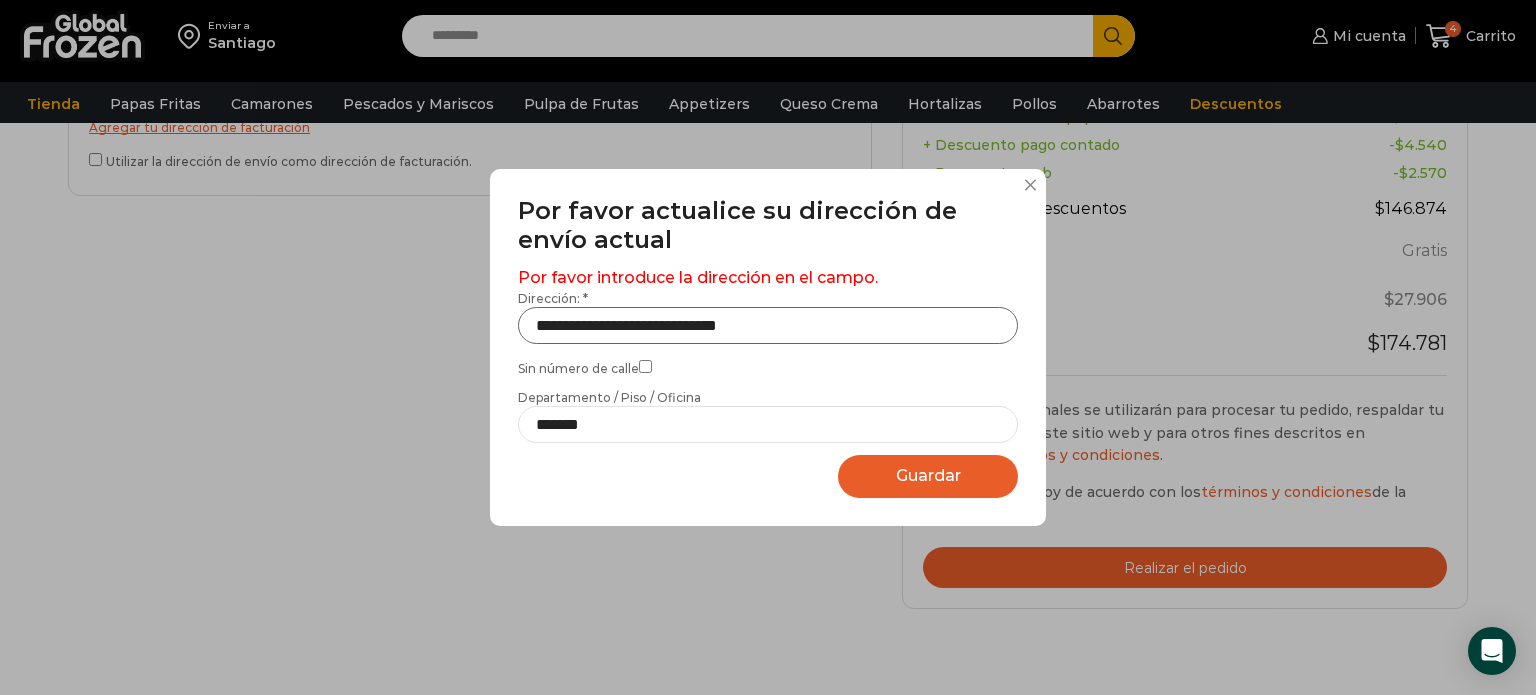 type on "**********" 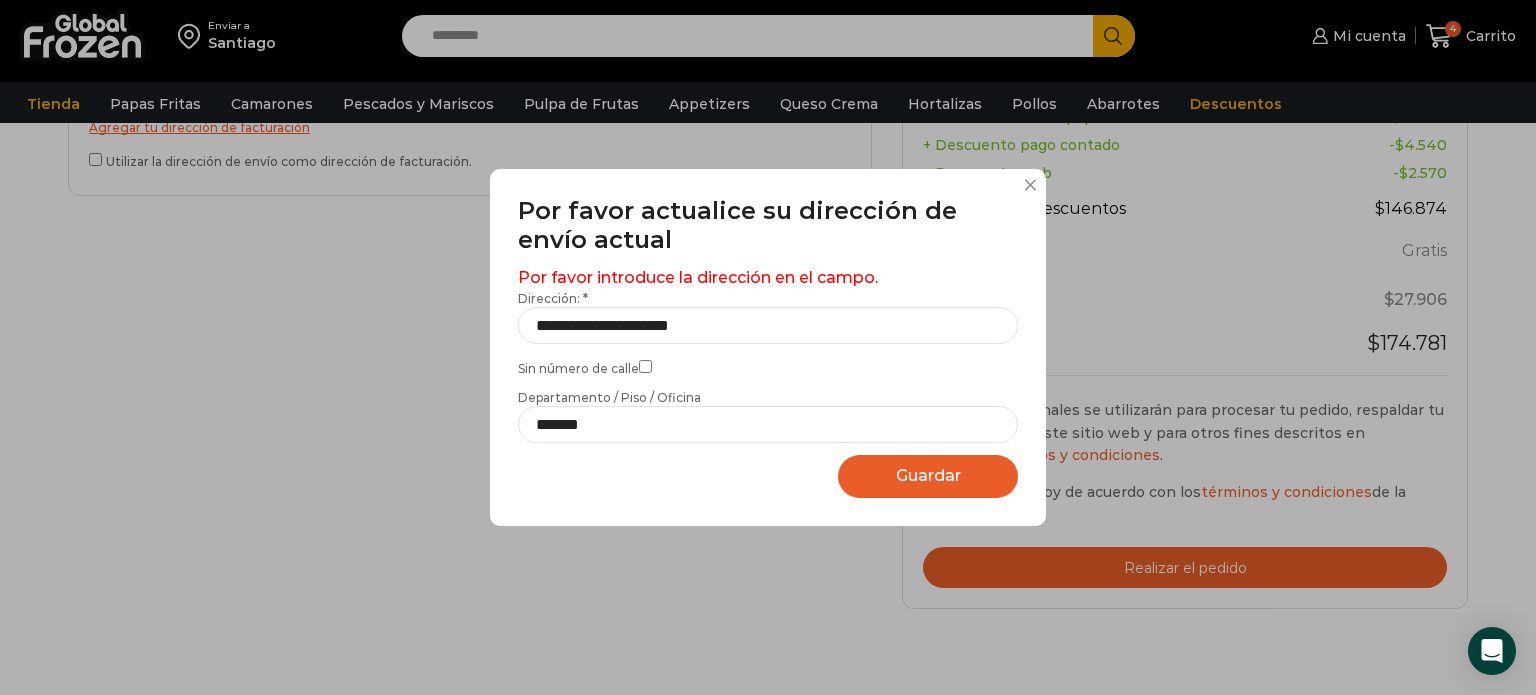 click on "Guardar" at bounding box center [928, 475] 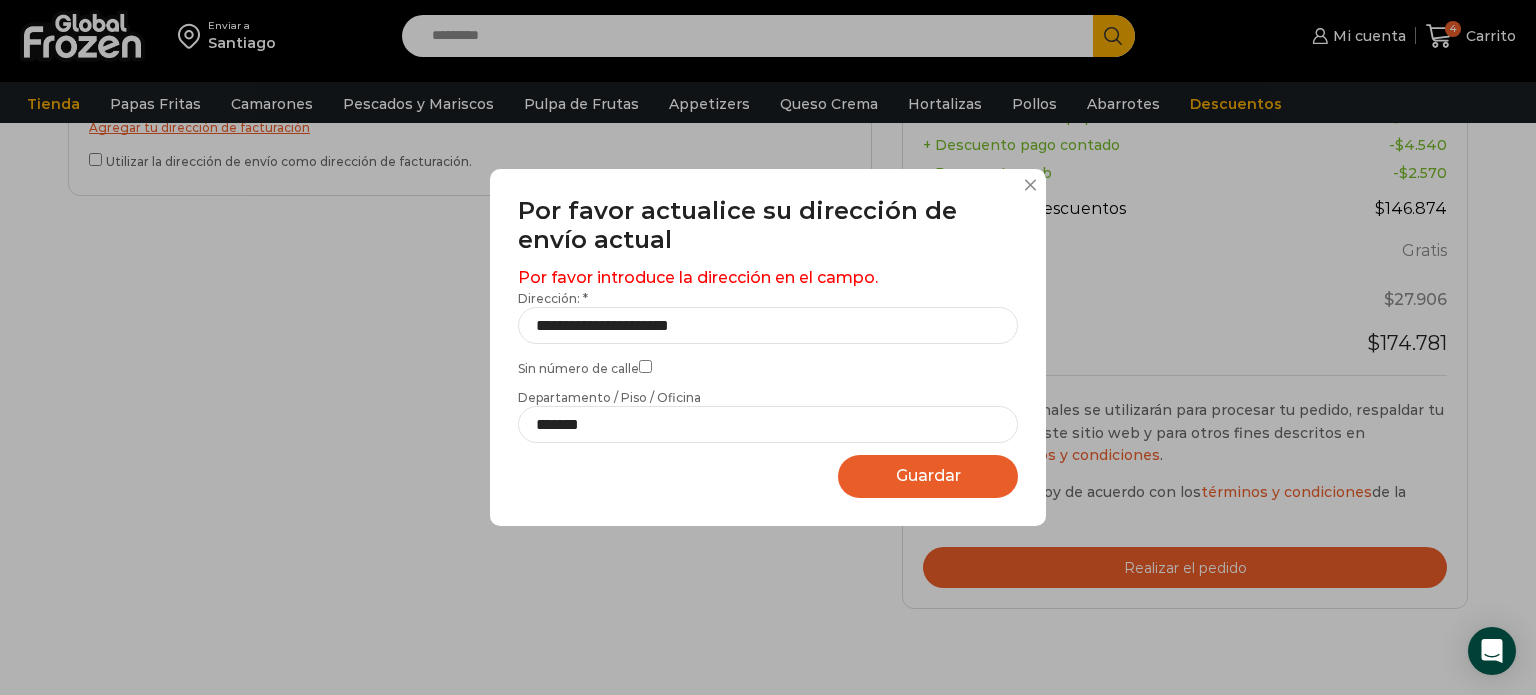 click on "Guardar" at bounding box center [928, 475] 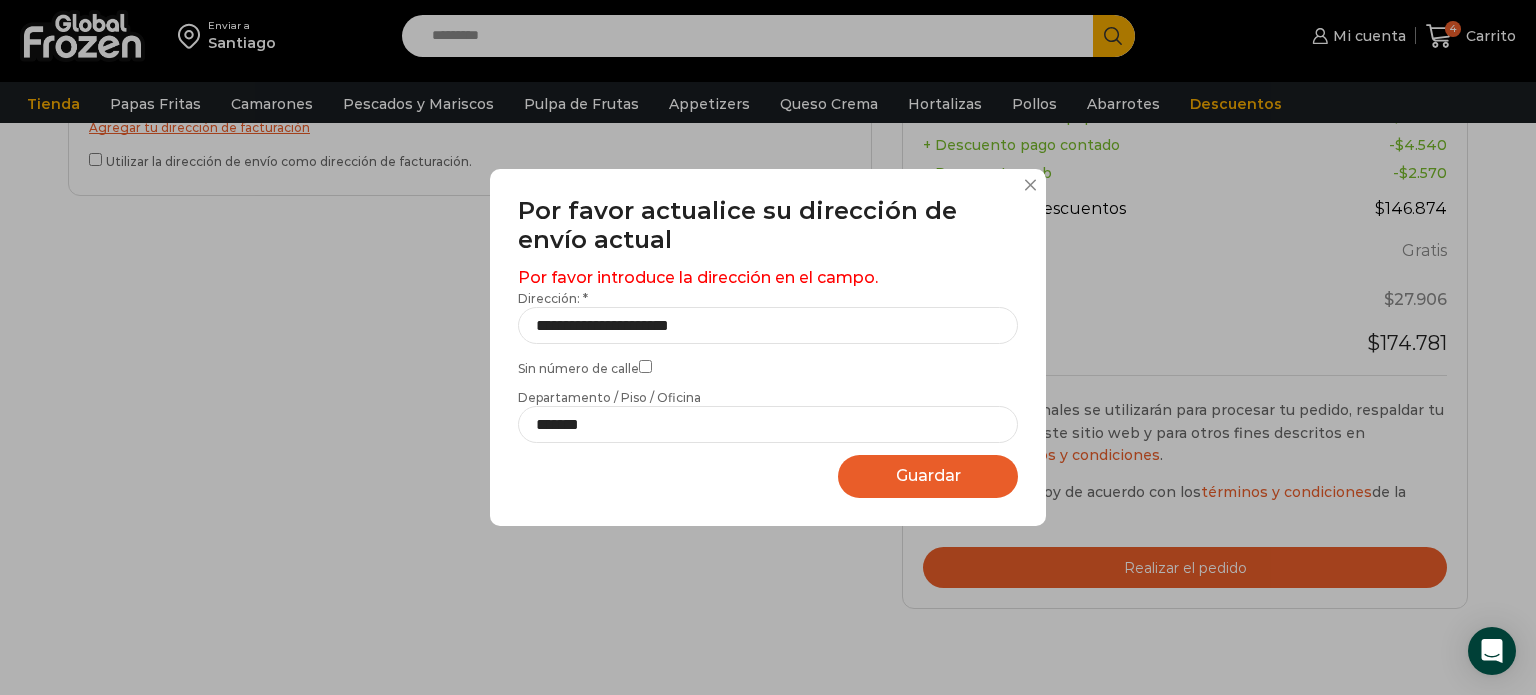 click on "Guardar" at bounding box center [928, 475] 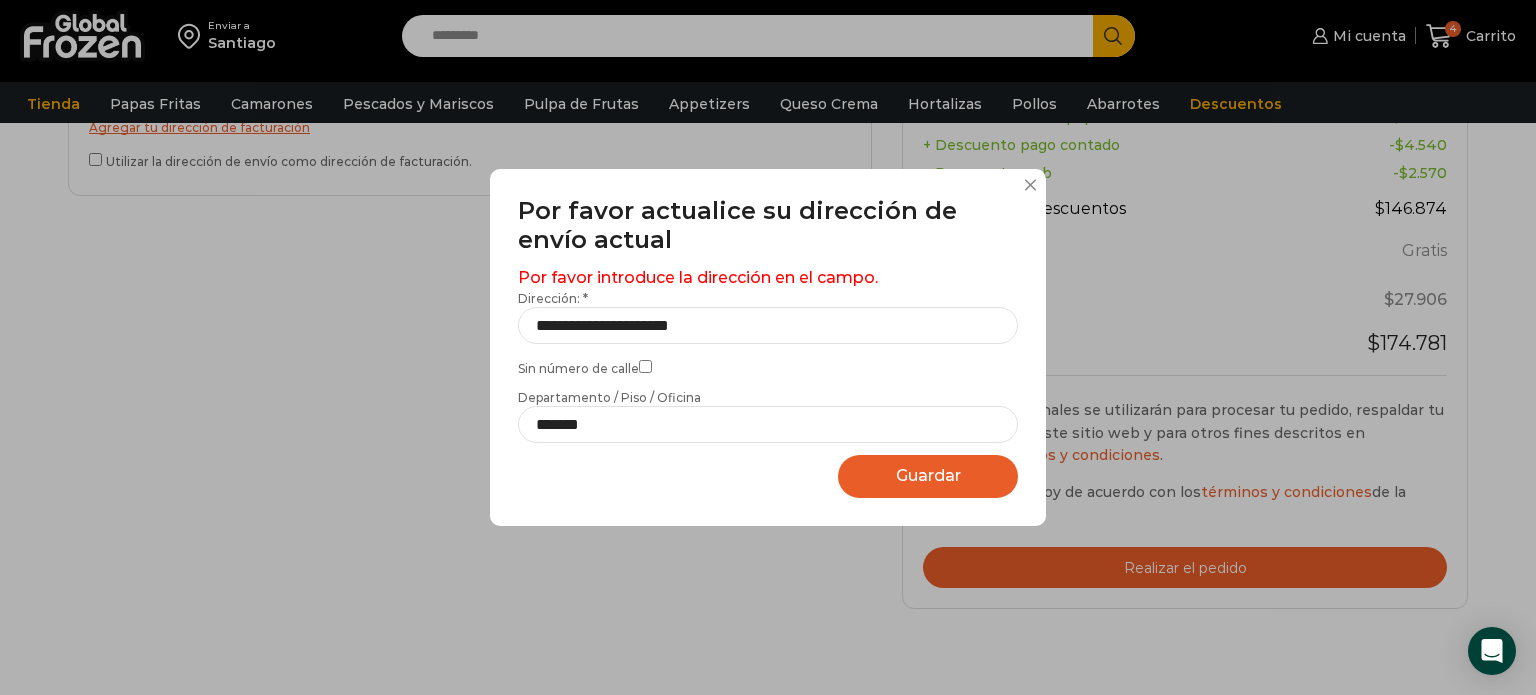 click at bounding box center (1030, 185) 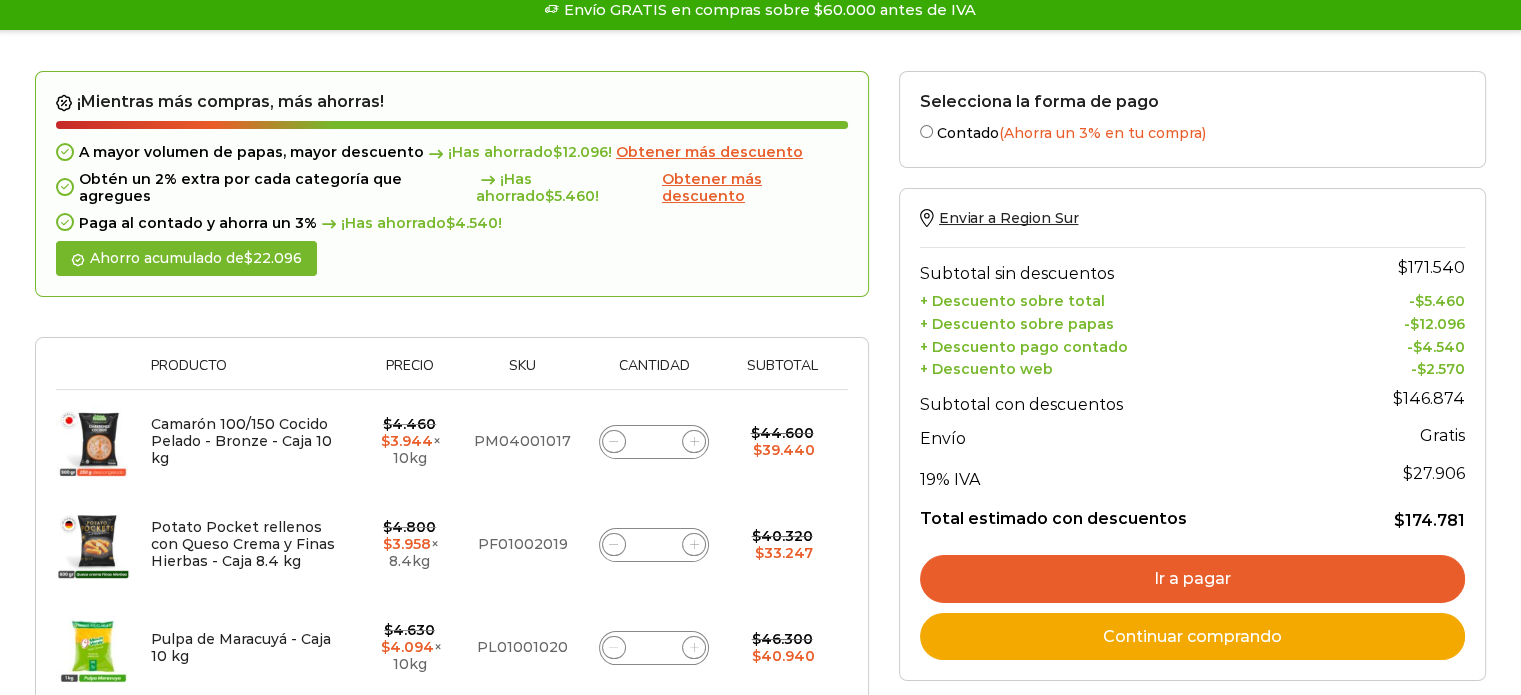 scroll, scrollTop: 133, scrollLeft: 0, axis: vertical 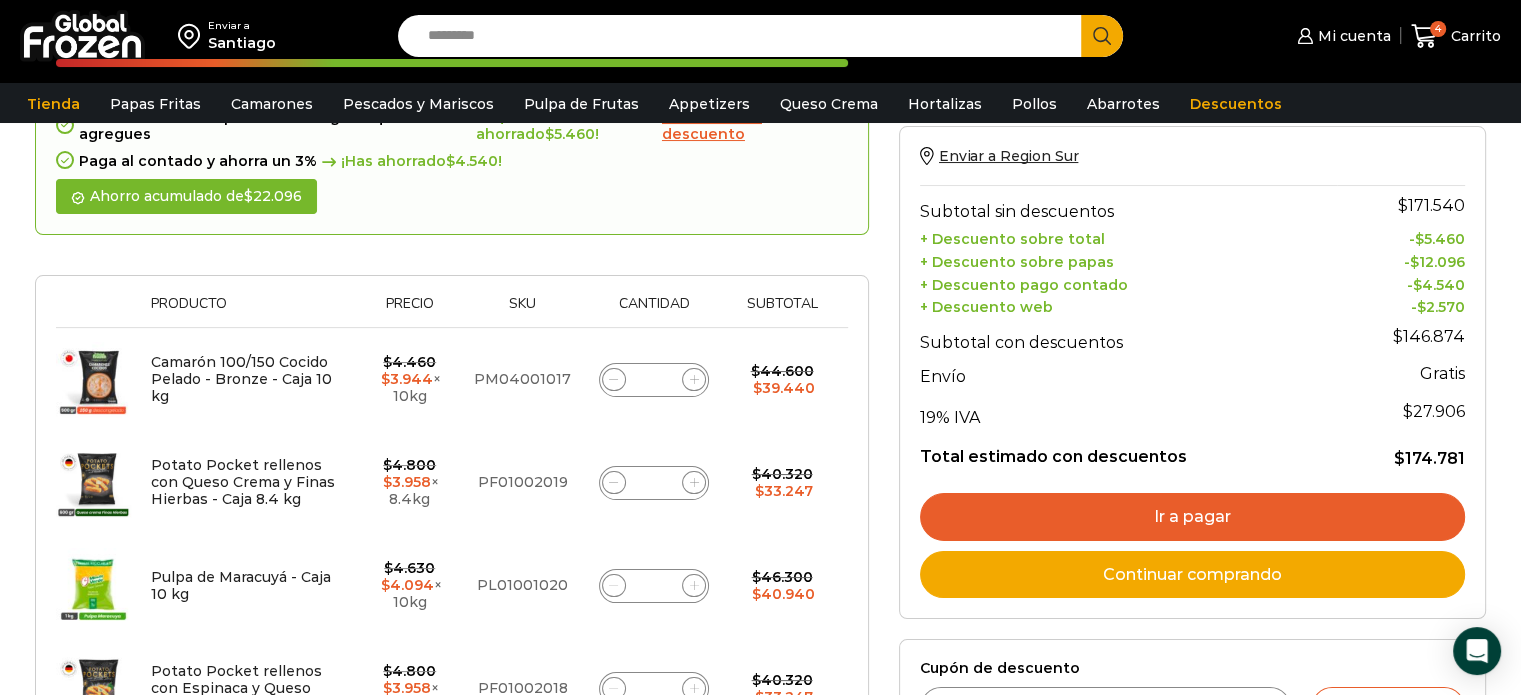 click on "Ir a pagar" at bounding box center [1192, 517] 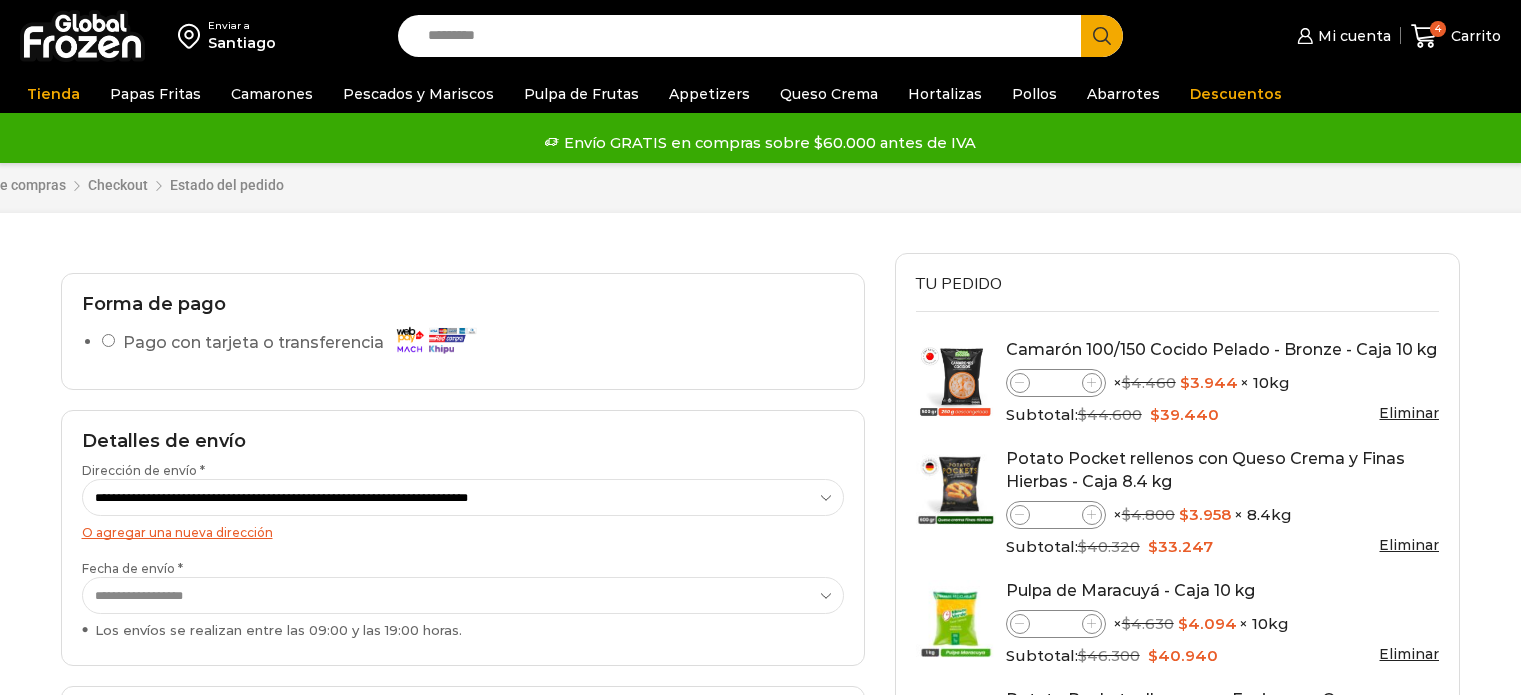 scroll, scrollTop: 0, scrollLeft: 0, axis: both 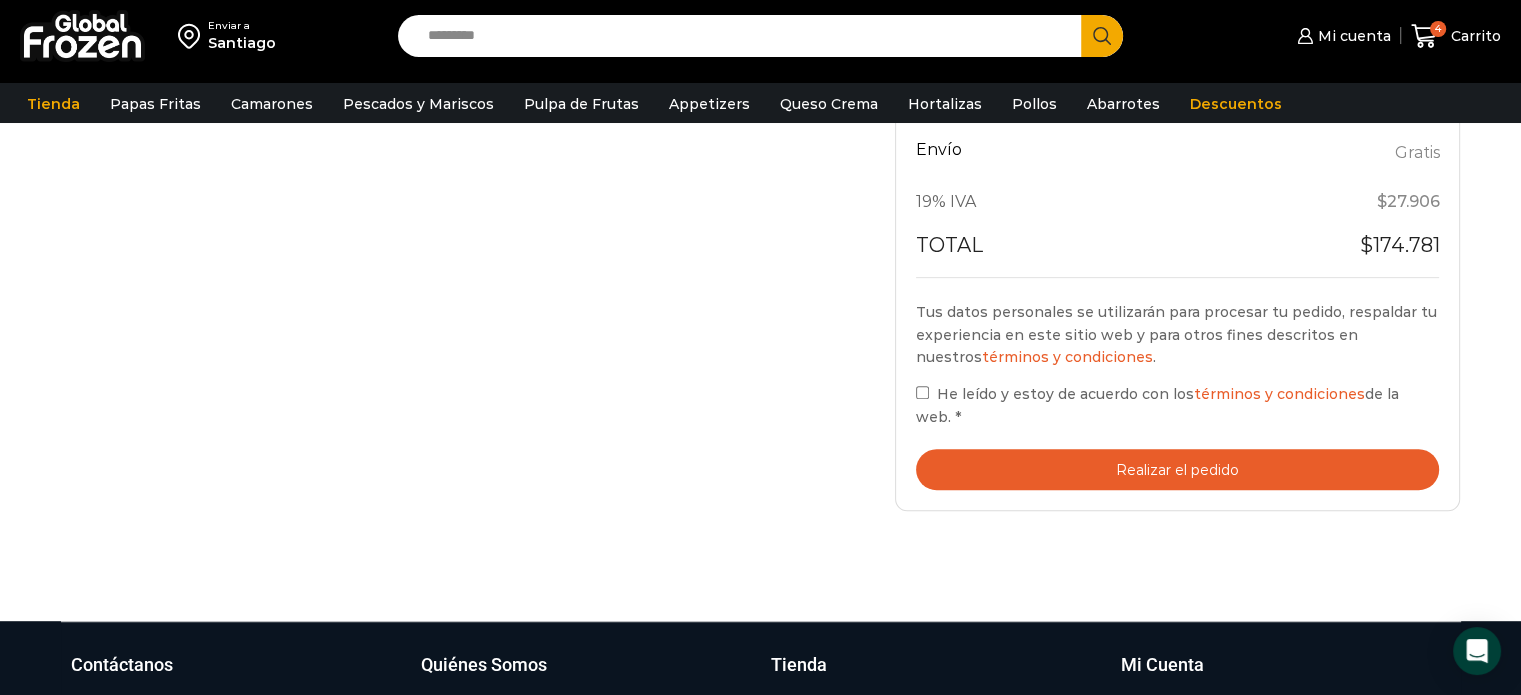 click on "Realizar el pedido" at bounding box center (1178, 469) 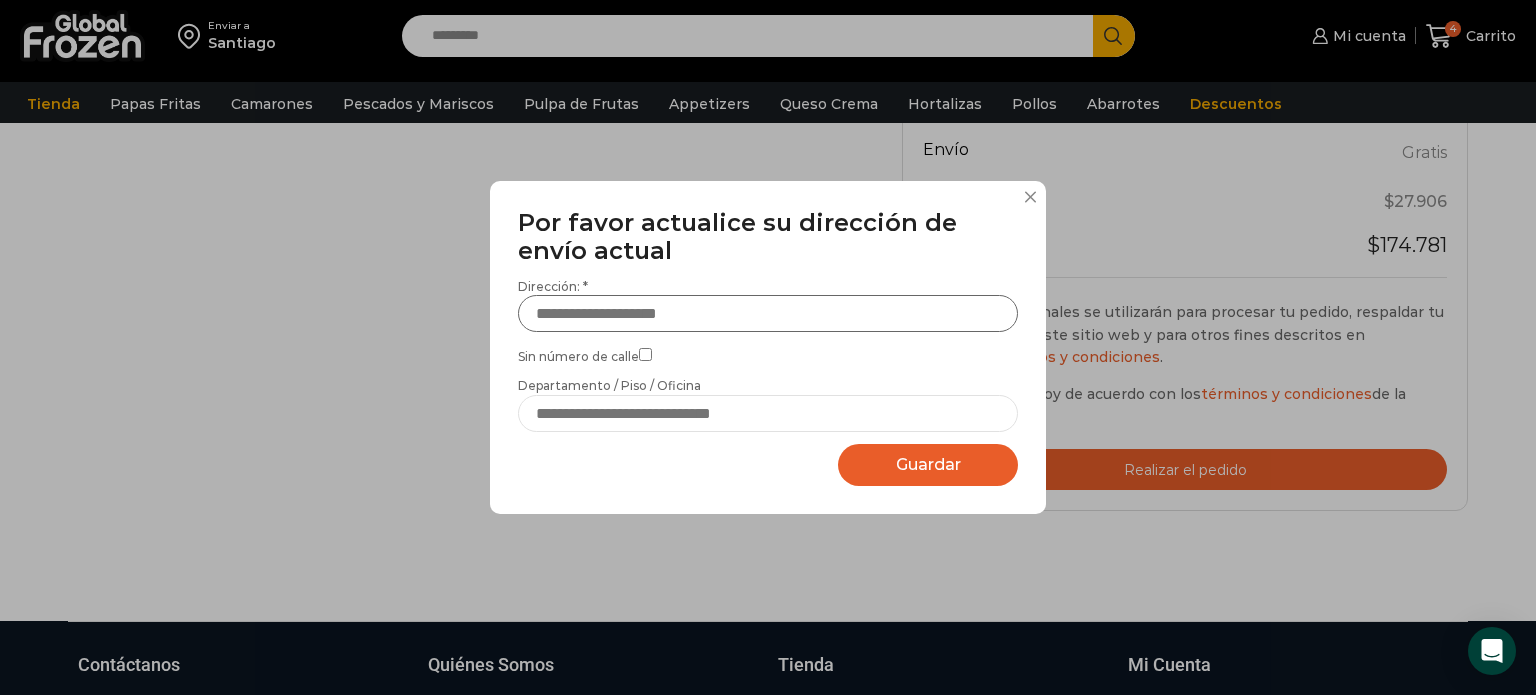 click on "Dirección: *" at bounding box center (768, 313) 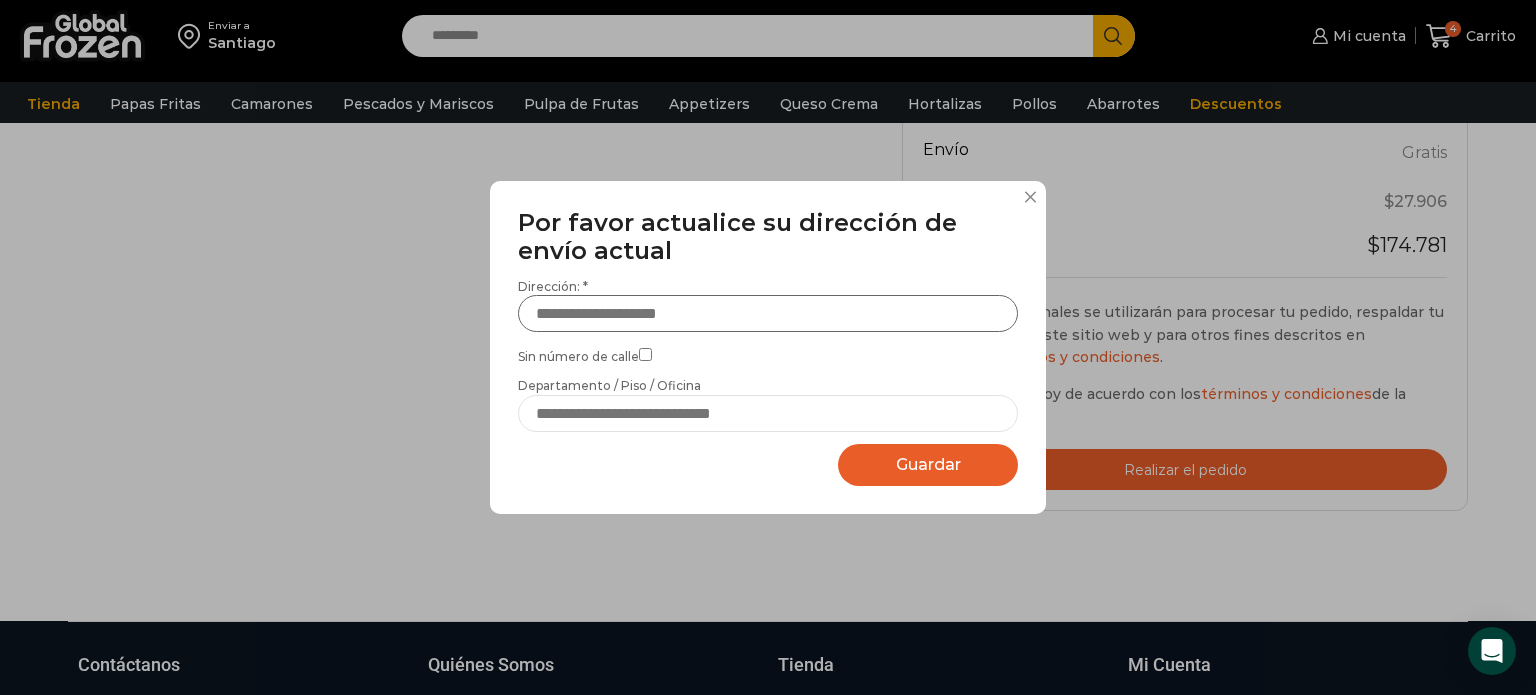 type on "**********" 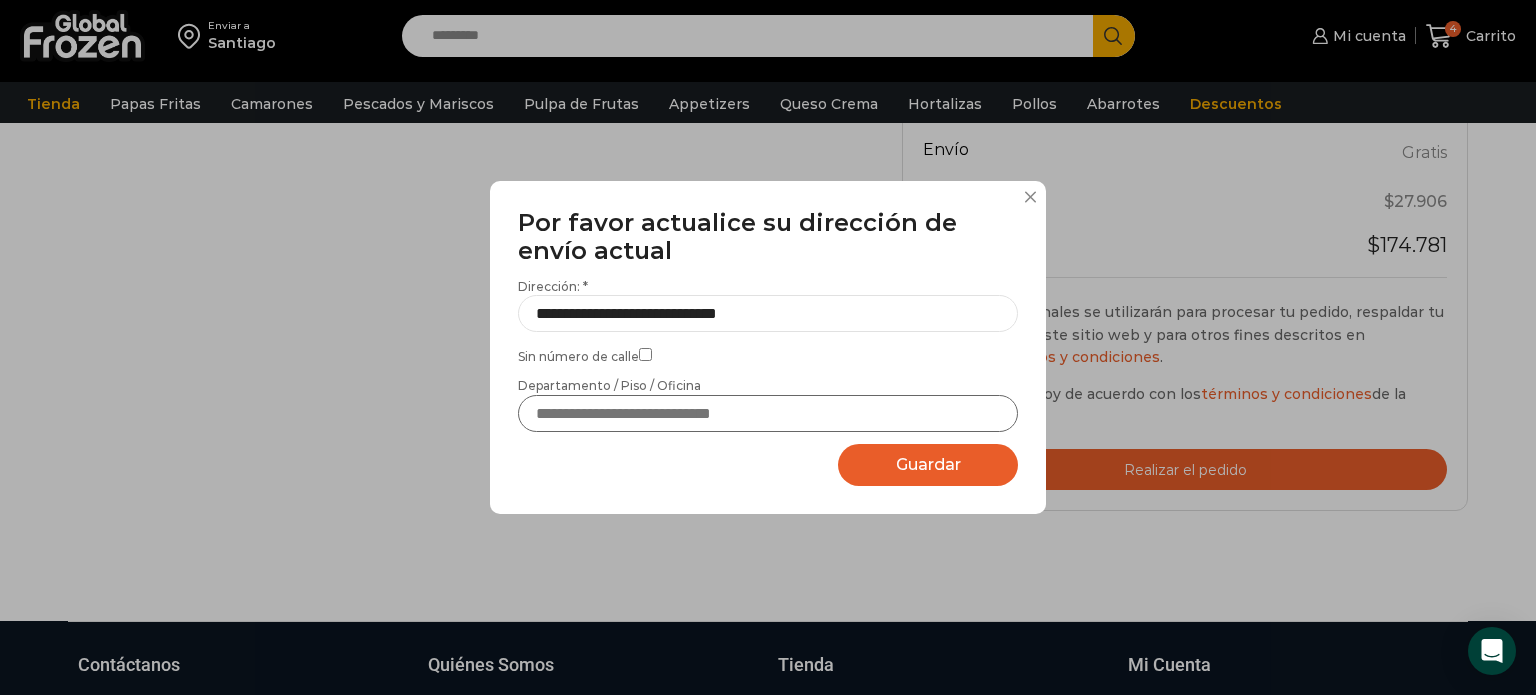 click on "Departamento / Piso / Oficina" at bounding box center [768, 413] 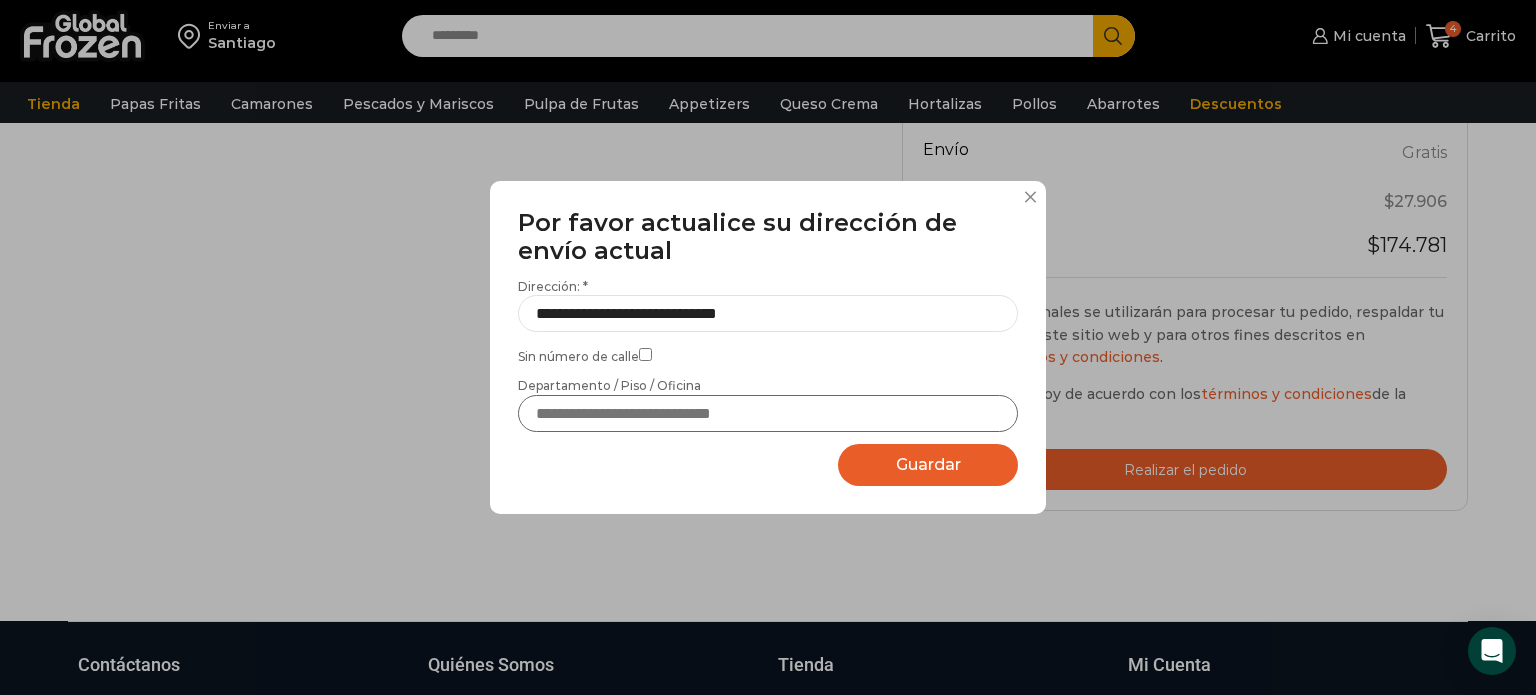 type on "*******" 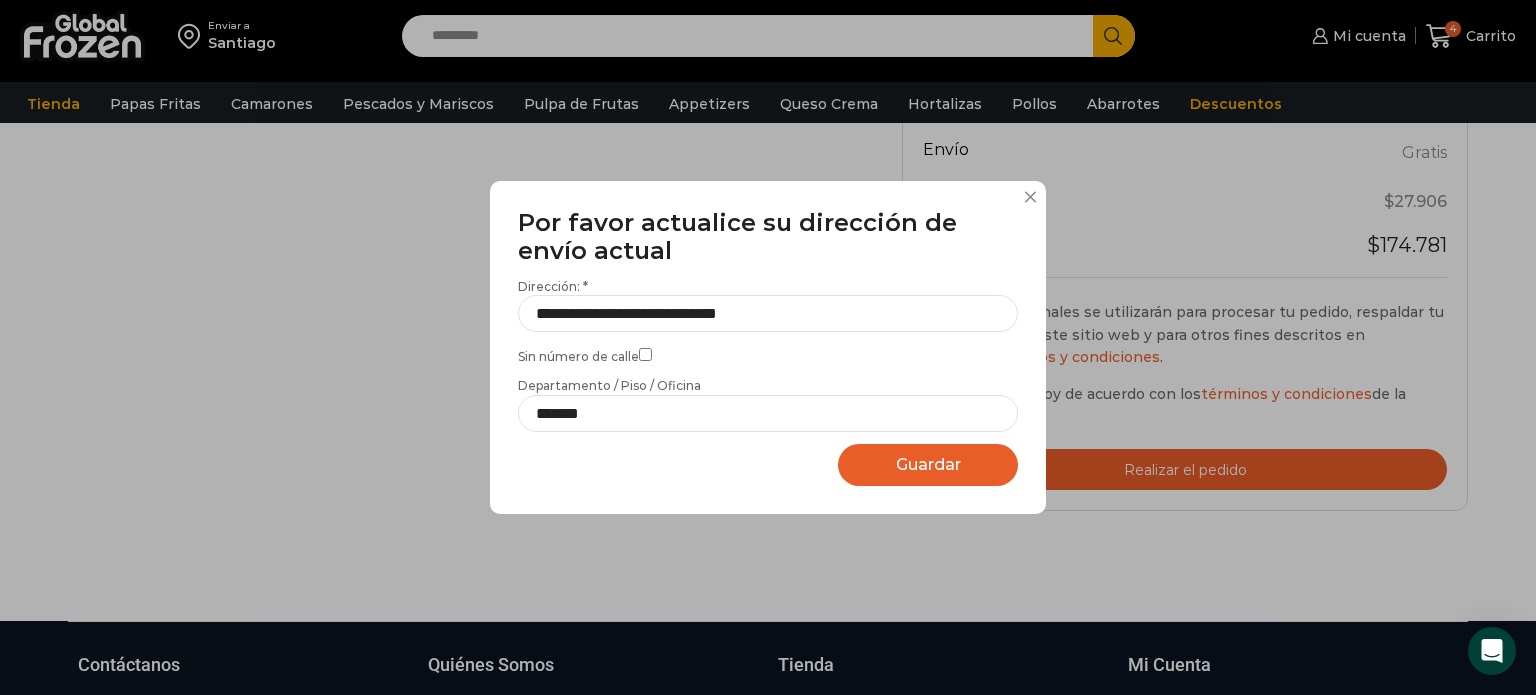 click on "Guardar" at bounding box center [928, 464] 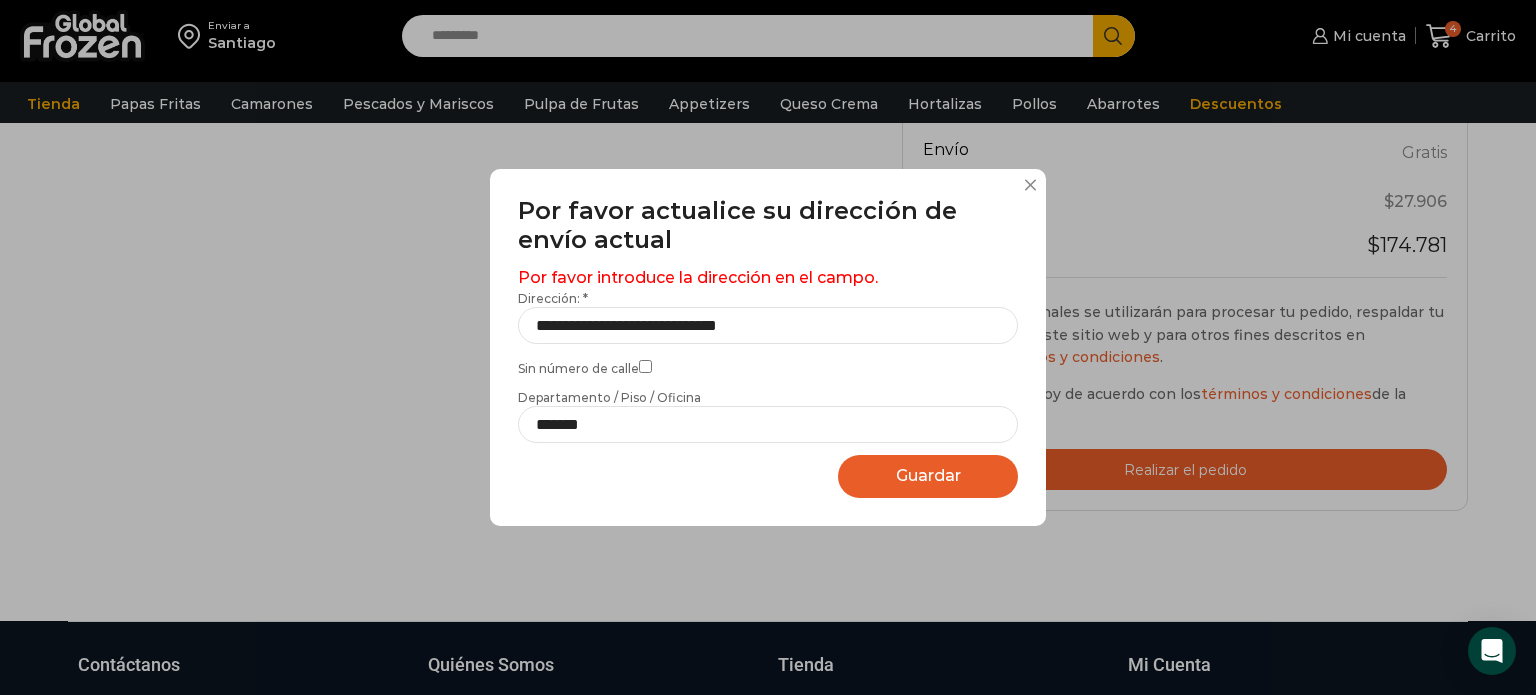 click on "Guardar" at bounding box center [928, 475] 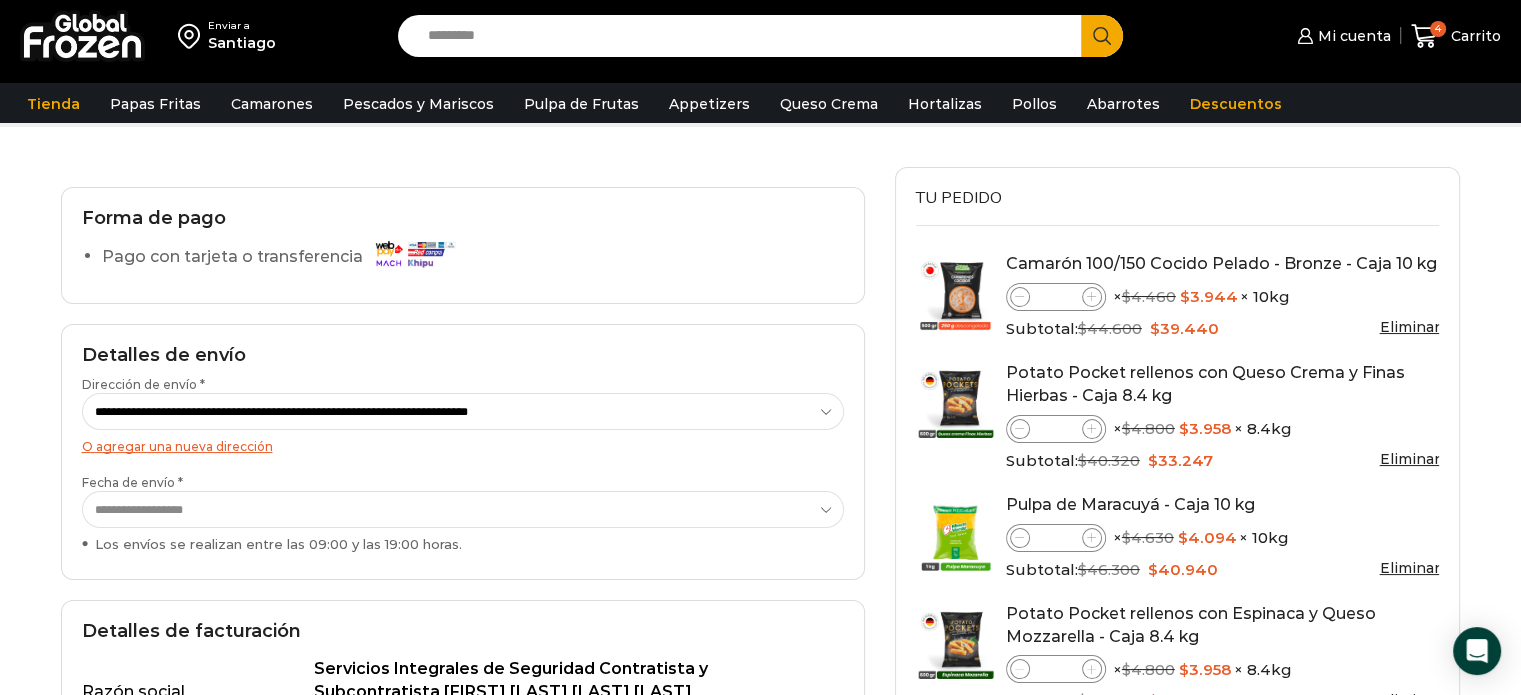 scroll, scrollTop: 1, scrollLeft: 0, axis: vertical 